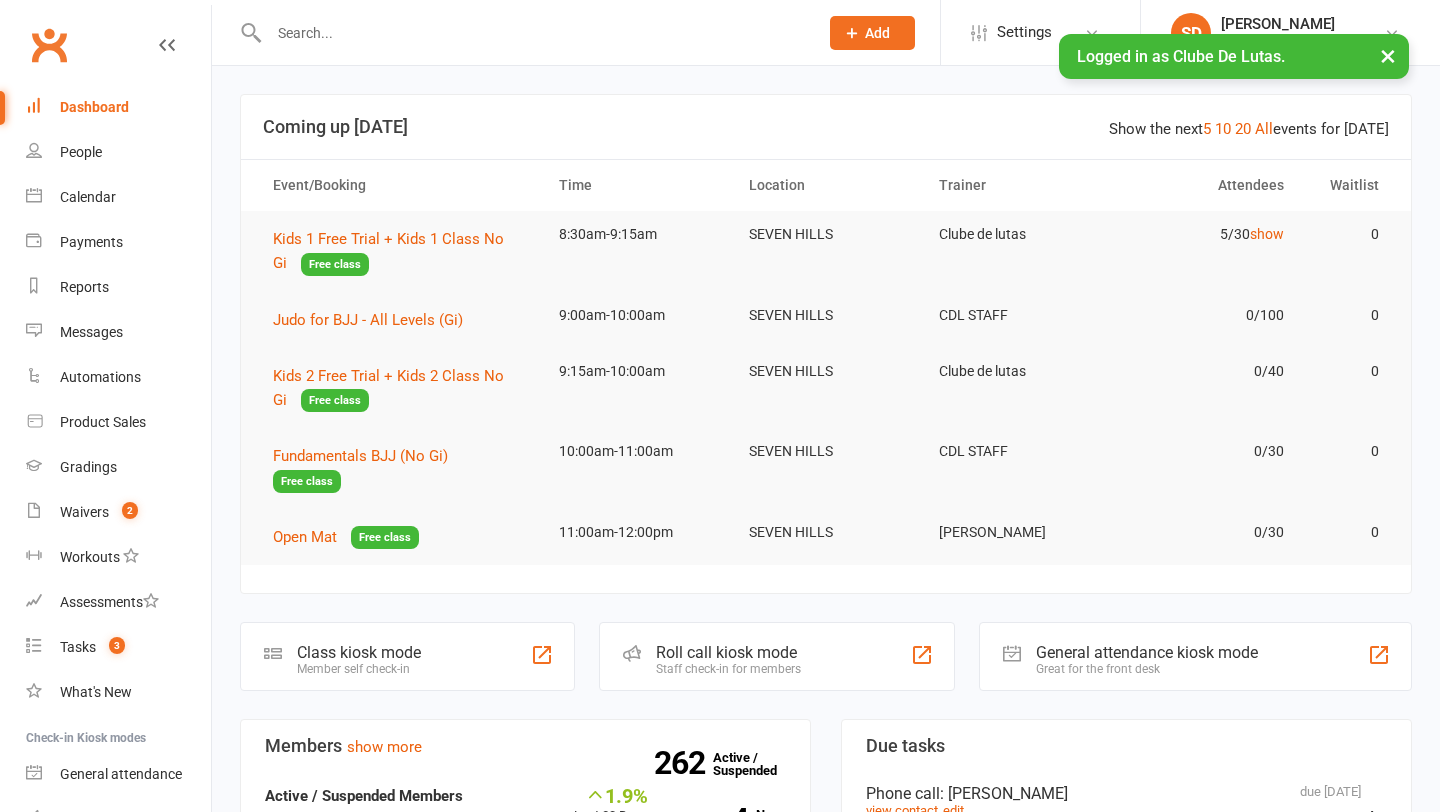 scroll, scrollTop: 0, scrollLeft: 0, axis: both 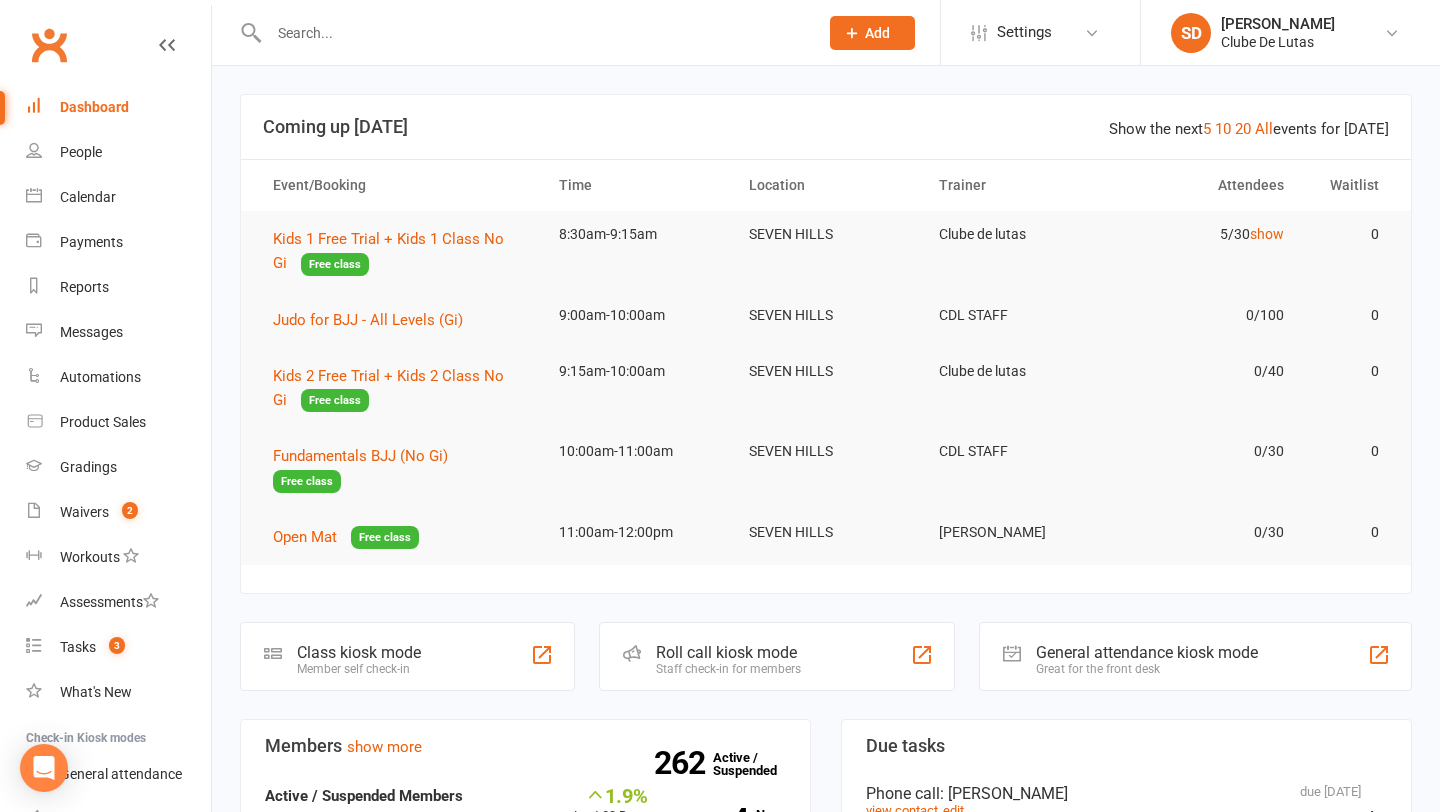 click at bounding box center [533, 33] 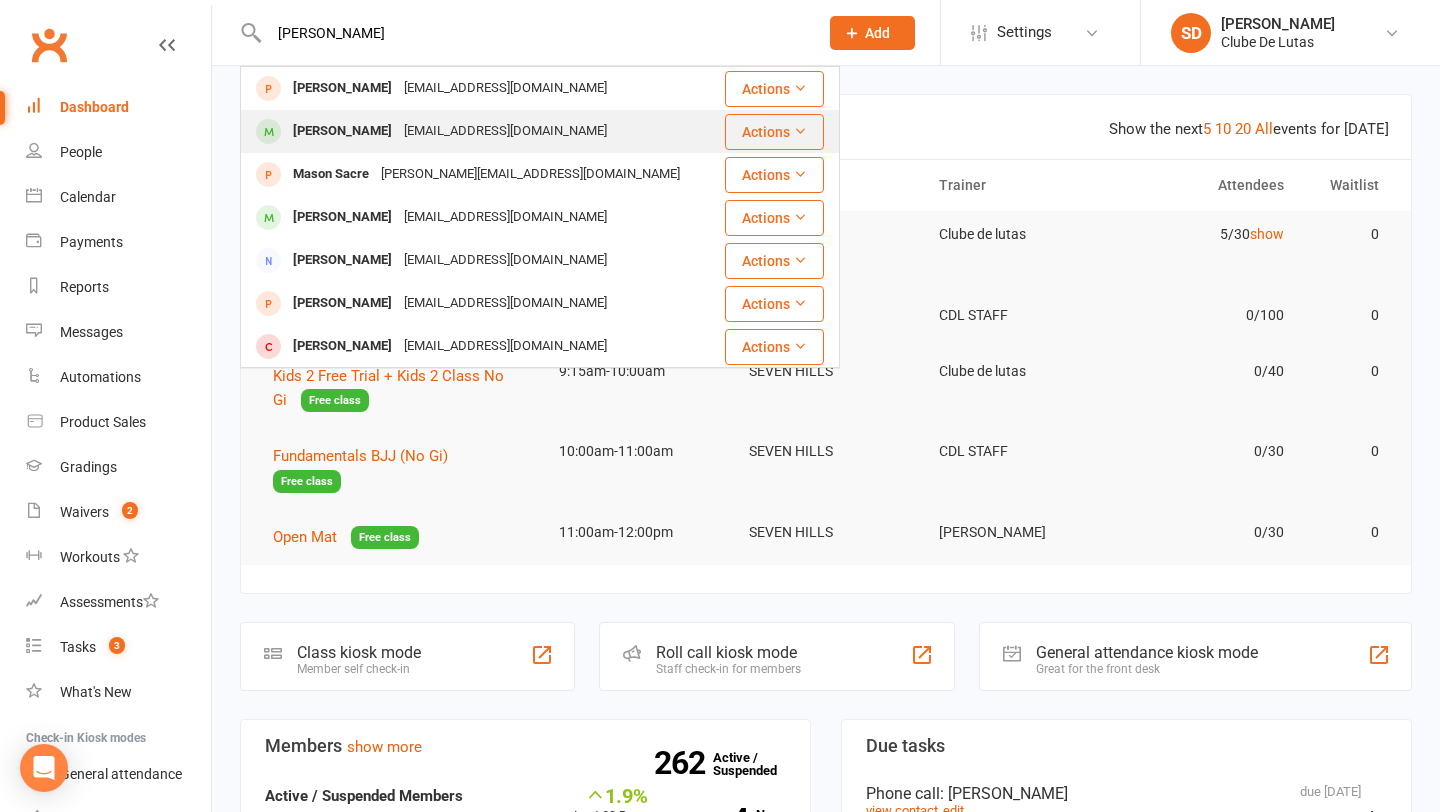 type on "[PERSON_NAME]" 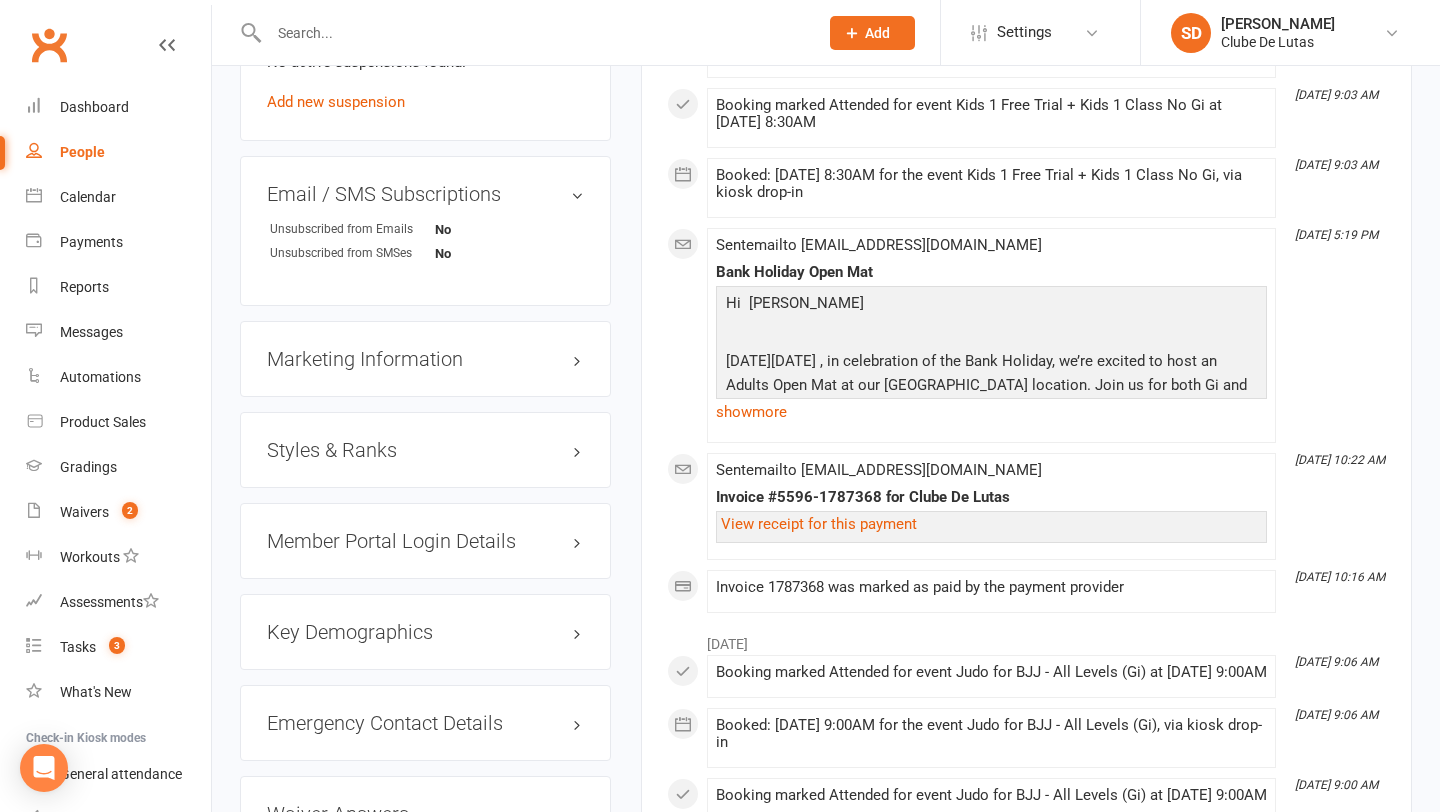scroll, scrollTop: 1369, scrollLeft: 0, axis: vertical 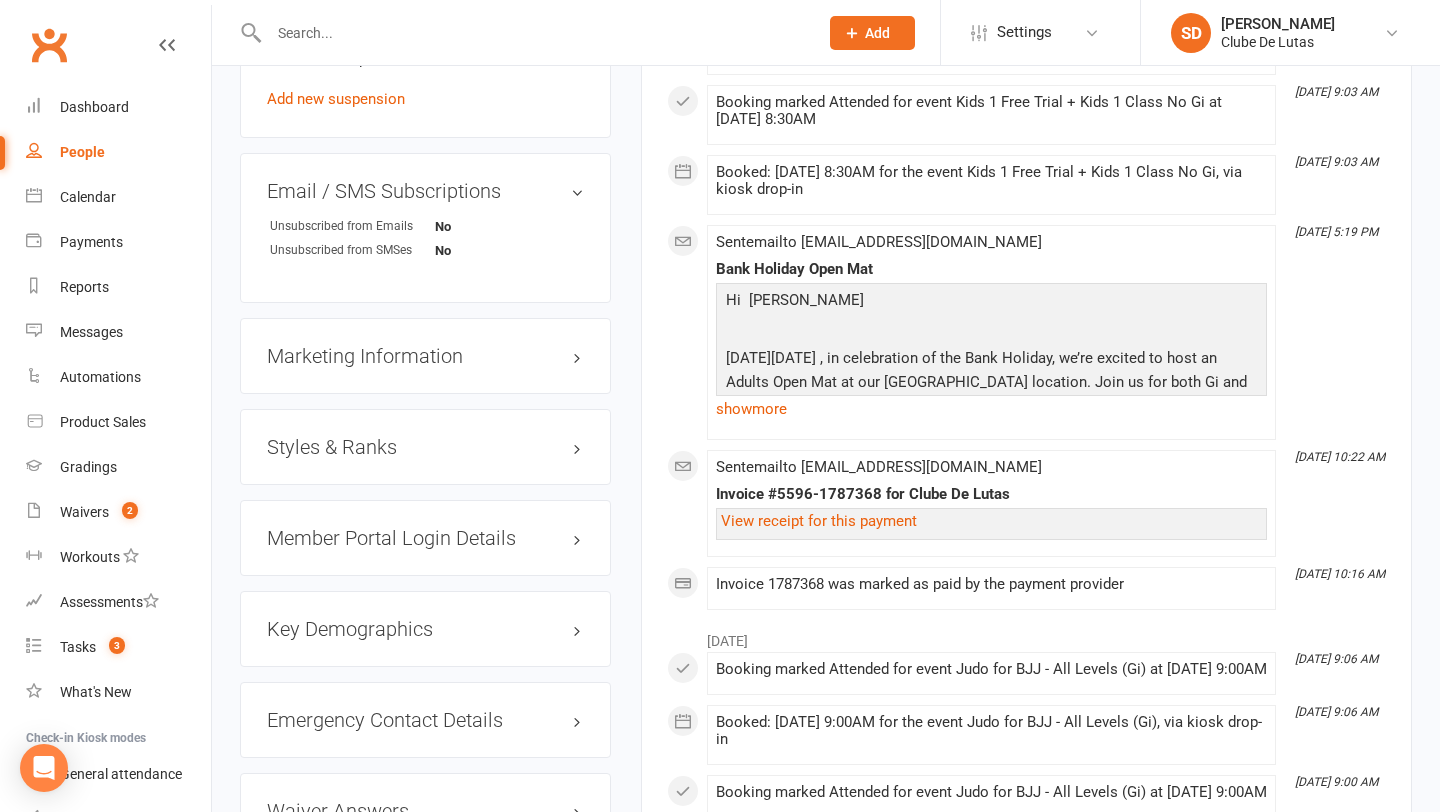 click on "Styles & Ranks" at bounding box center (425, 447) 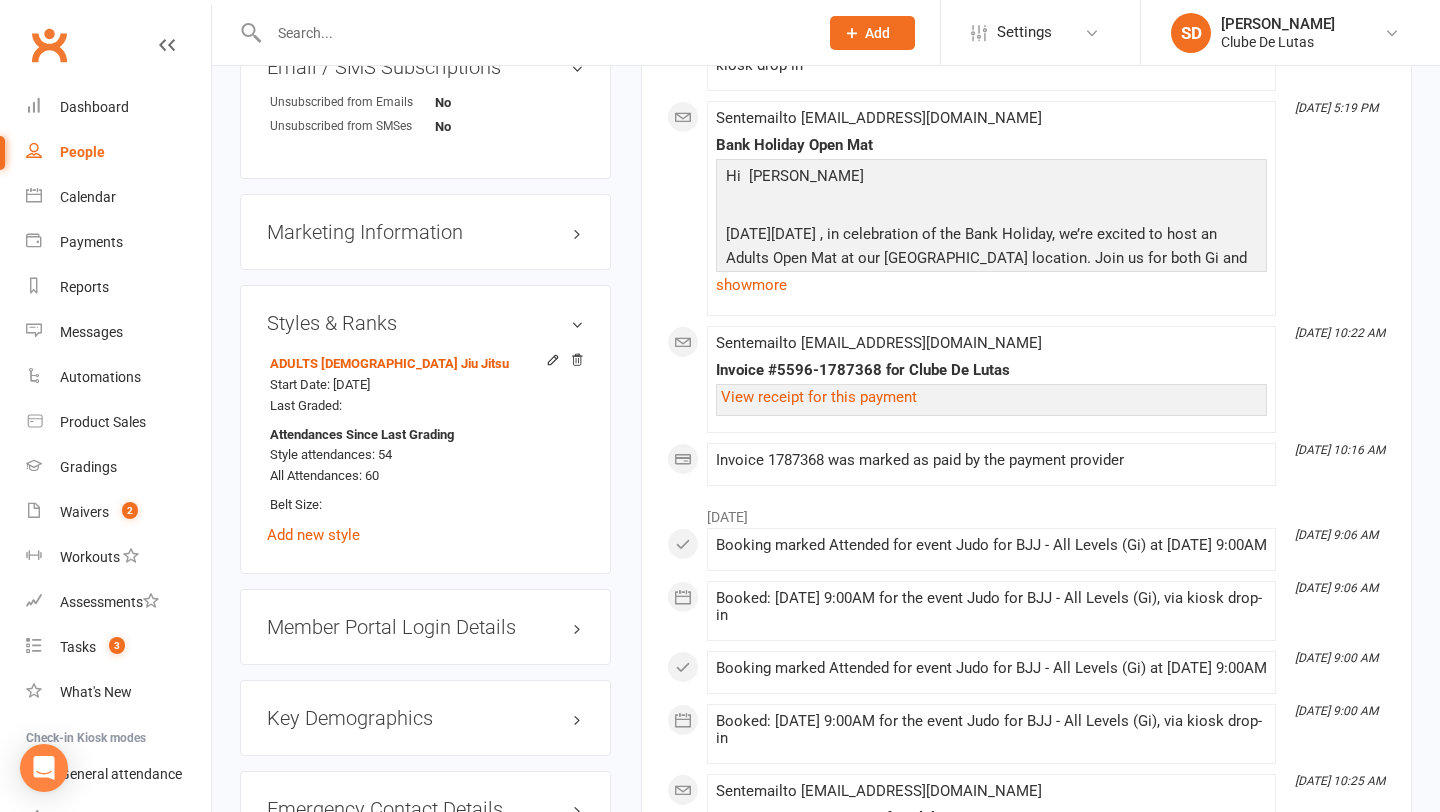 scroll, scrollTop: 1501, scrollLeft: 0, axis: vertical 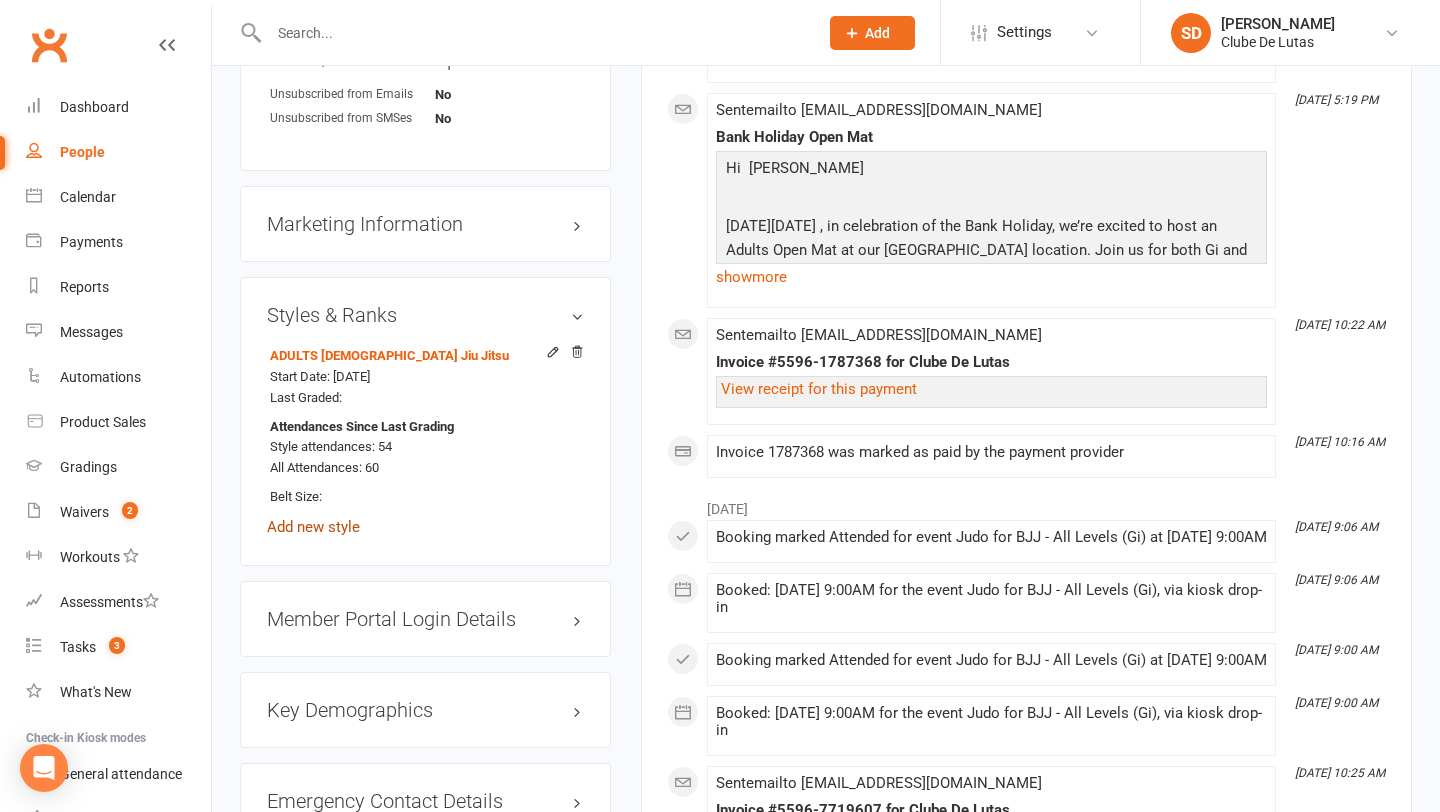 click on "Add new style" at bounding box center [313, 527] 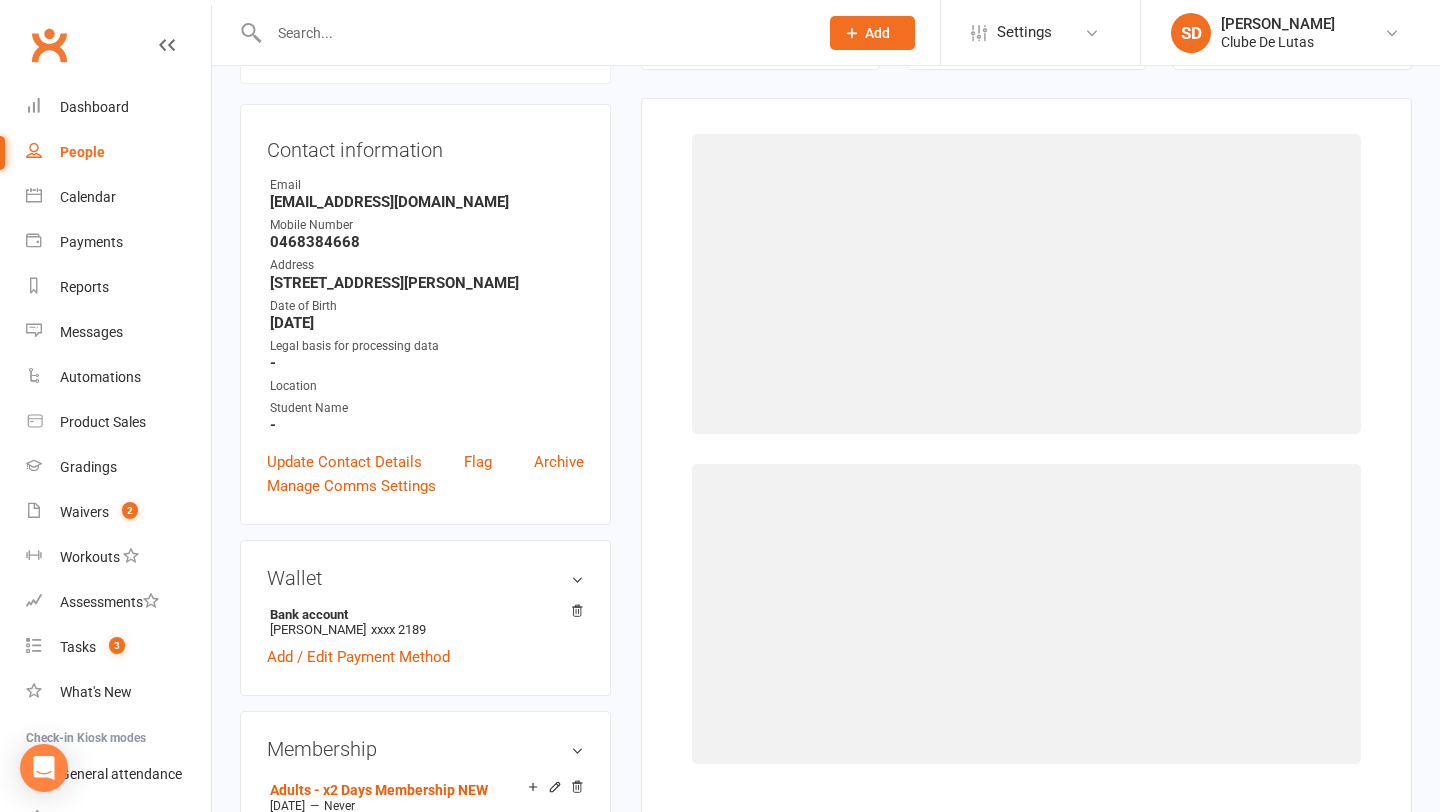 scroll, scrollTop: 171, scrollLeft: 0, axis: vertical 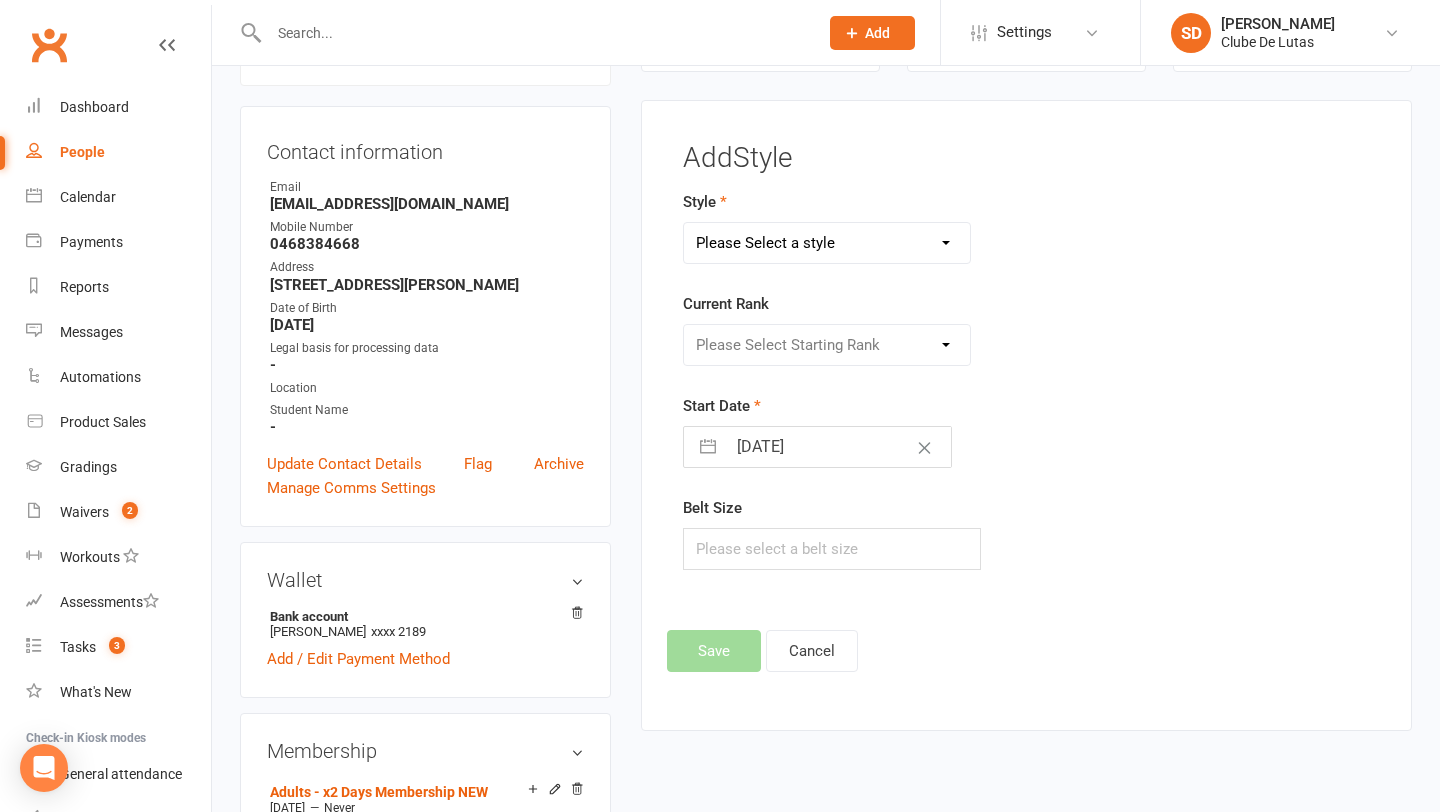 click on "Please Select a style Adult Judo ADULTS BRAZILIAN Jiu Jitsu BJJ KIDS / YOUTH Kids Judo Muay Thai" at bounding box center (827, 243) 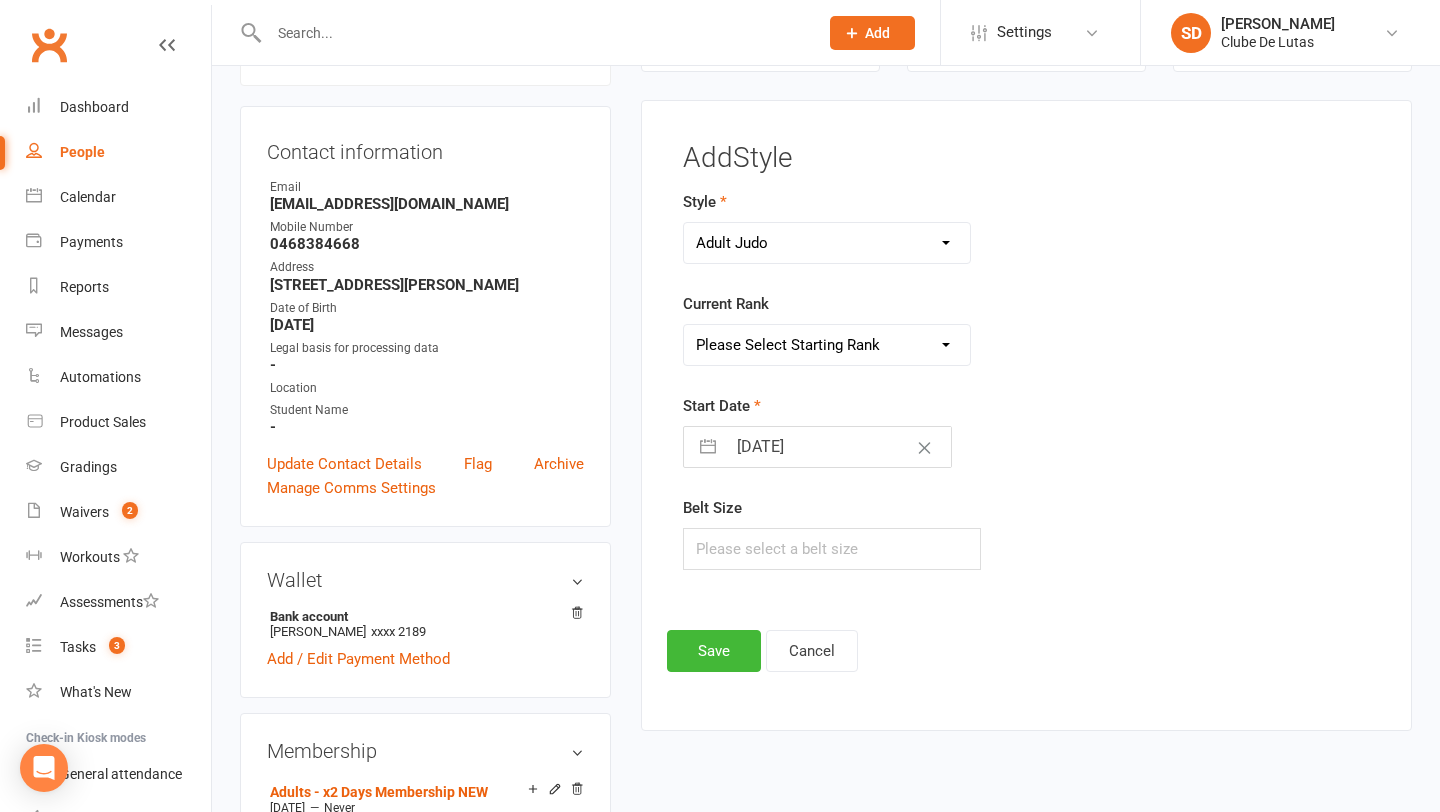 click on "Please Select Starting Rank White Belt Yellow Belt Orange Belt Green Belt Blue Belt Brown Belt Black Belt" at bounding box center (827, 345) 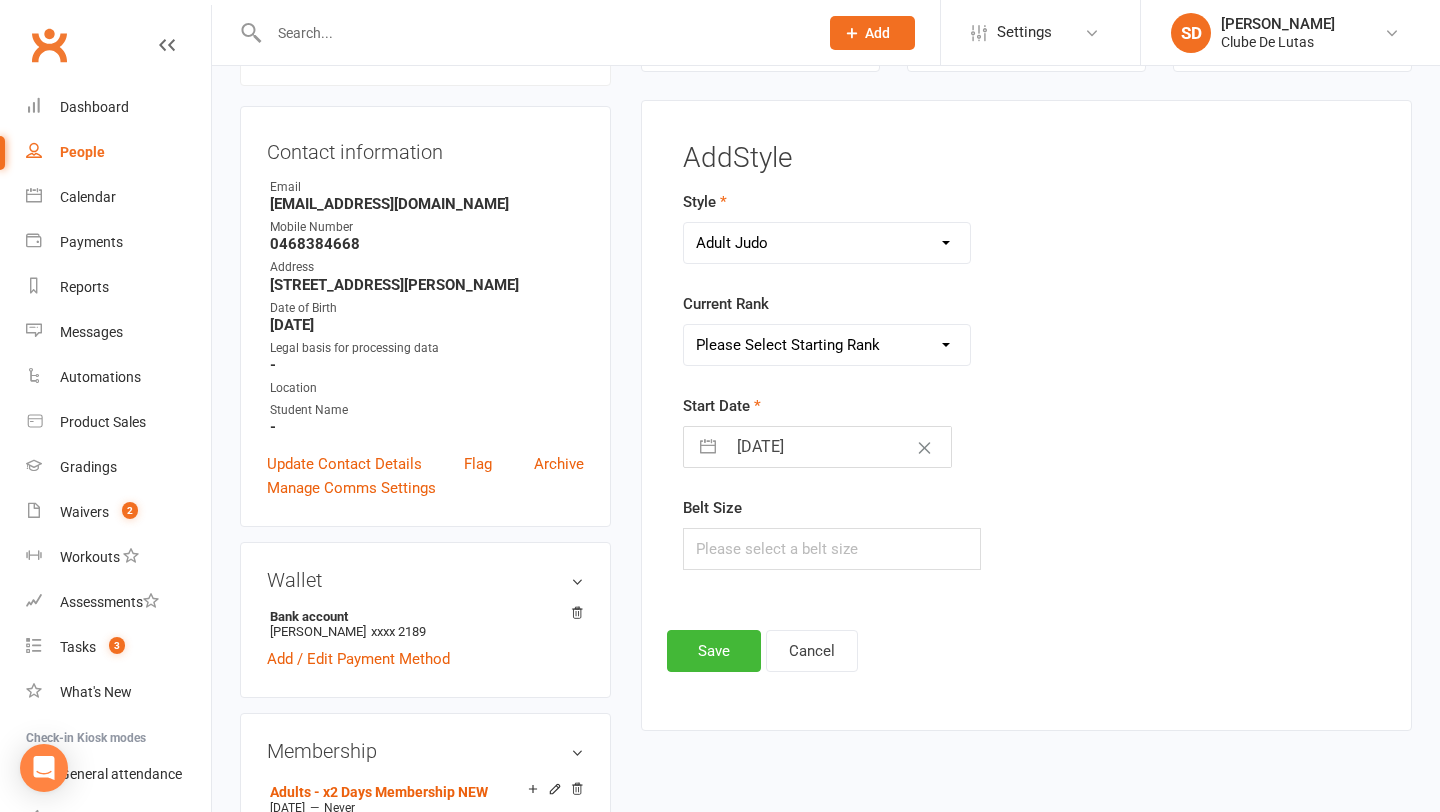 select on "43981" 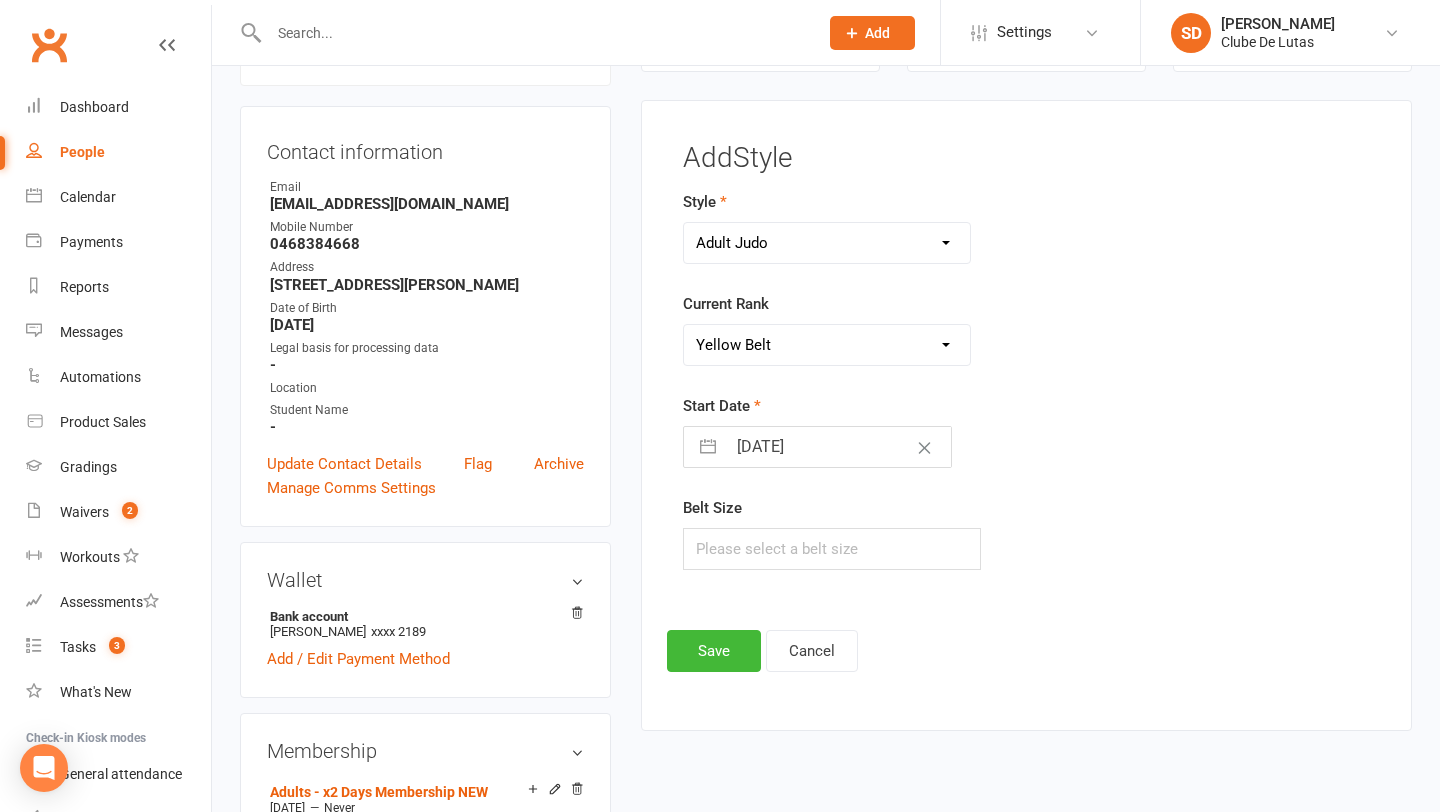 click at bounding box center [708, 447] 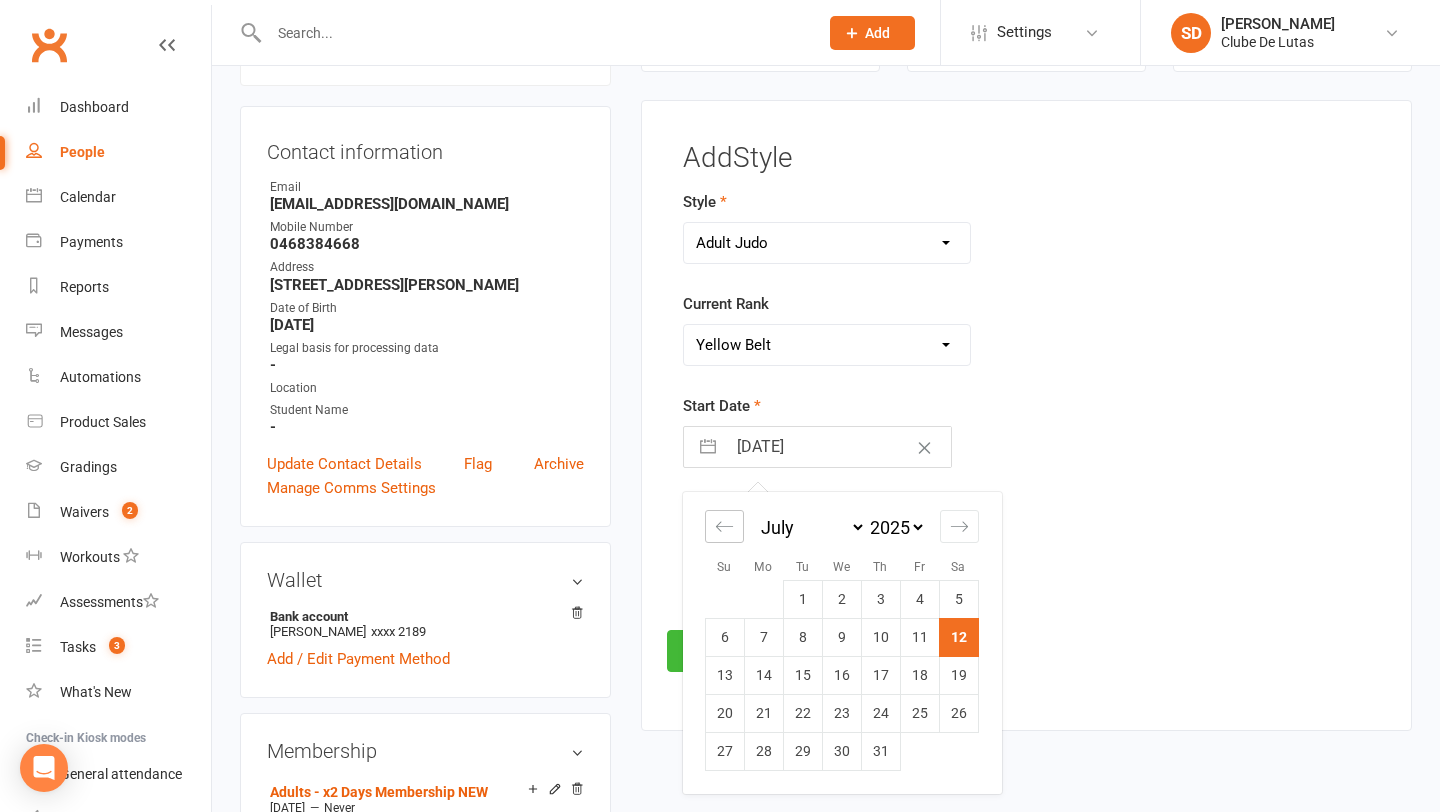 click at bounding box center (724, 526) 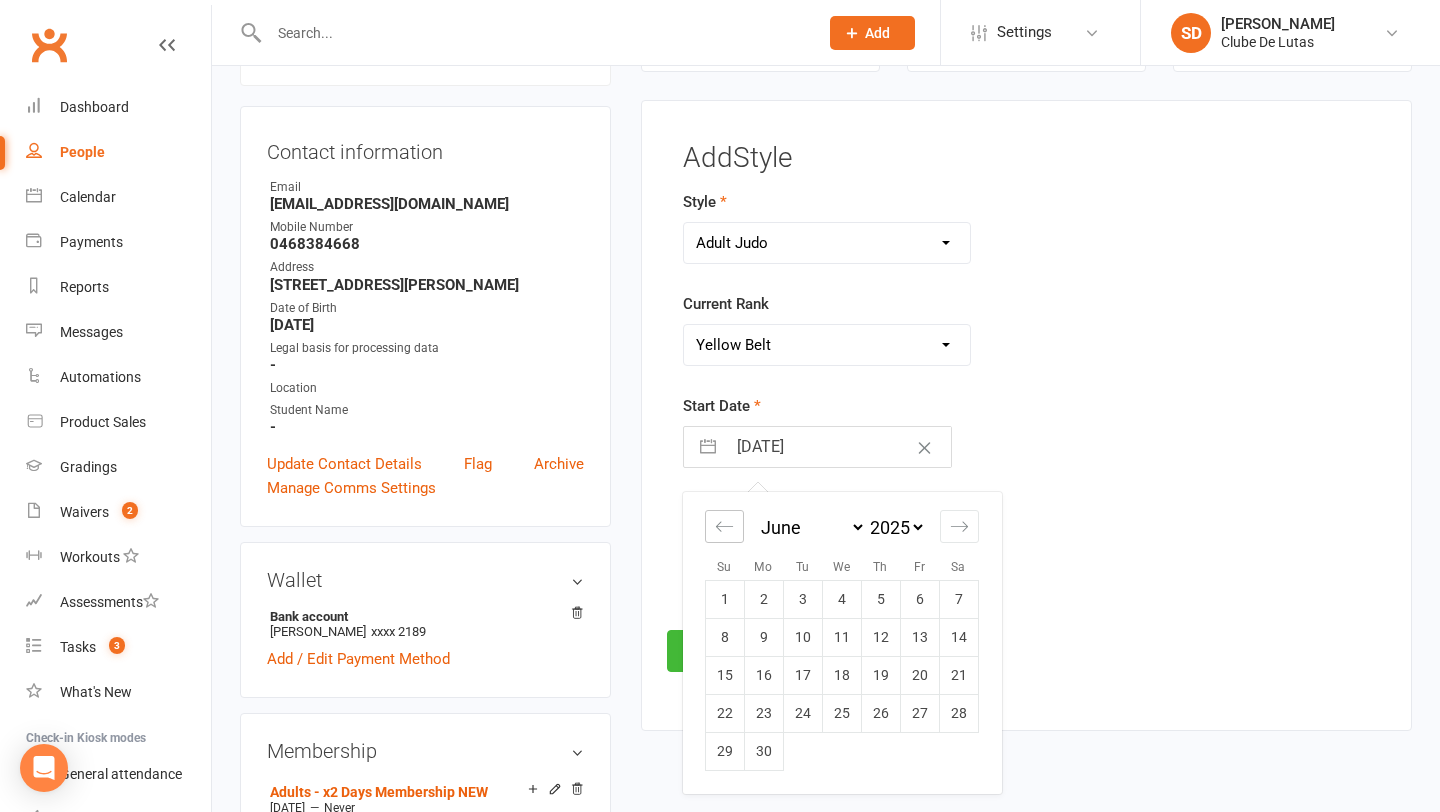 click at bounding box center (724, 526) 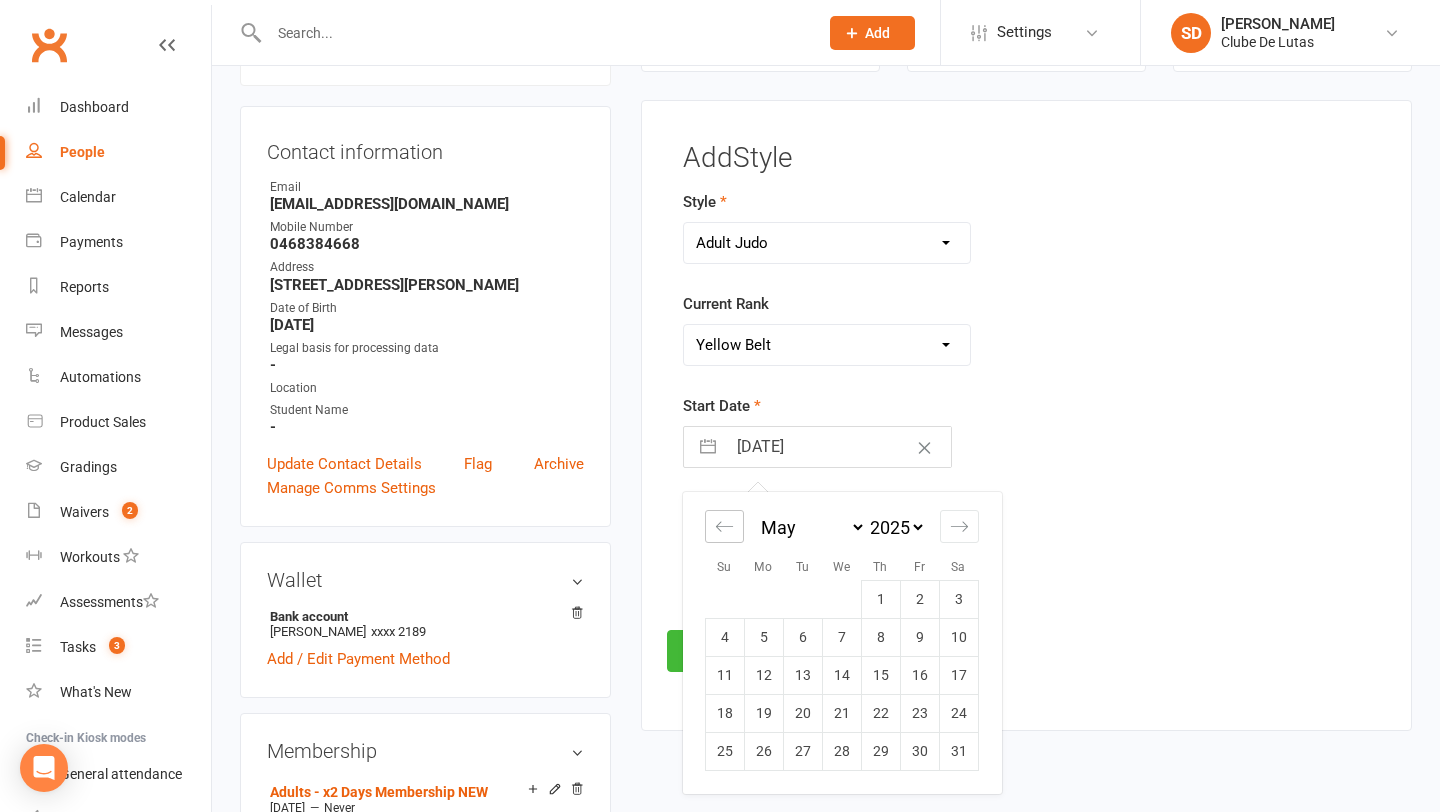 click at bounding box center (724, 526) 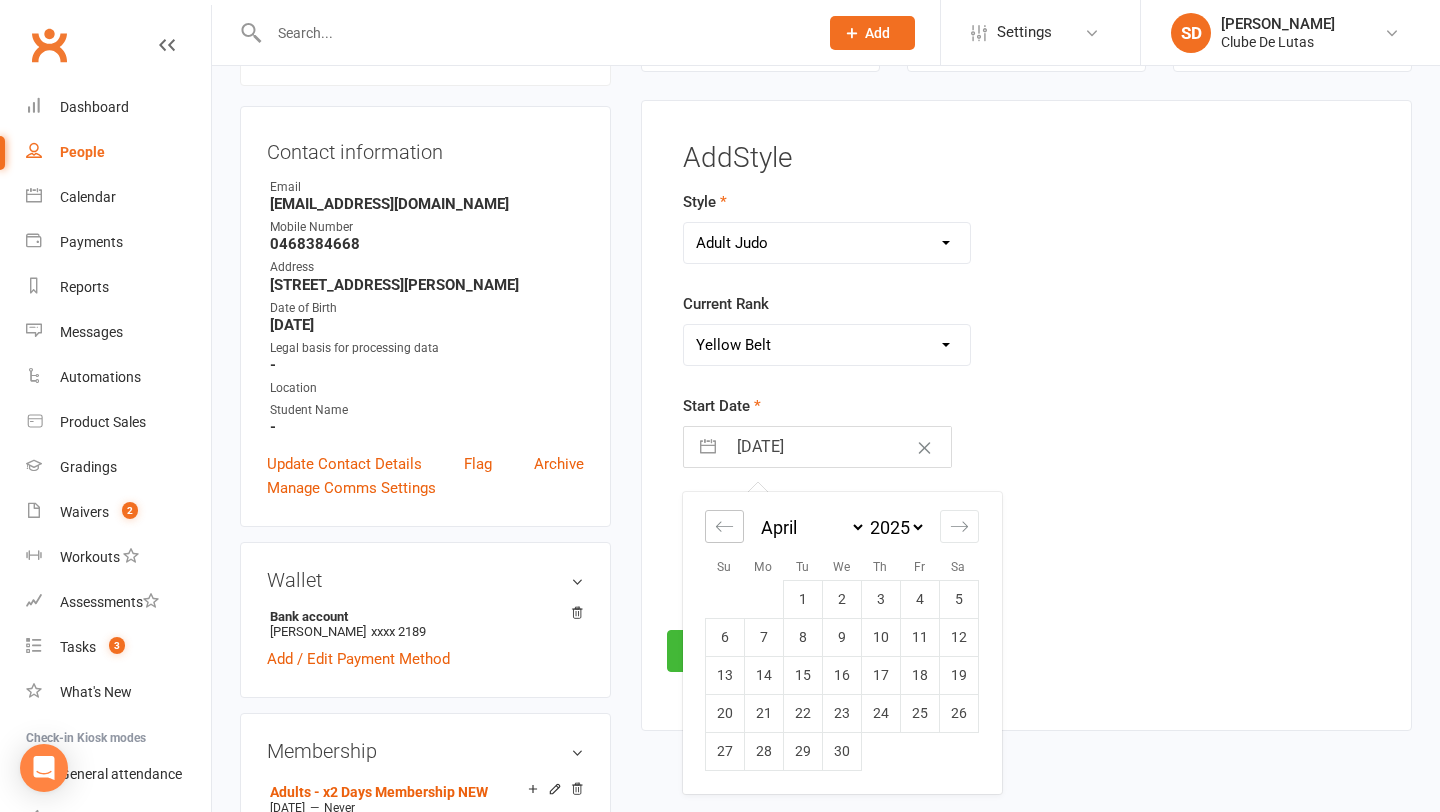 click at bounding box center (724, 526) 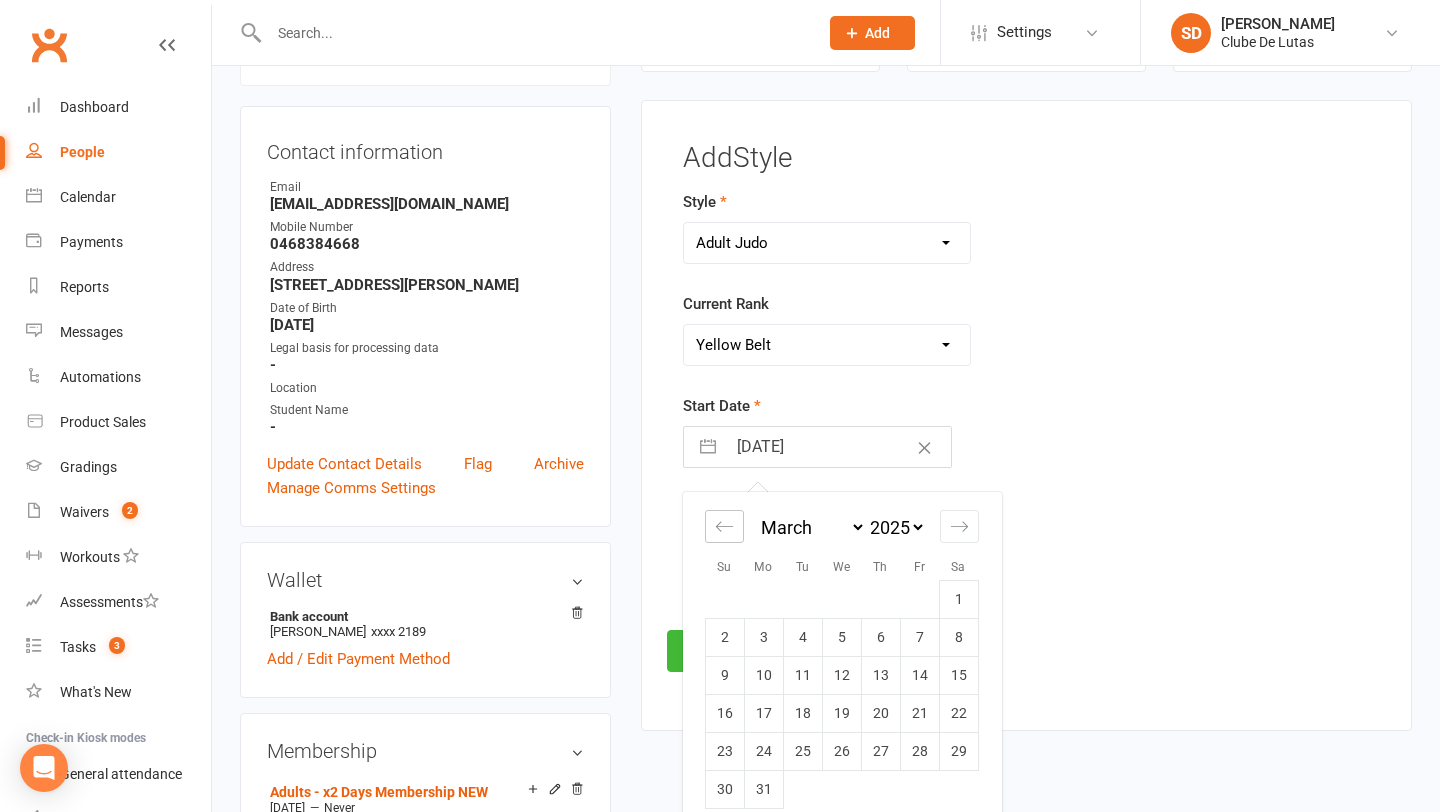 click at bounding box center [724, 526] 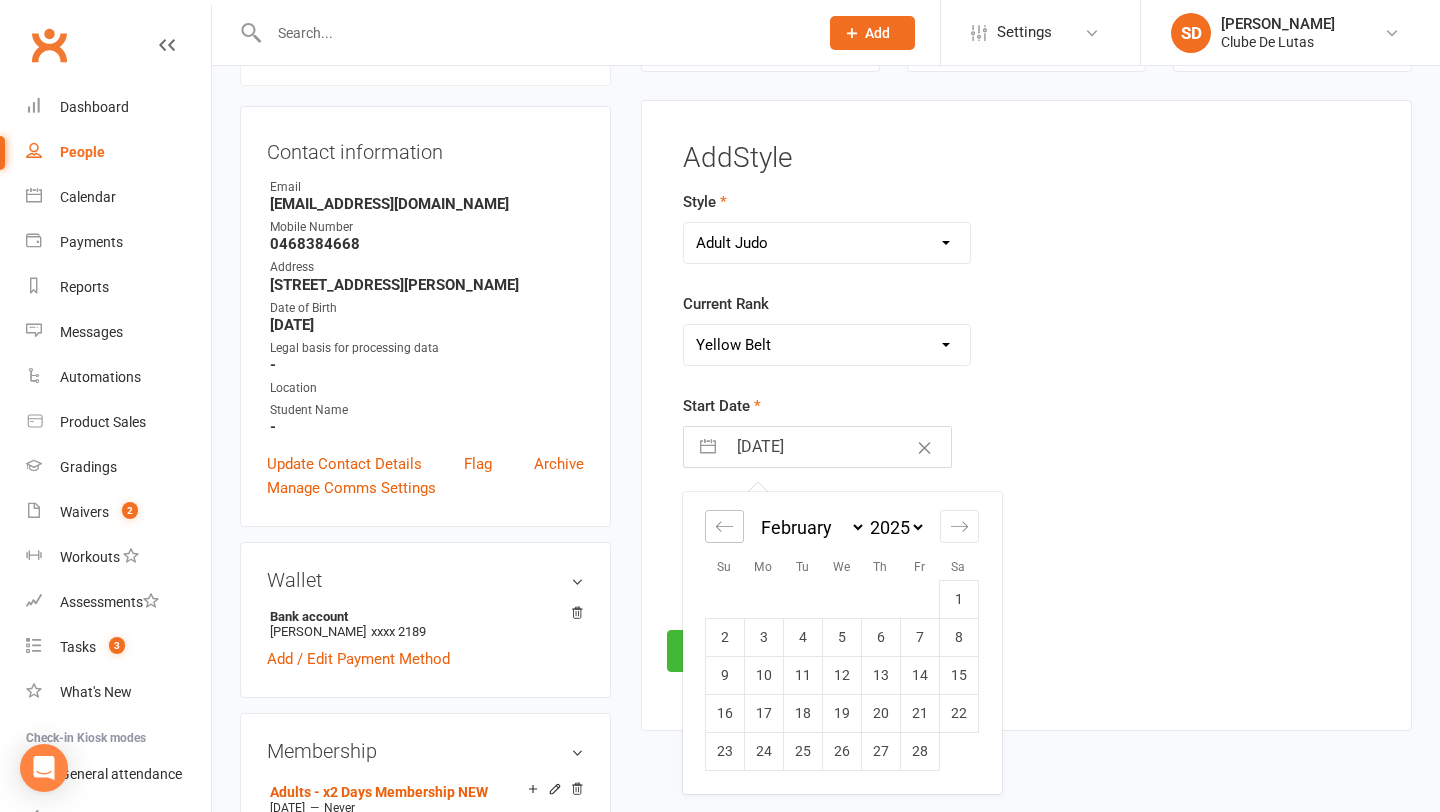 click at bounding box center [724, 526] 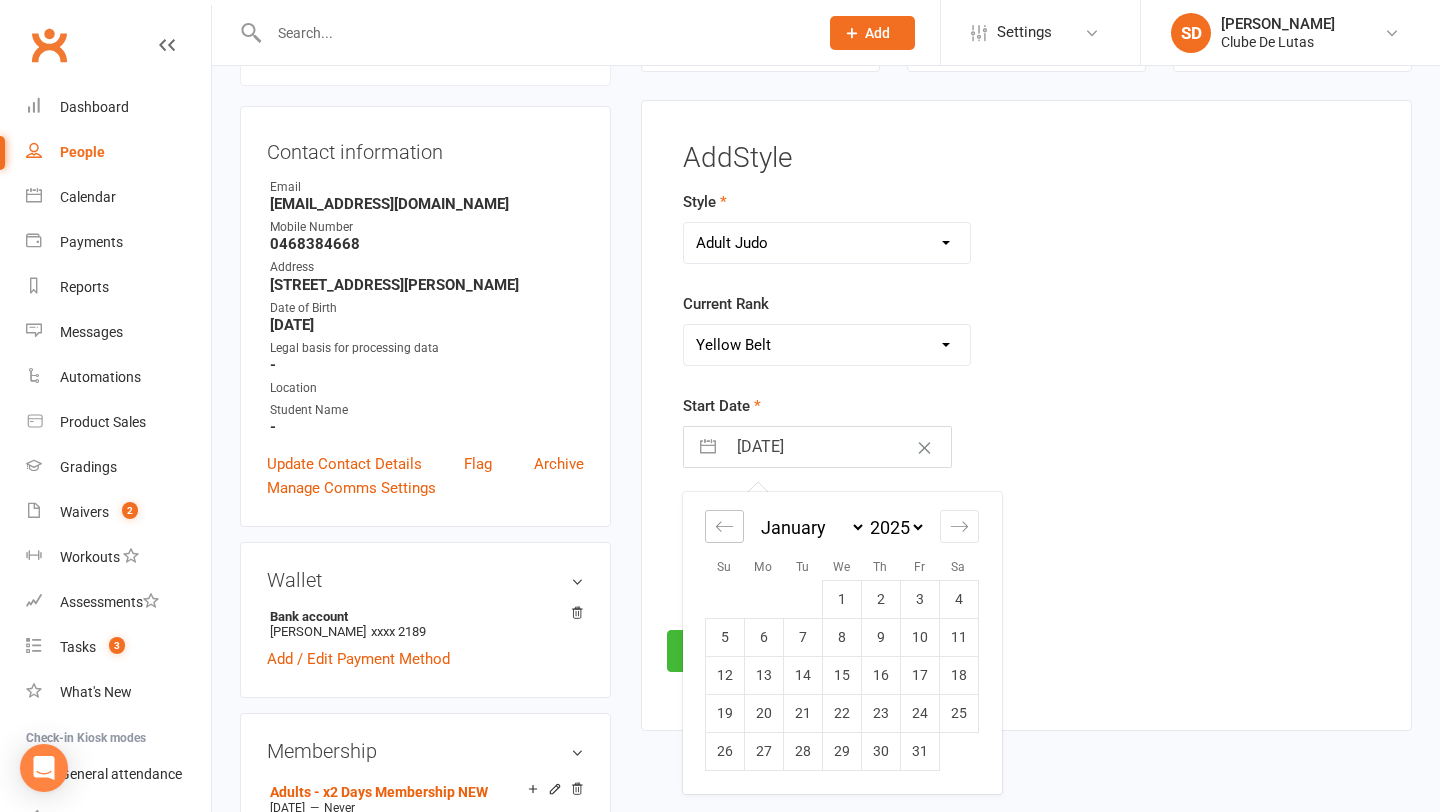 click at bounding box center (724, 526) 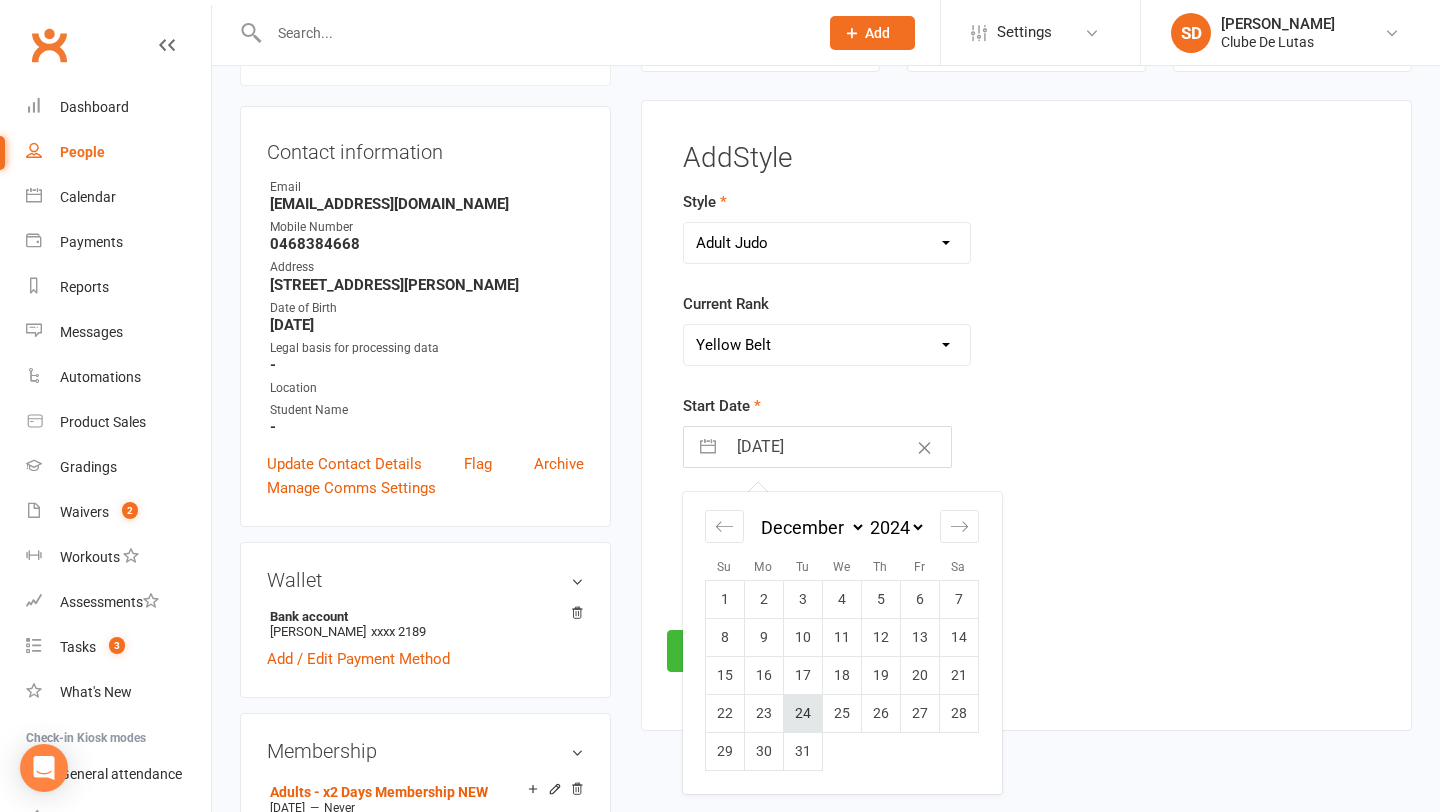 click on "24" at bounding box center (802, 713) 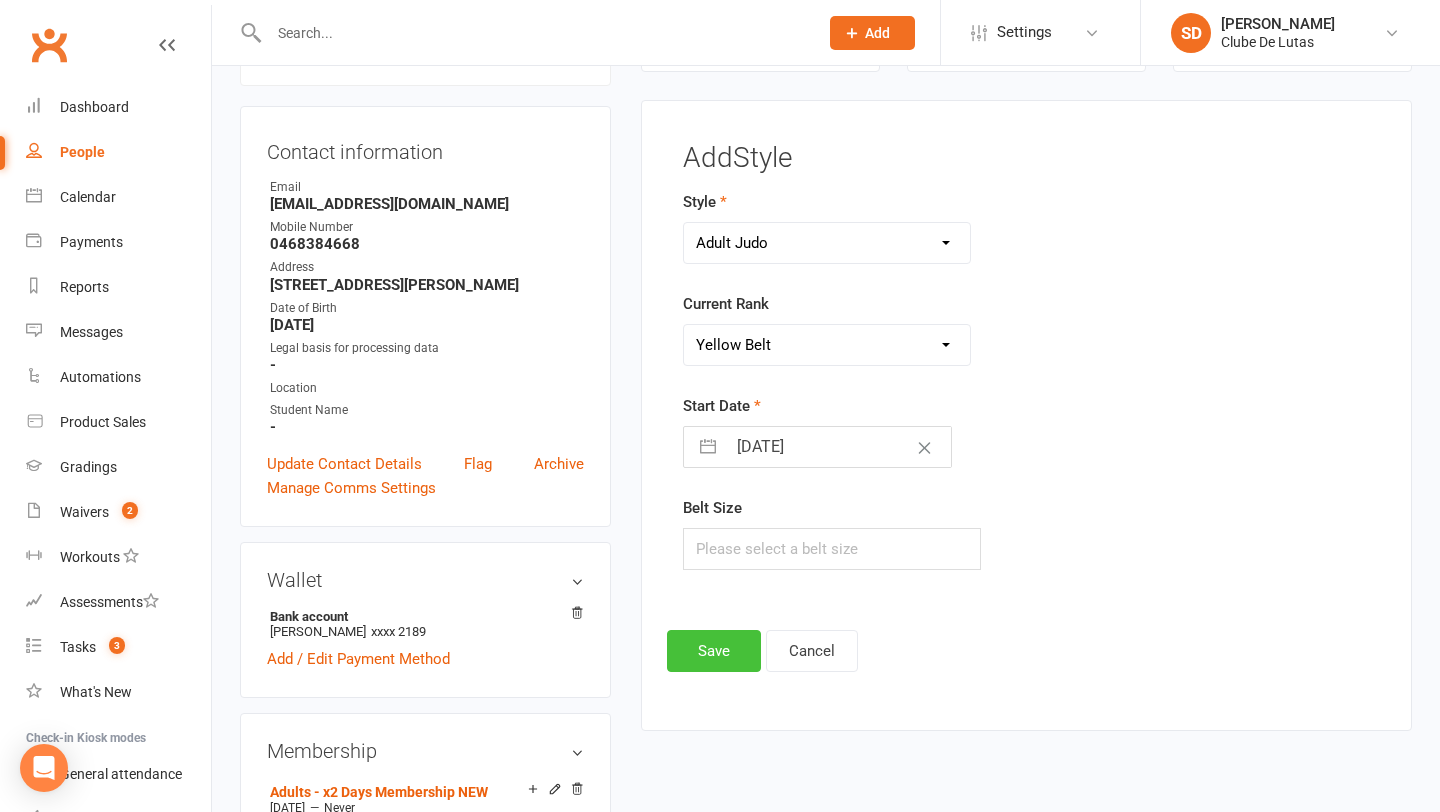 click on "Save" at bounding box center (714, 651) 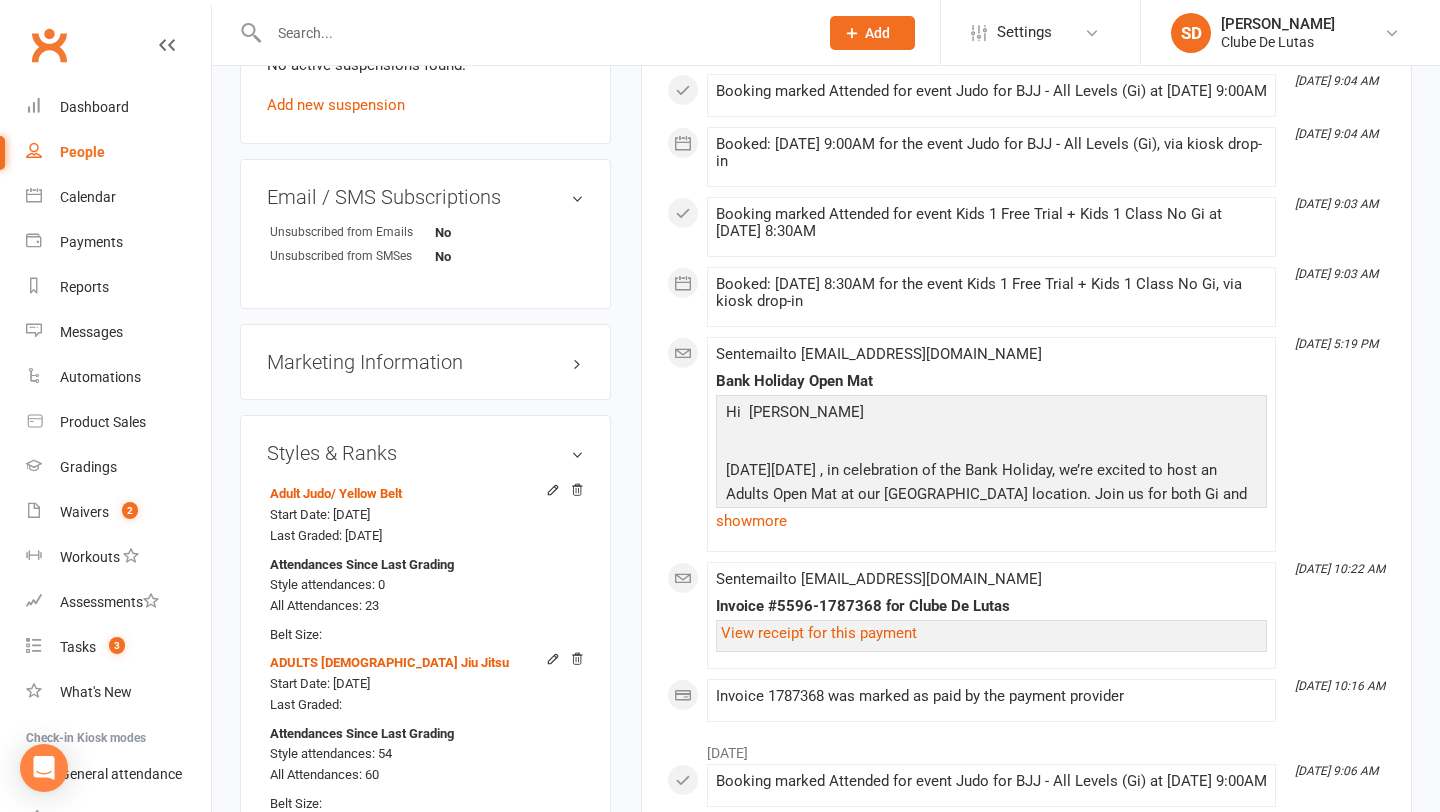 scroll, scrollTop: 1366, scrollLeft: 0, axis: vertical 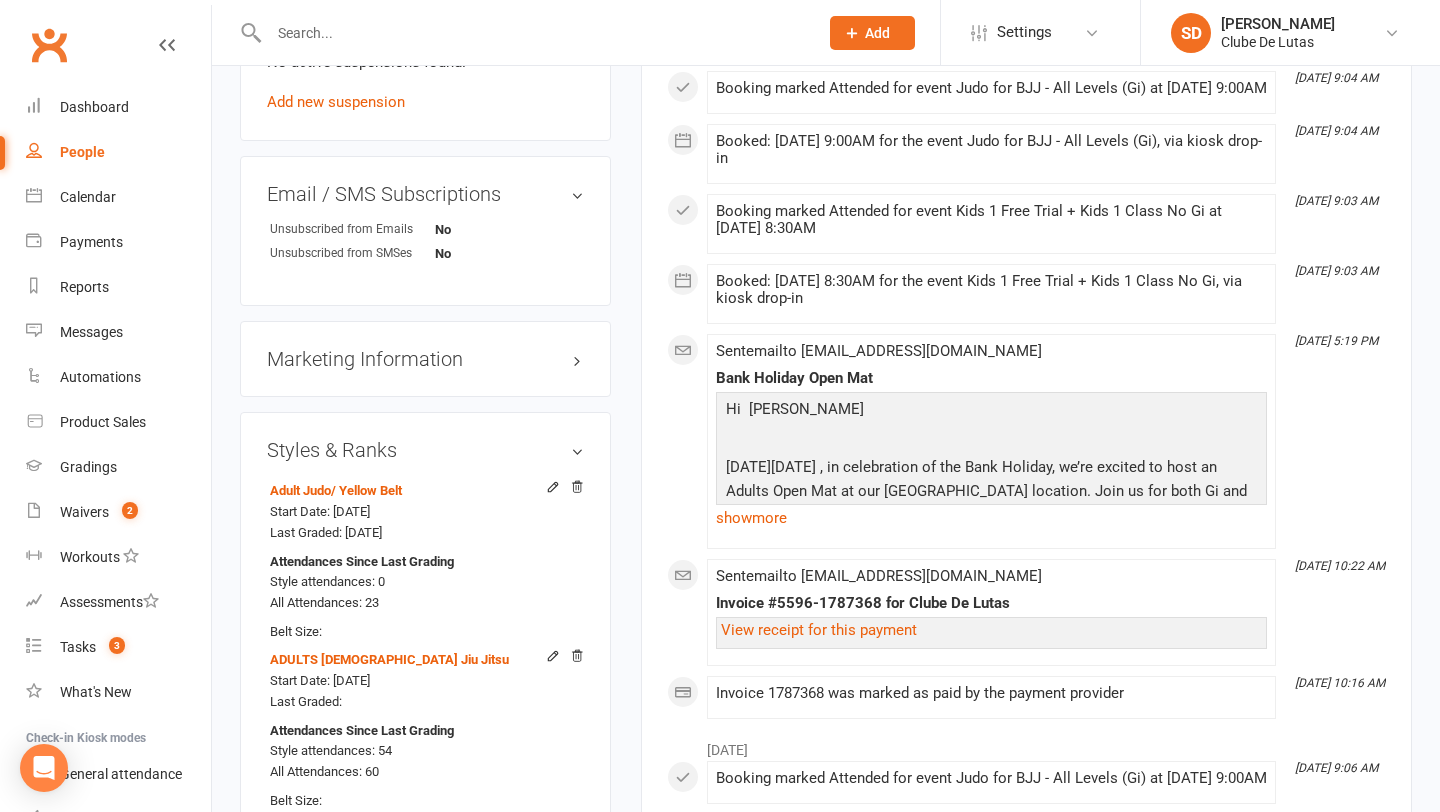 click at bounding box center [533, 33] 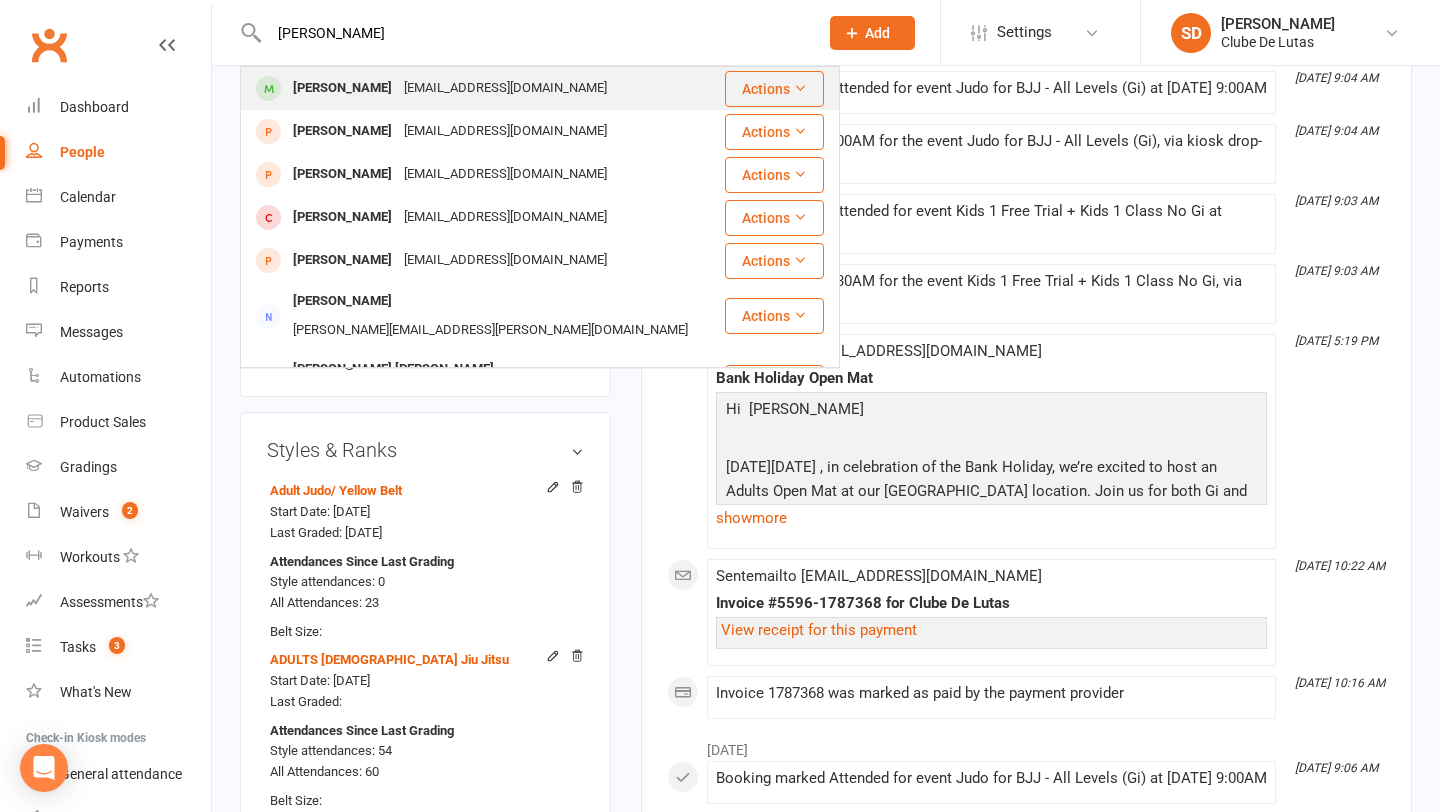 type on "Chris Tacuri" 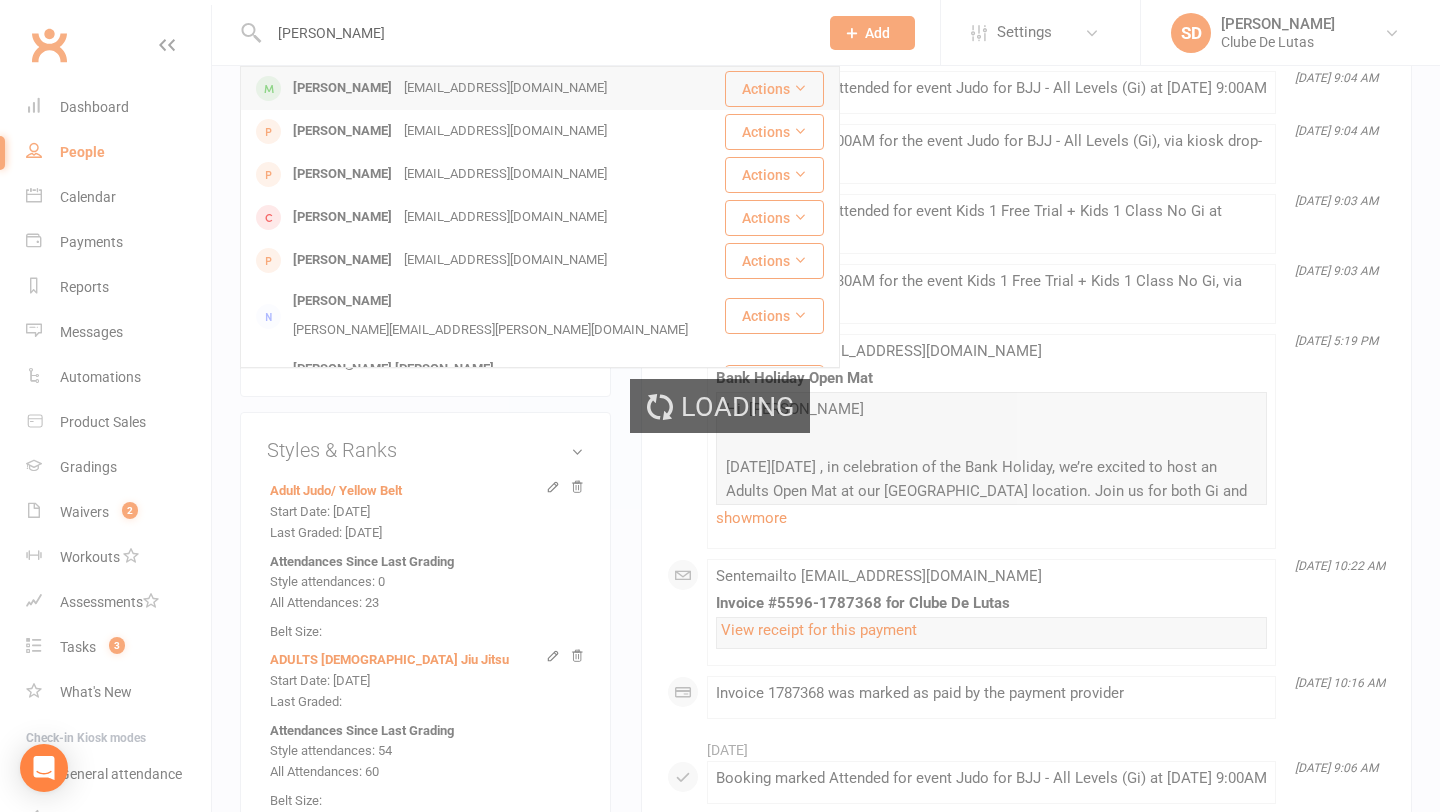 type 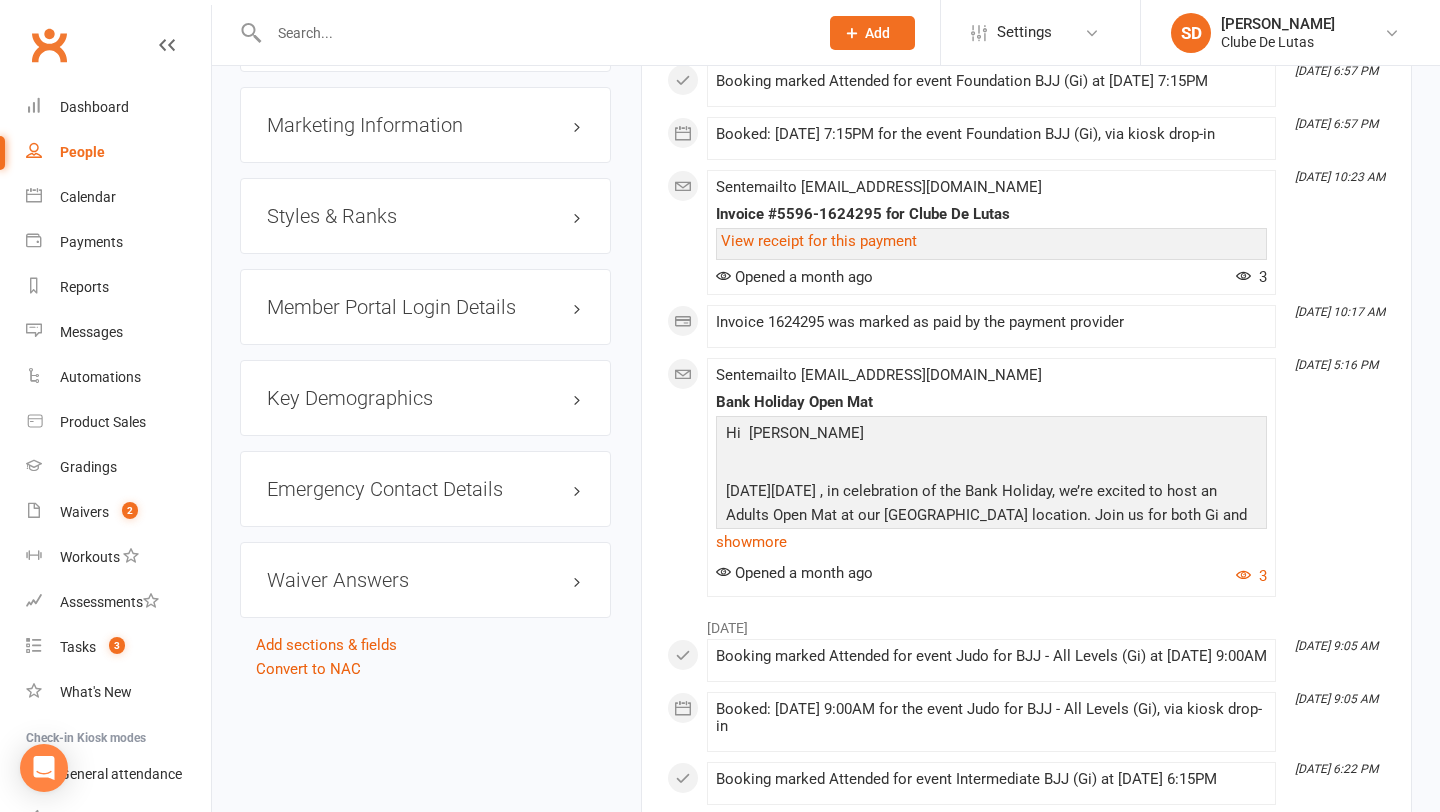 scroll, scrollTop: 1741, scrollLeft: 0, axis: vertical 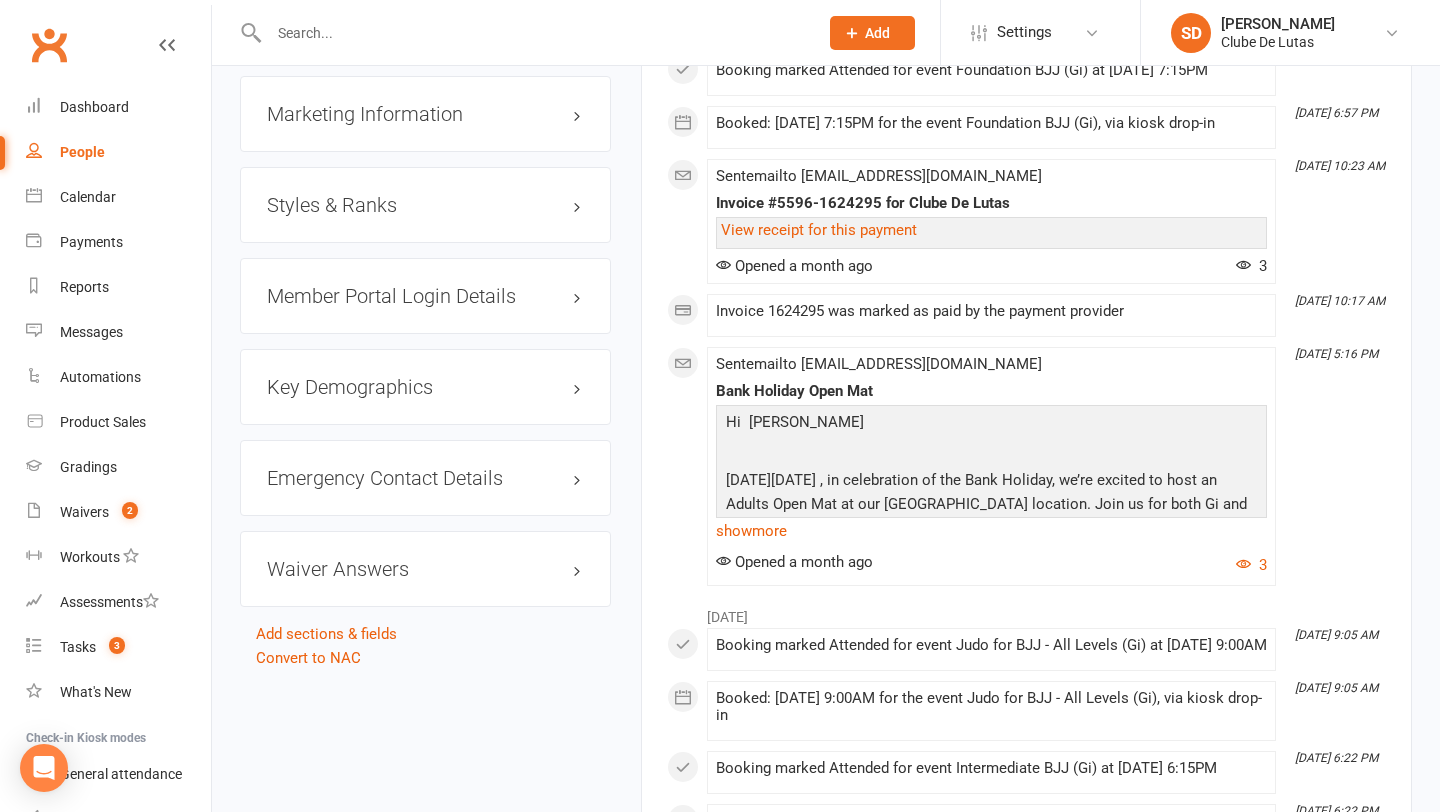 click on "Styles & Ranks" at bounding box center [425, 205] 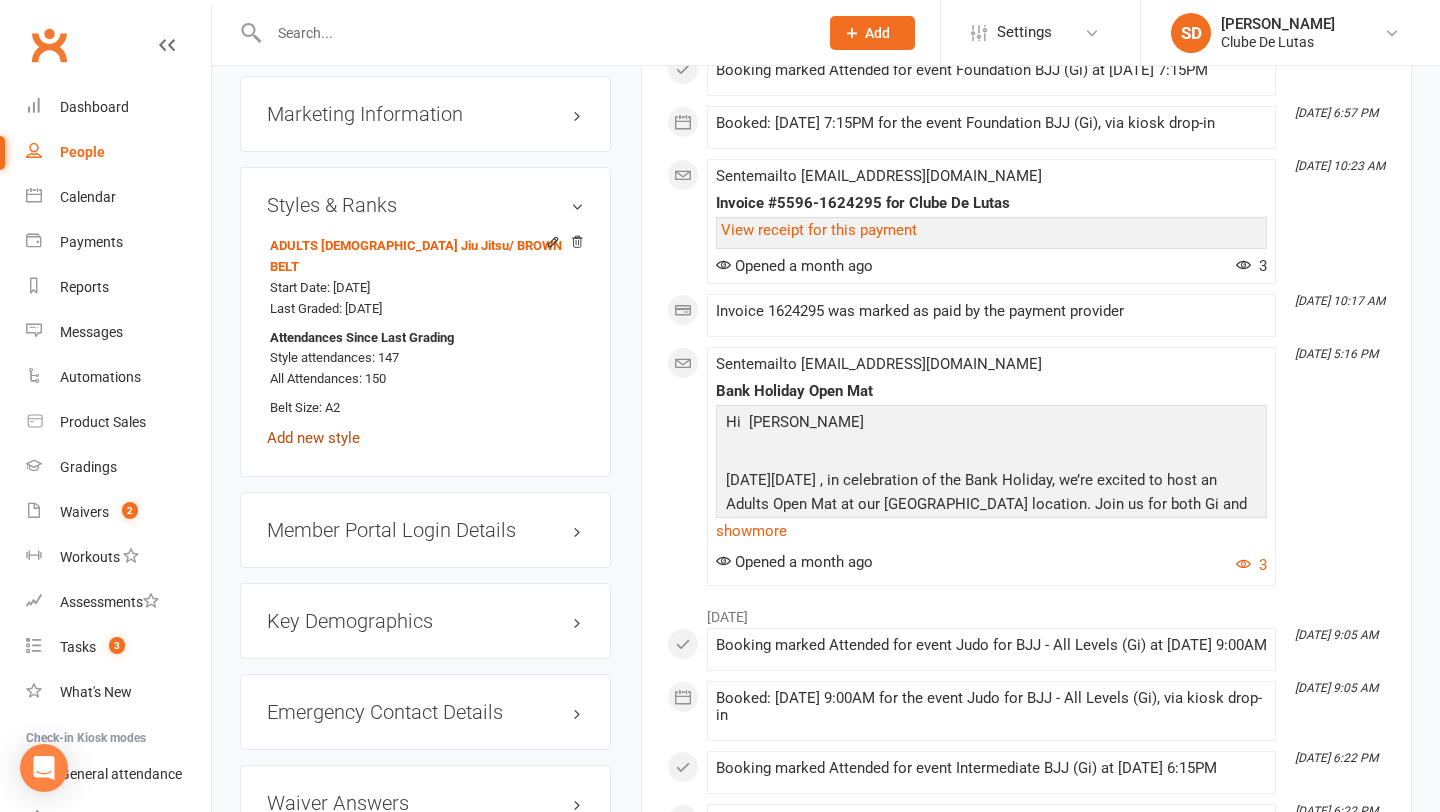 click on "Add new style" at bounding box center [313, 438] 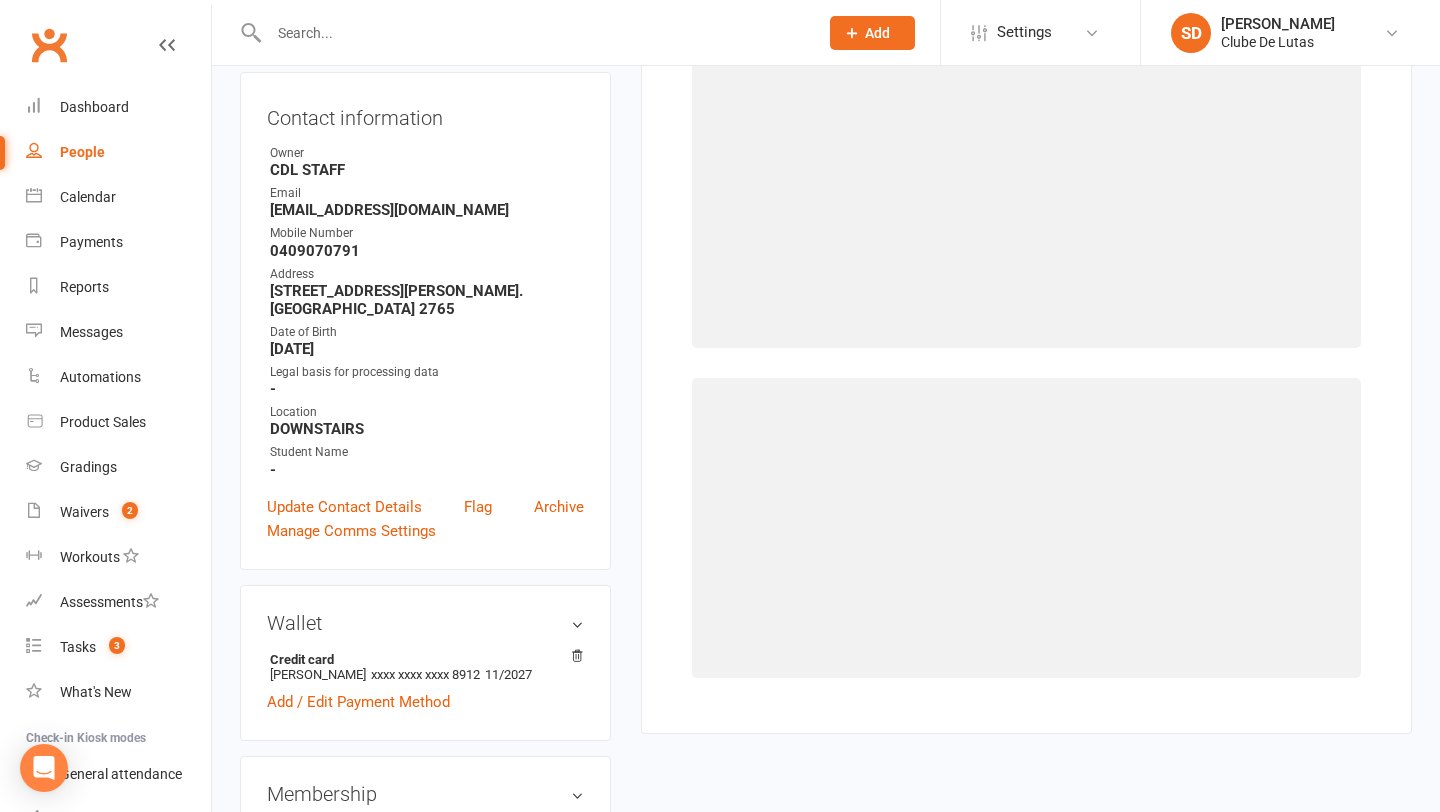 scroll, scrollTop: 171, scrollLeft: 0, axis: vertical 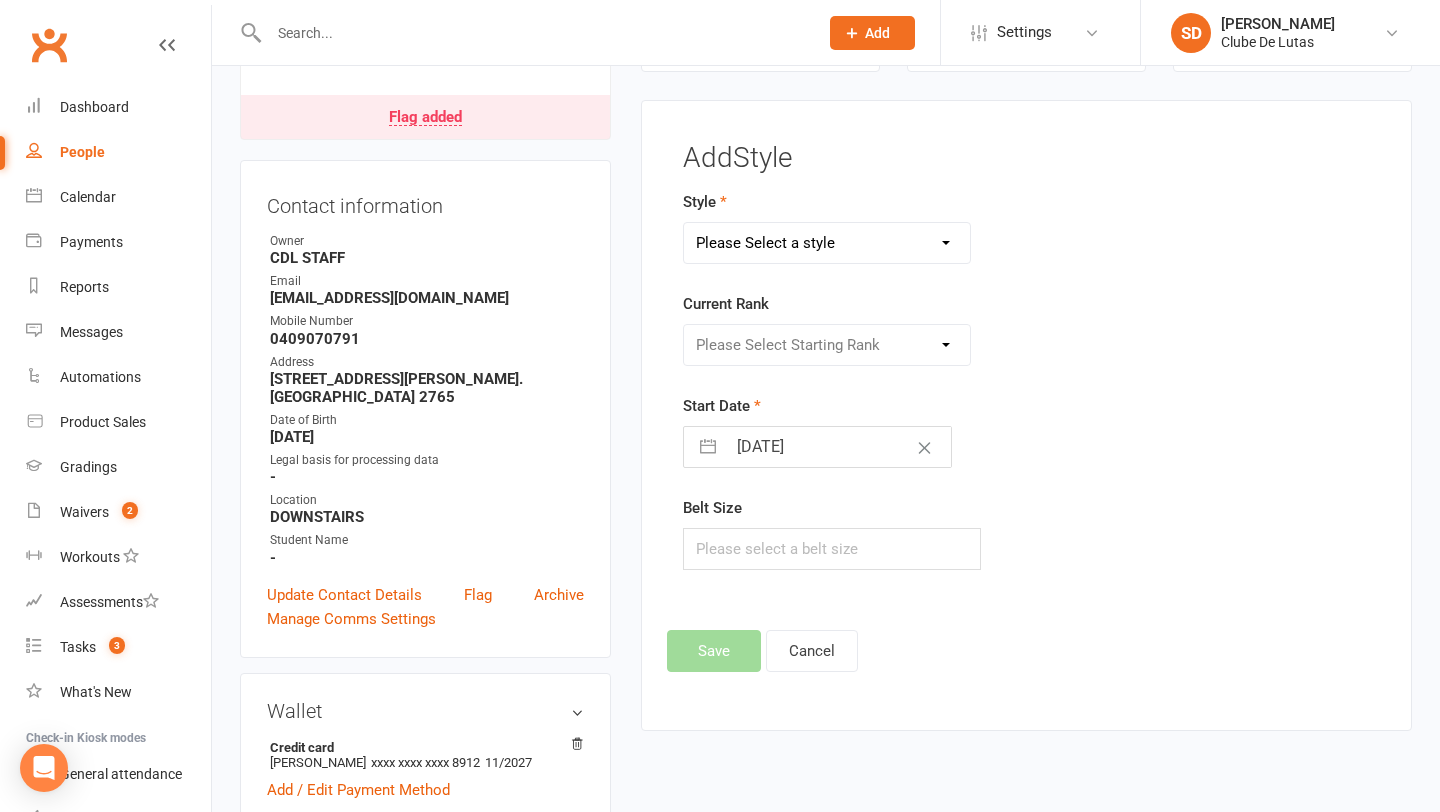 click on "Please Select a style Adult Judo ADULTS BRAZILIAN Jiu Jitsu BJJ KIDS / YOUTH Kids Judo Muay Thai" at bounding box center (827, 243) 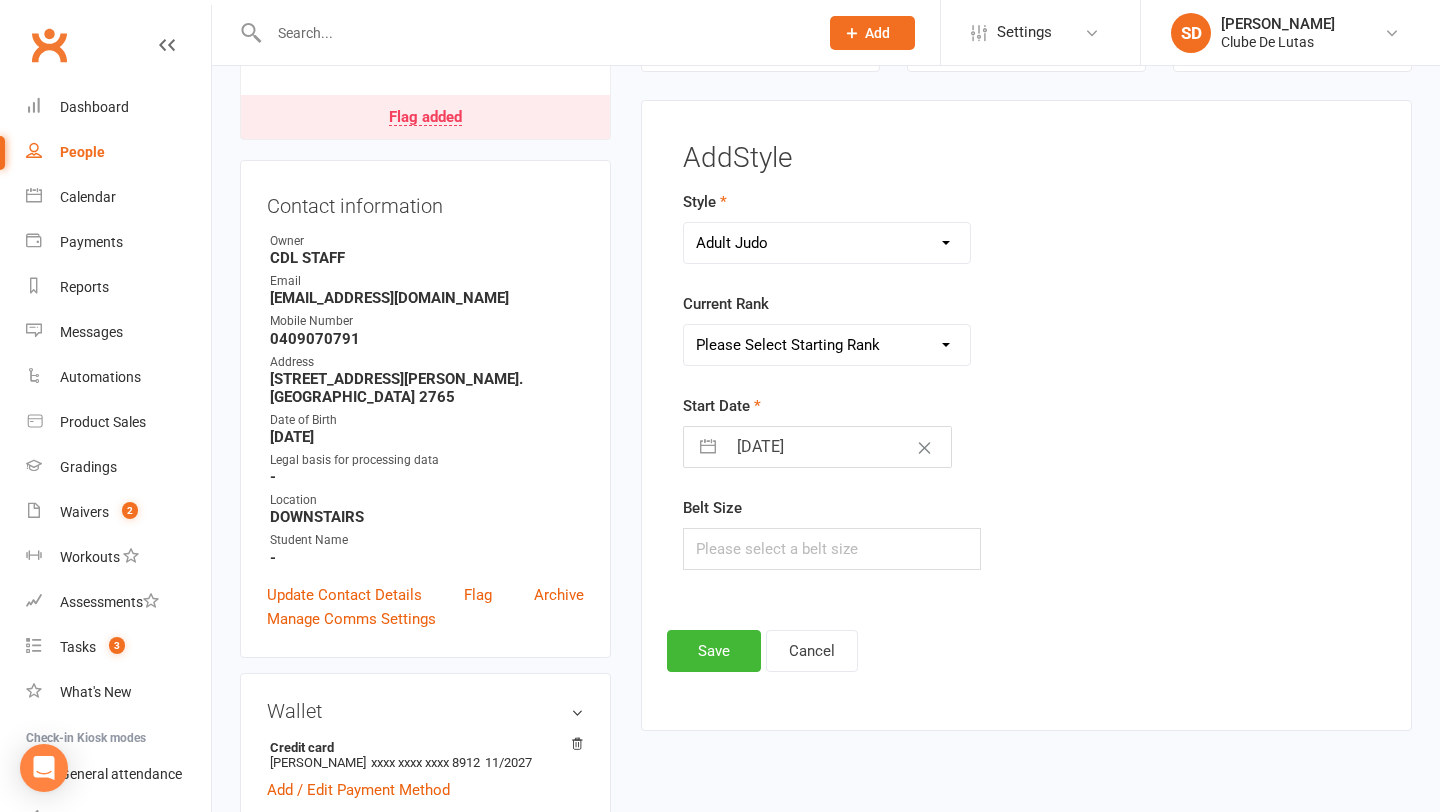 click on "Please Select Starting Rank White Belt Yellow Belt Orange Belt Green Belt Blue Belt Brown Belt Black Belt" at bounding box center [827, 345] 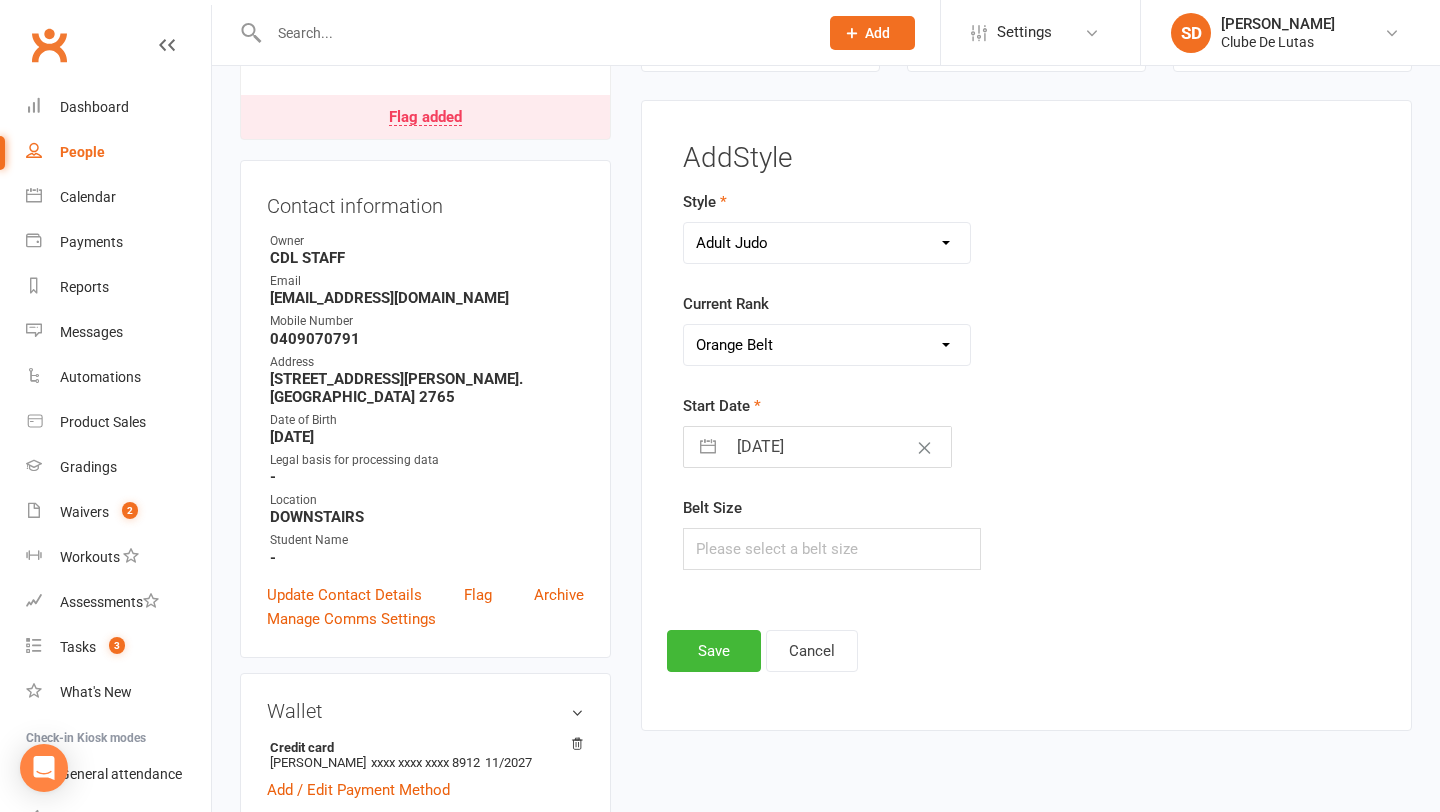 click at bounding box center (708, 447) 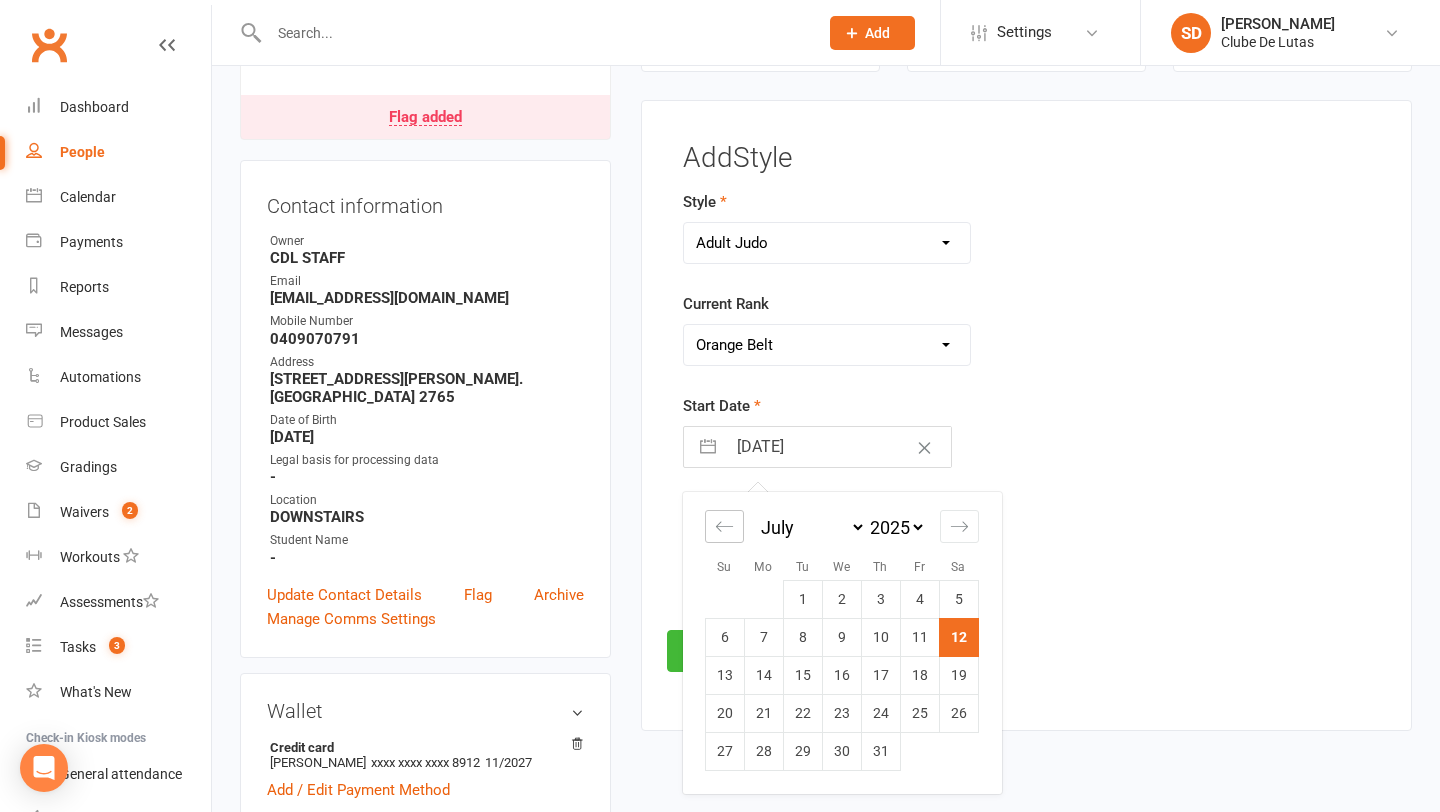 click at bounding box center (724, 526) 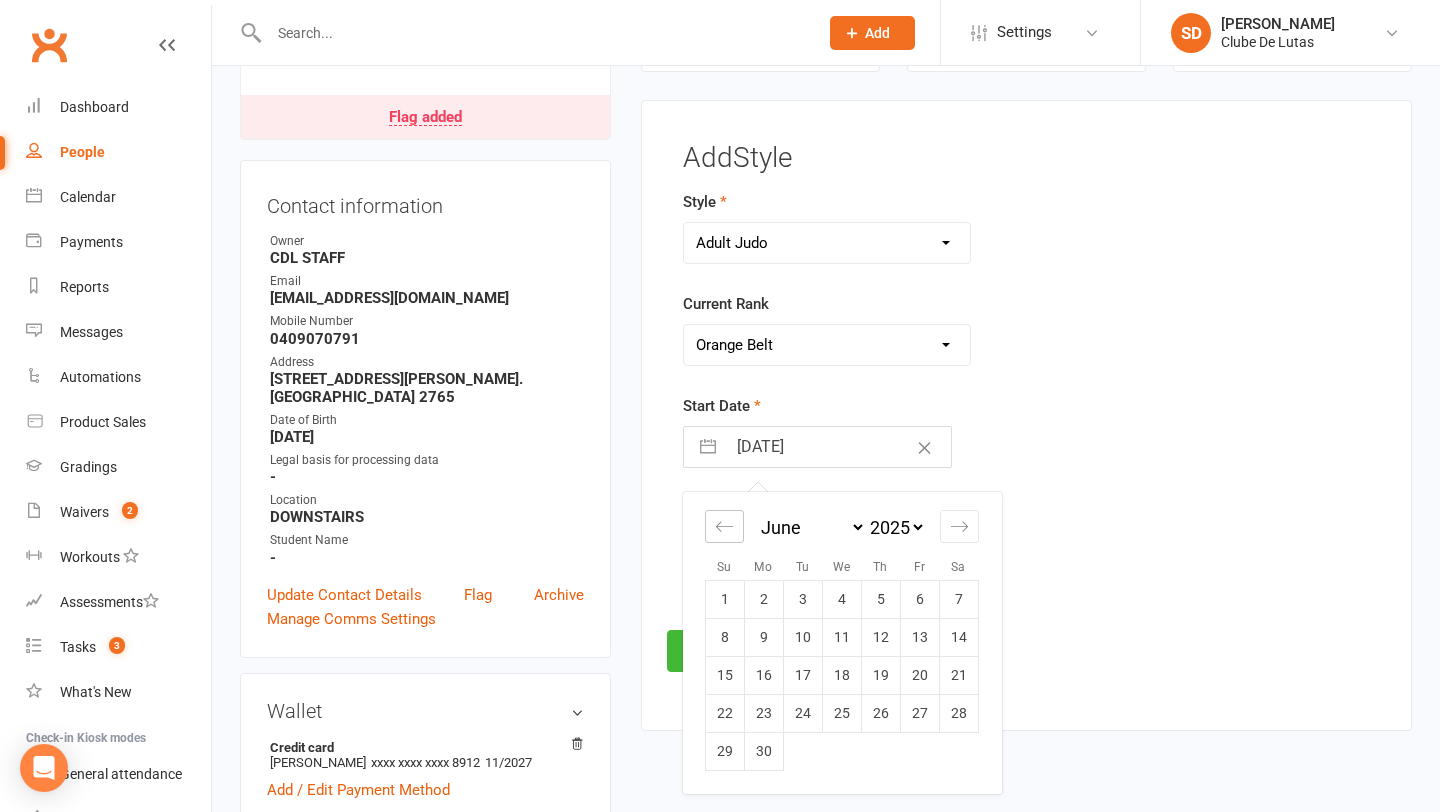 click at bounding box center (724, 526) 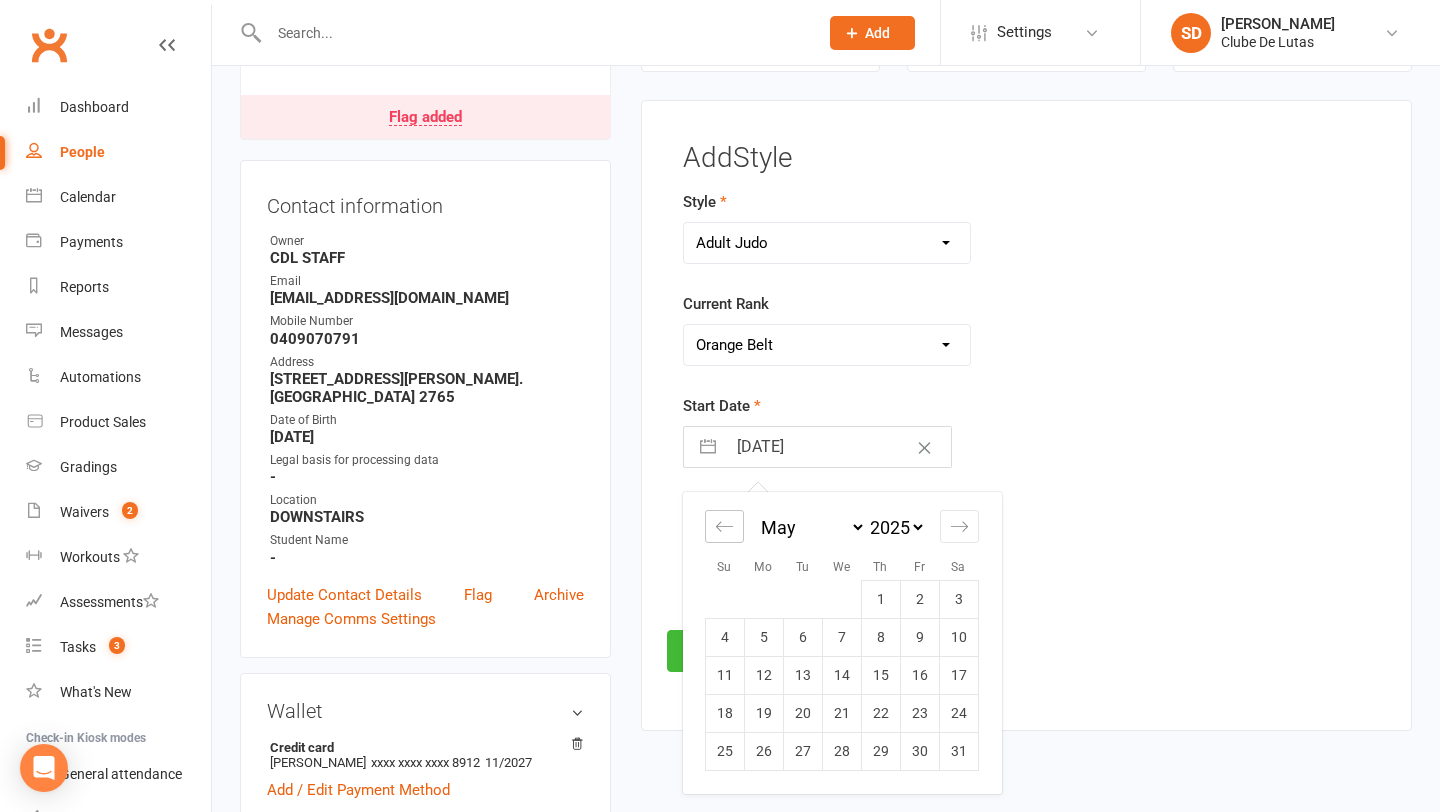 click at bounding box center (724, 526) 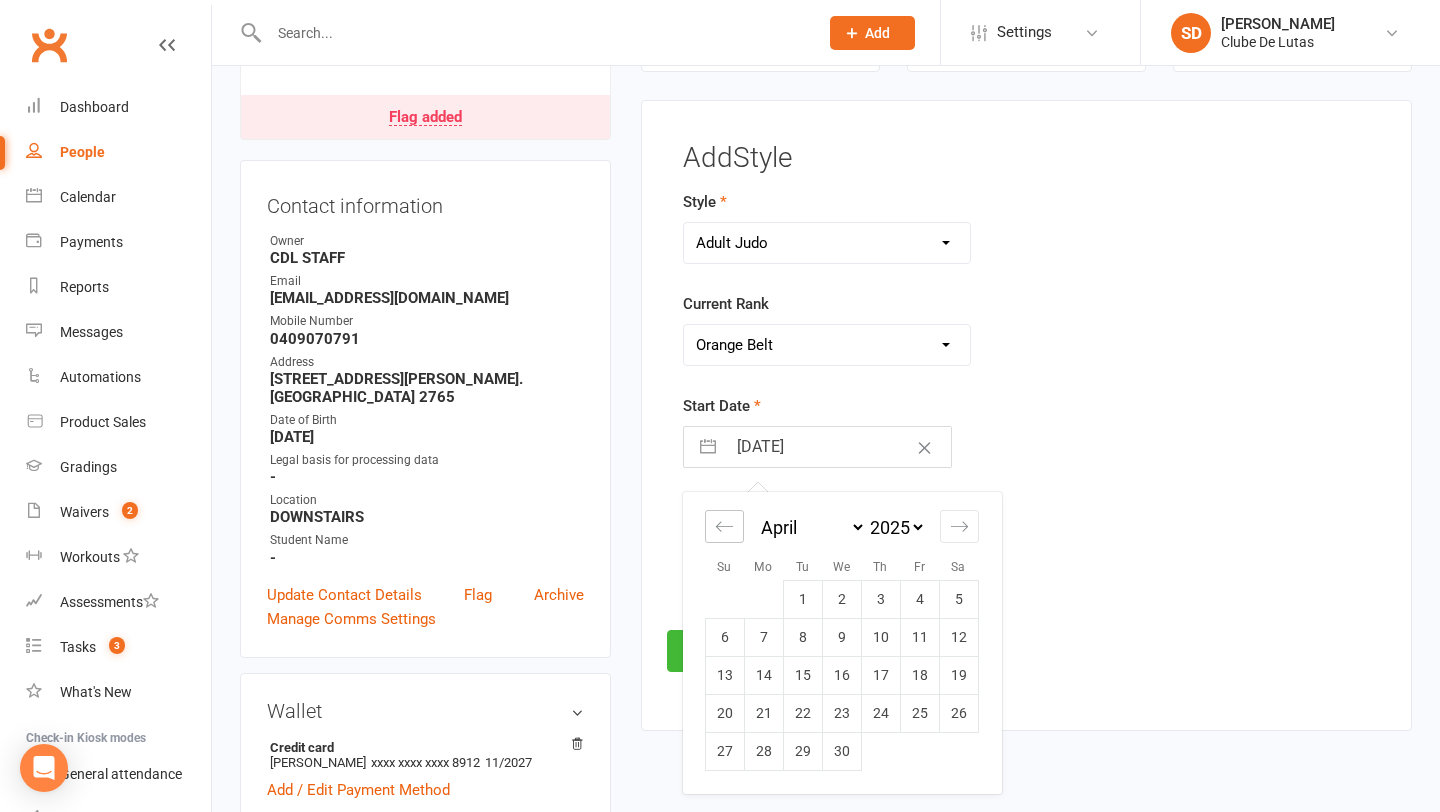 click at bounding box center (724, 526) 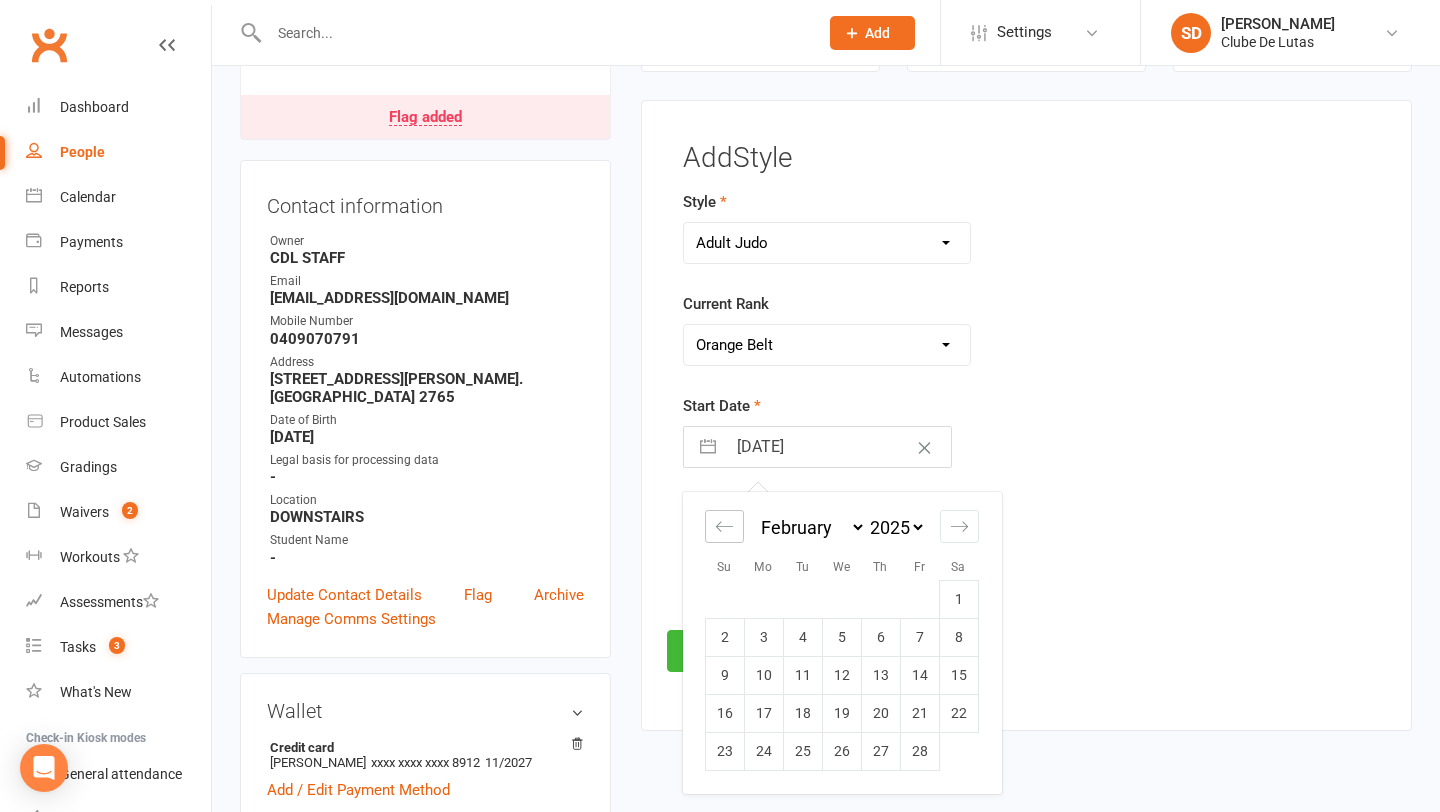 click at bounding box center (724, 526) 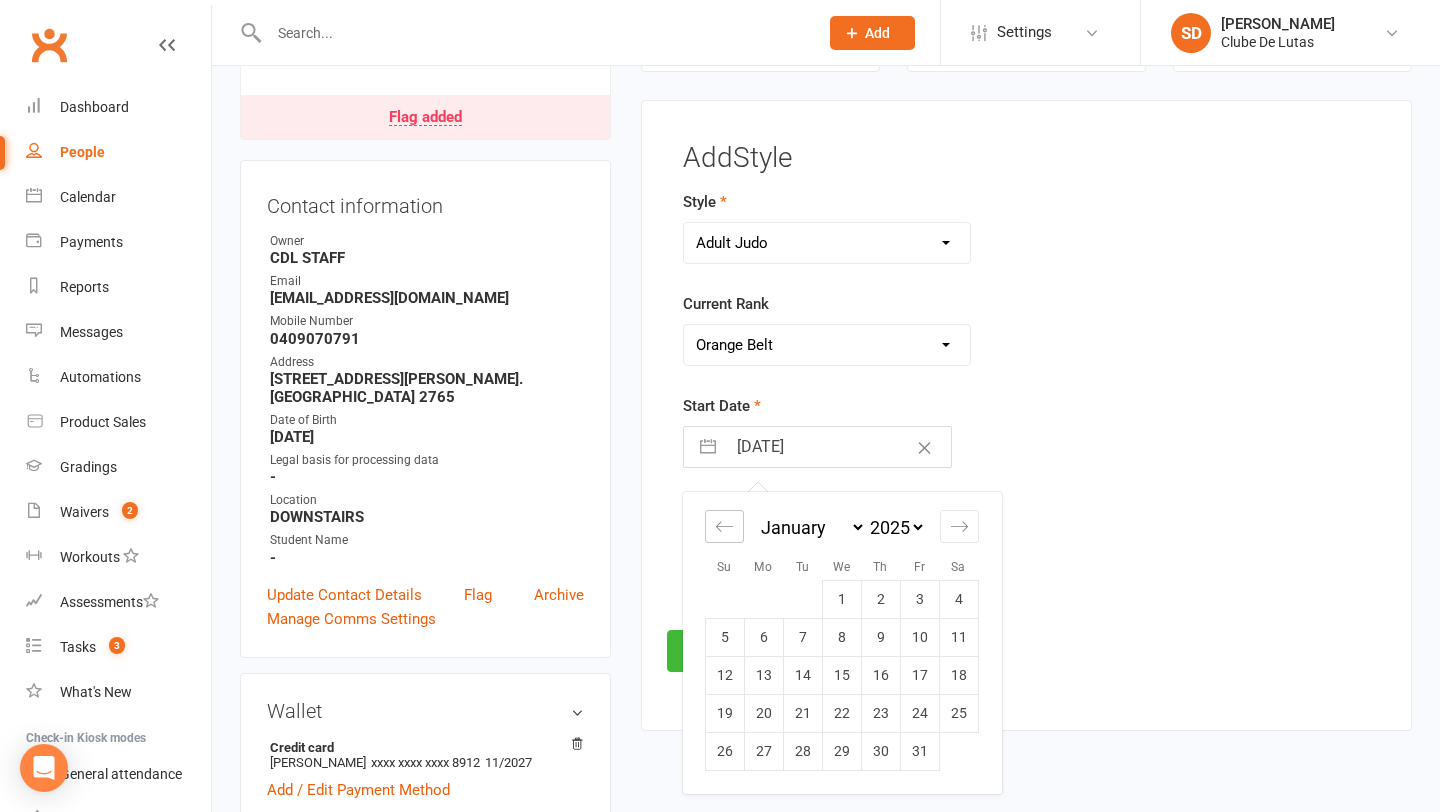 click at bounding box center [724, 526] 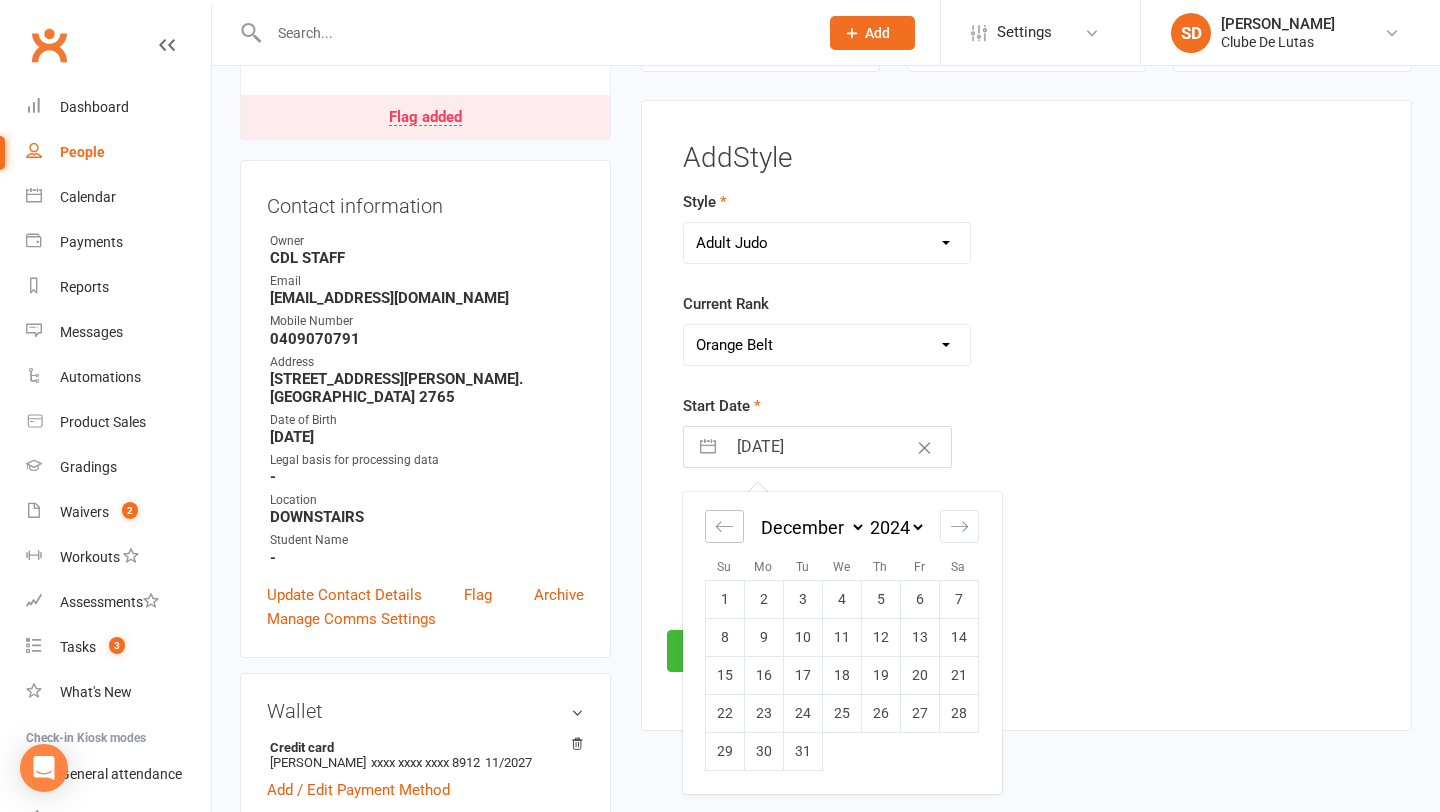 click at bounding box center [724, 526] 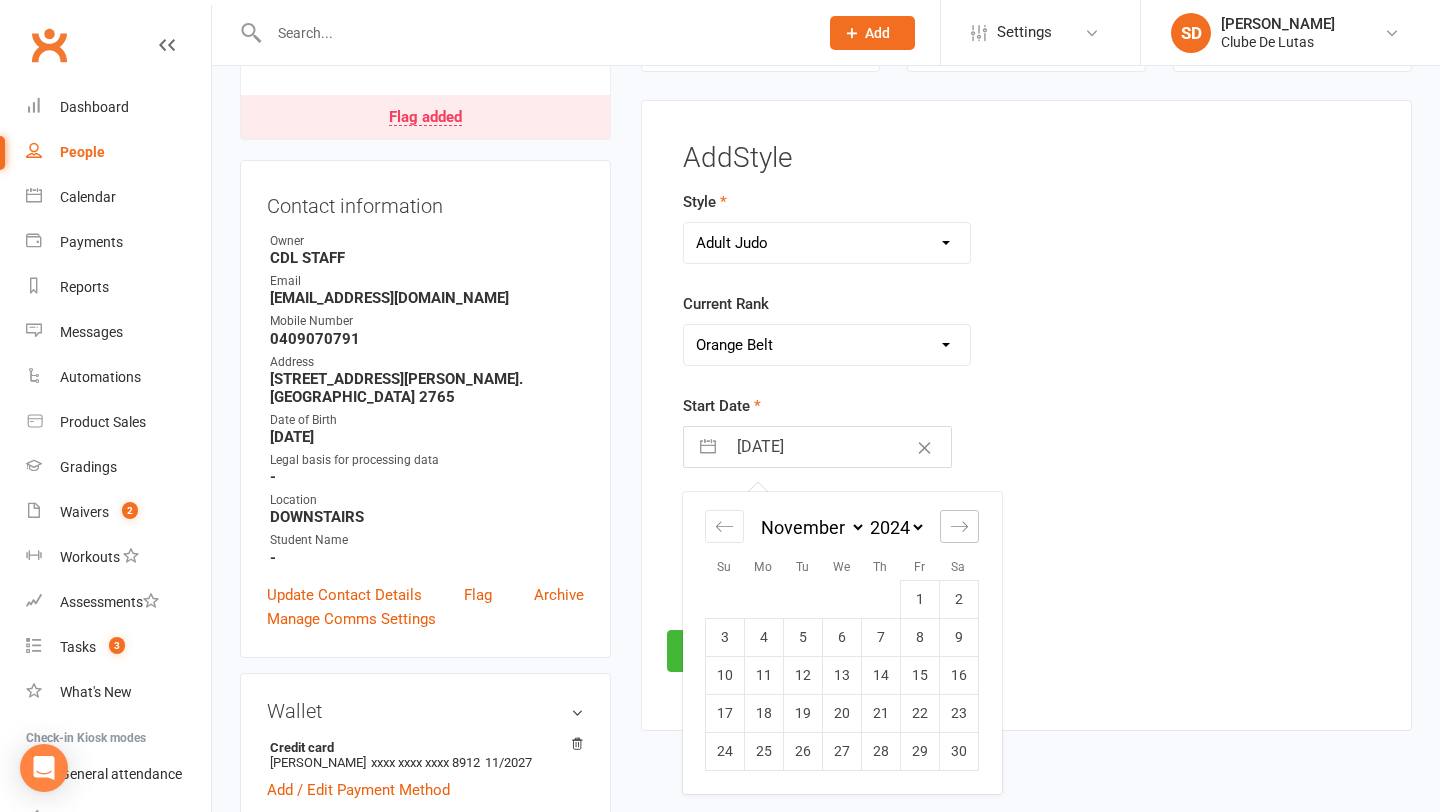 click 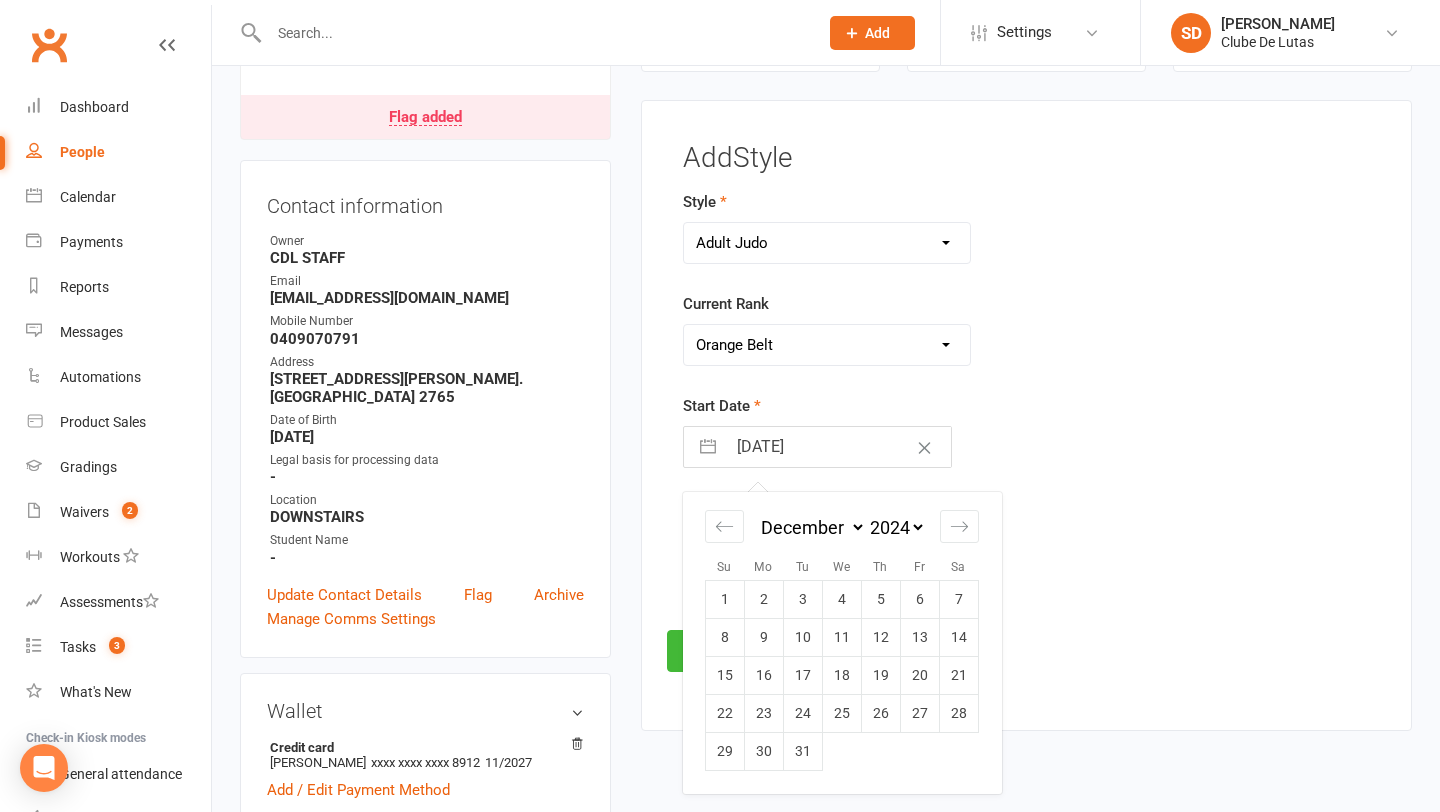 scroll, scrollTop: 231, scrollLeft: 0, axis: vertical 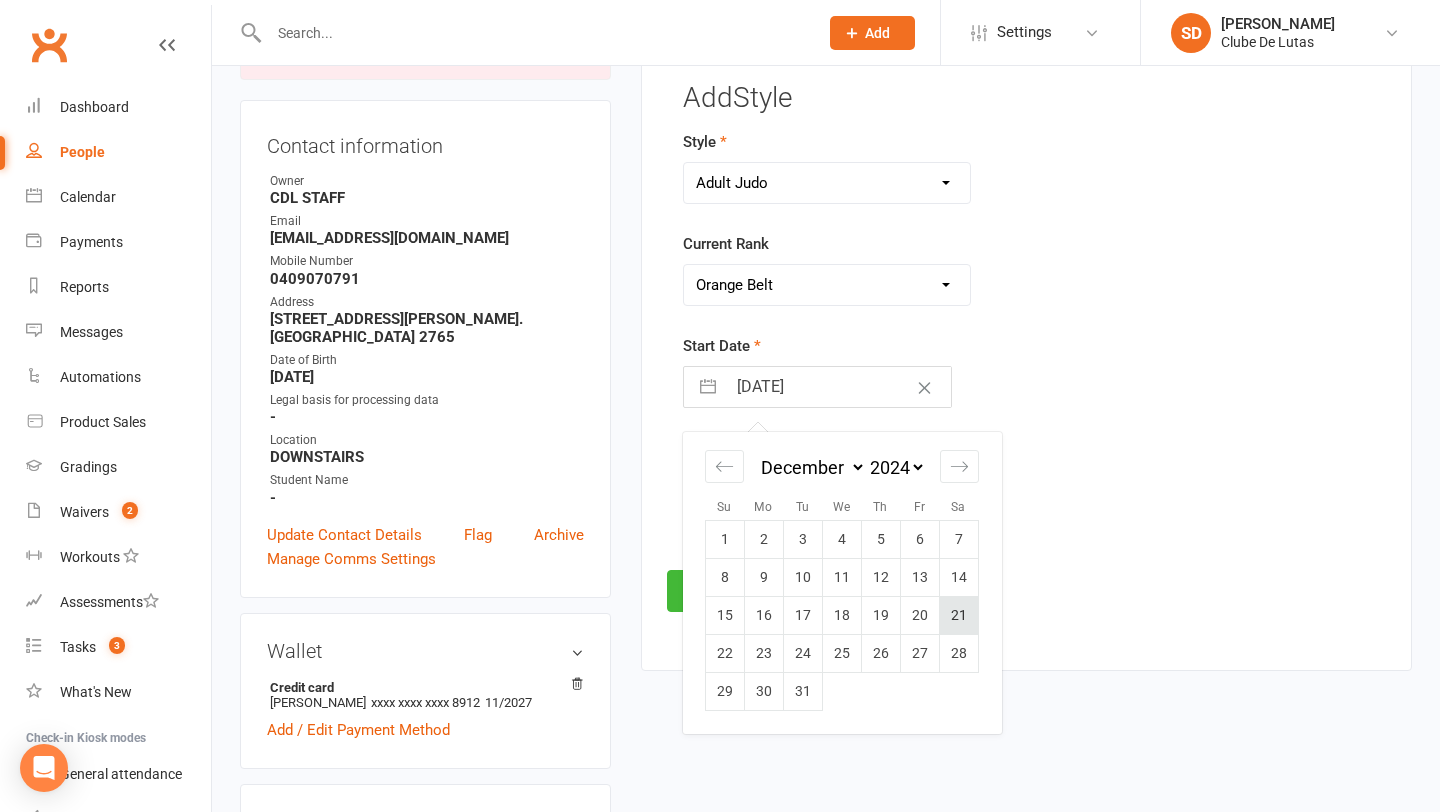 click on "21" at bounding box center [958, 615] 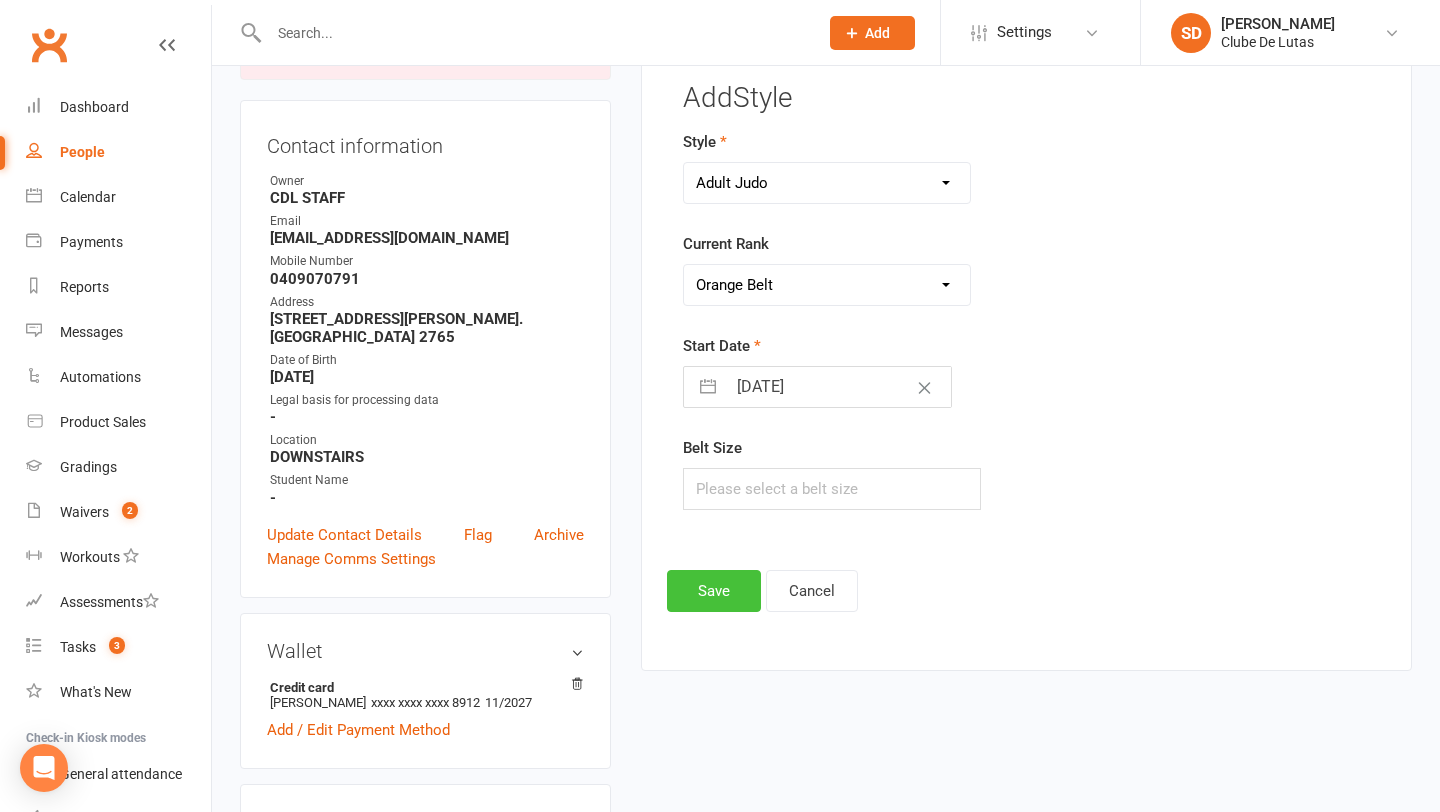 click on "Save" at bounding box center [714, 591] 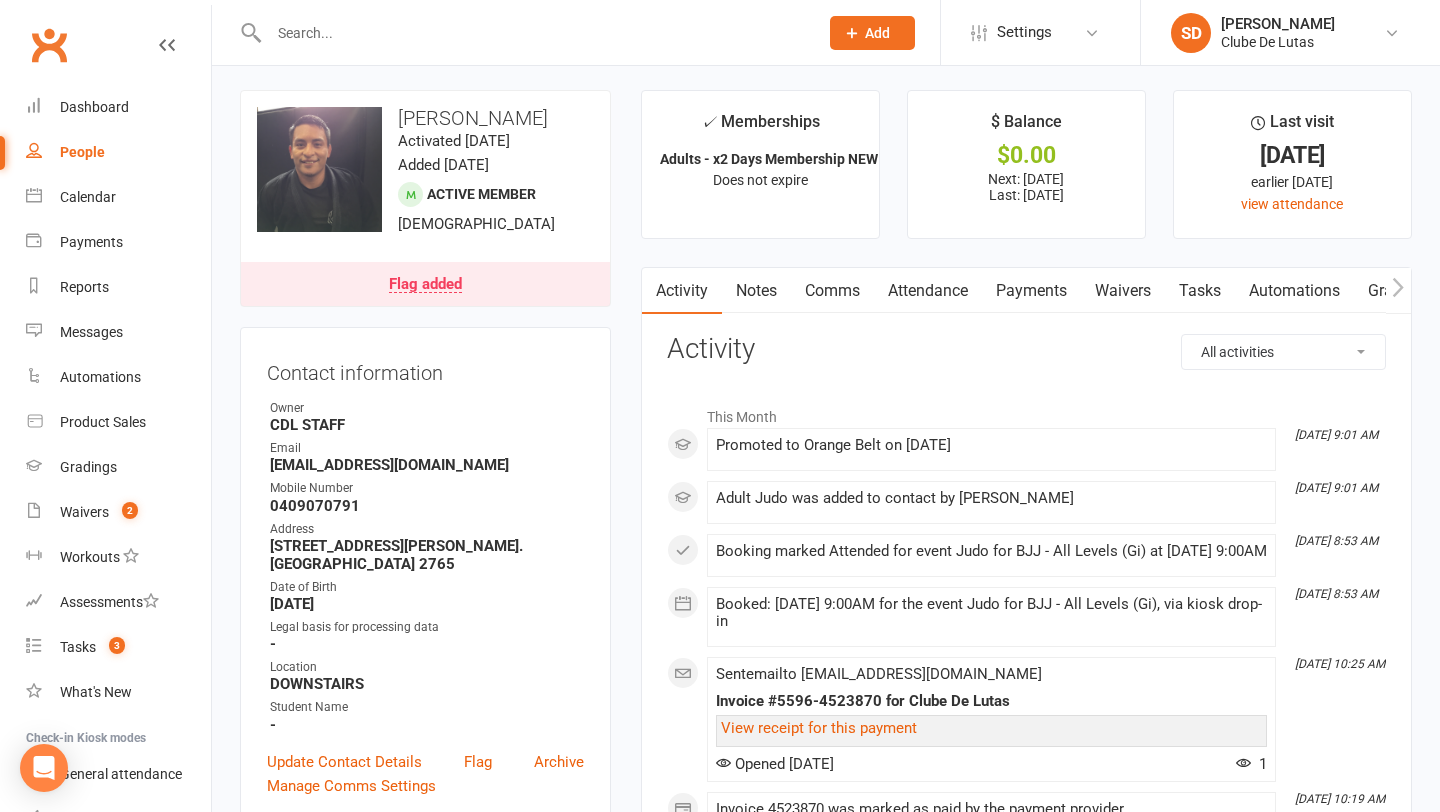 scroll, scrollTop: 0, scrollLeft: 0, axis: both 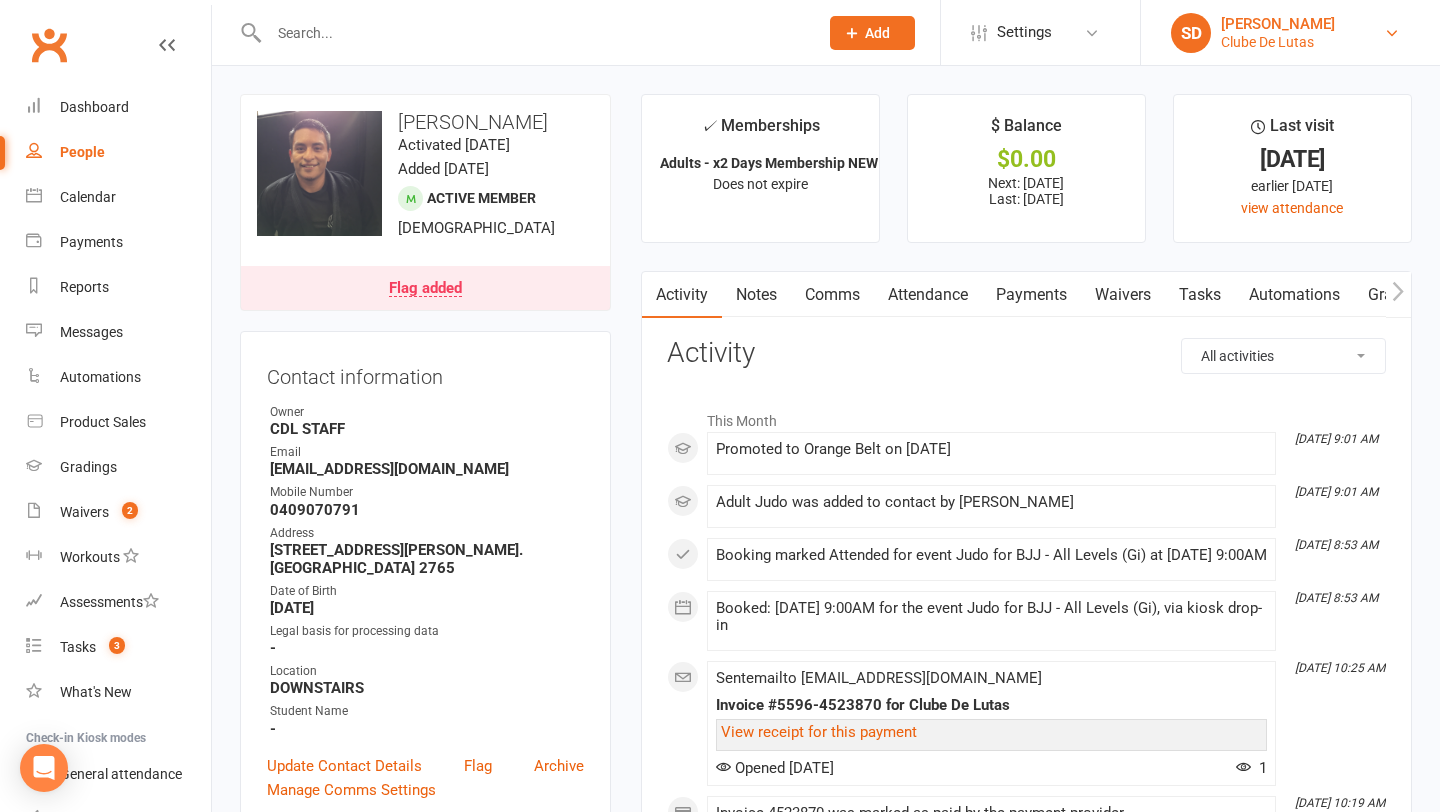 click on "SD Siobhan Duffy Clube De Lutas" at bounding box center (1290, 33) 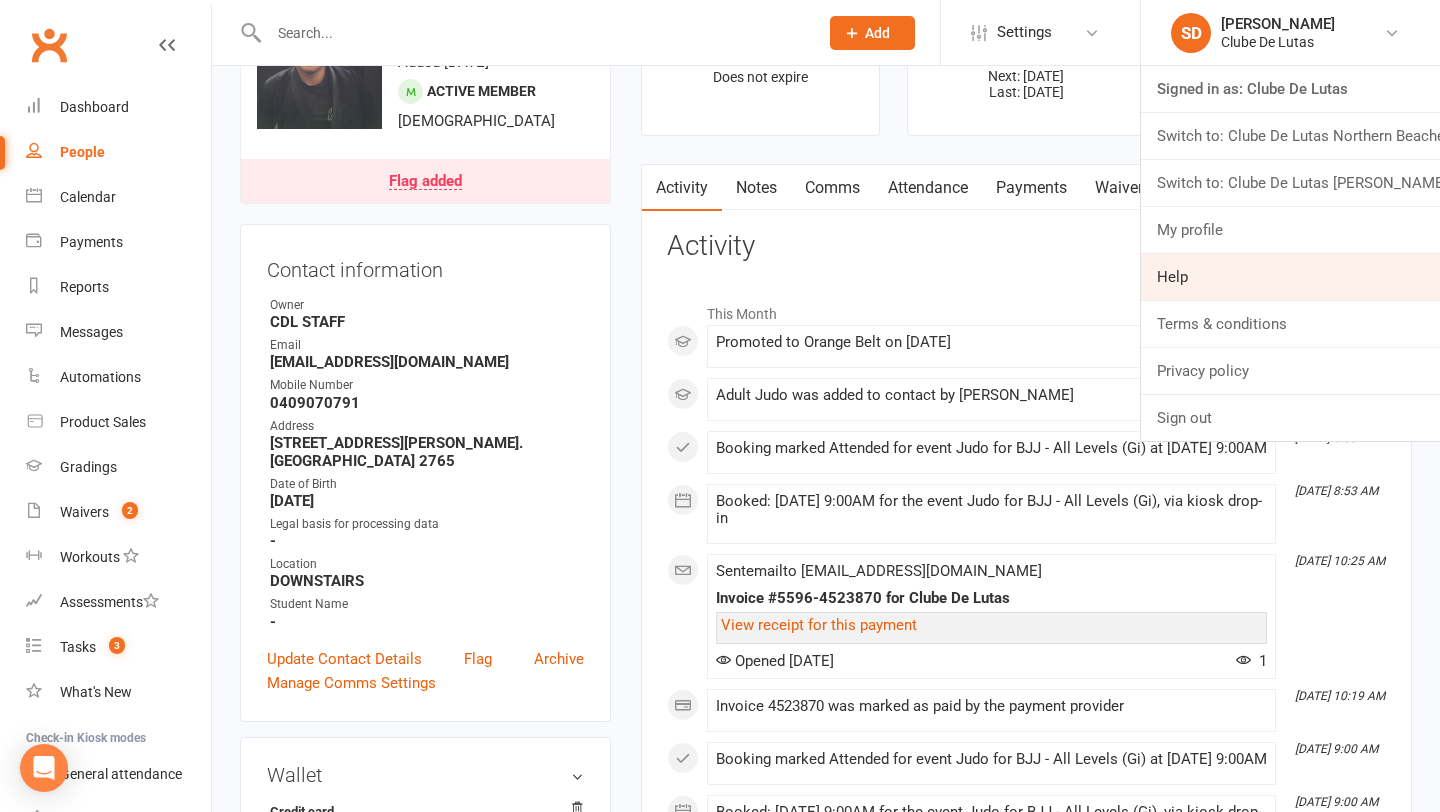 scroll, scrollTop: 109, scrollLeft: 0, axis: vertical 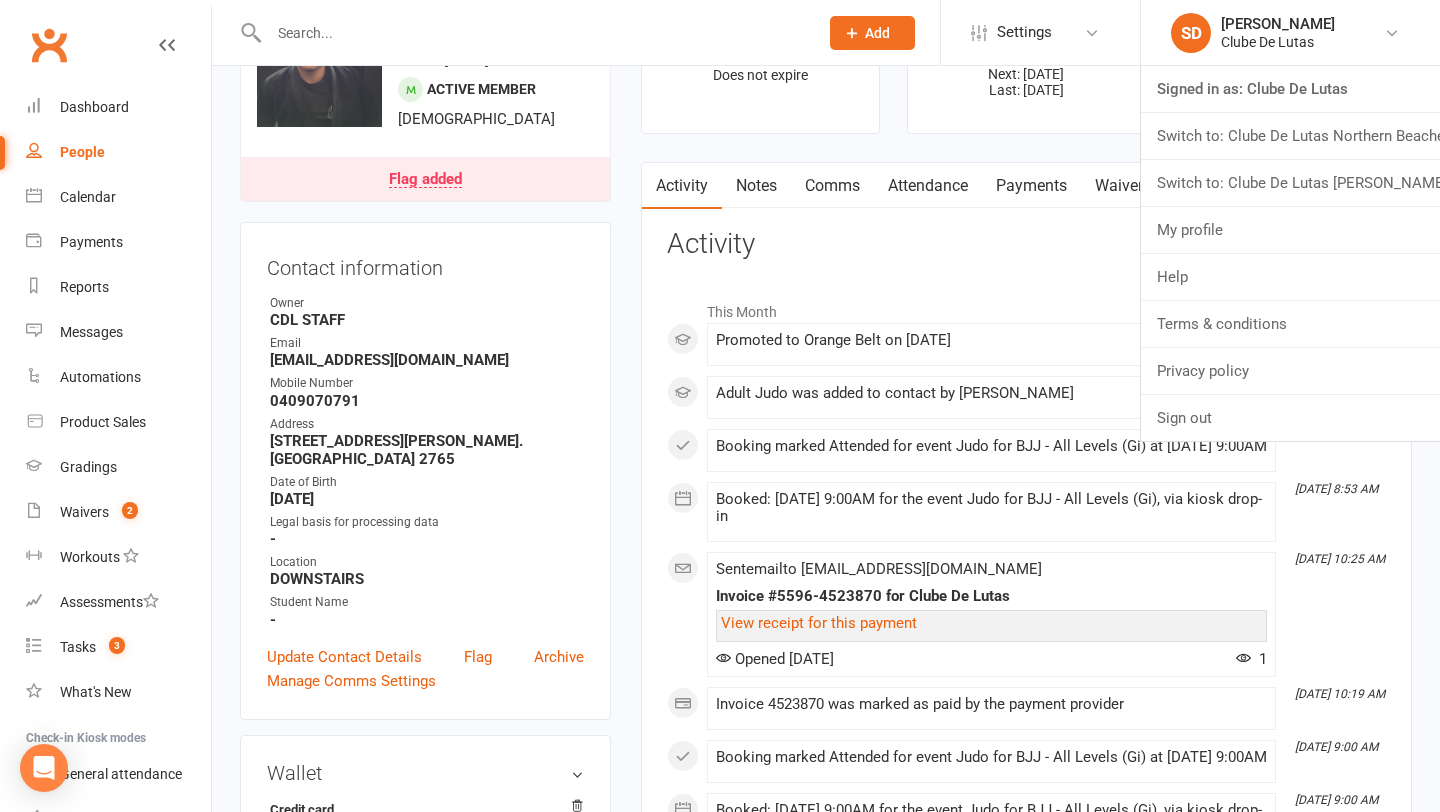 click at bounding box center (522, 32) 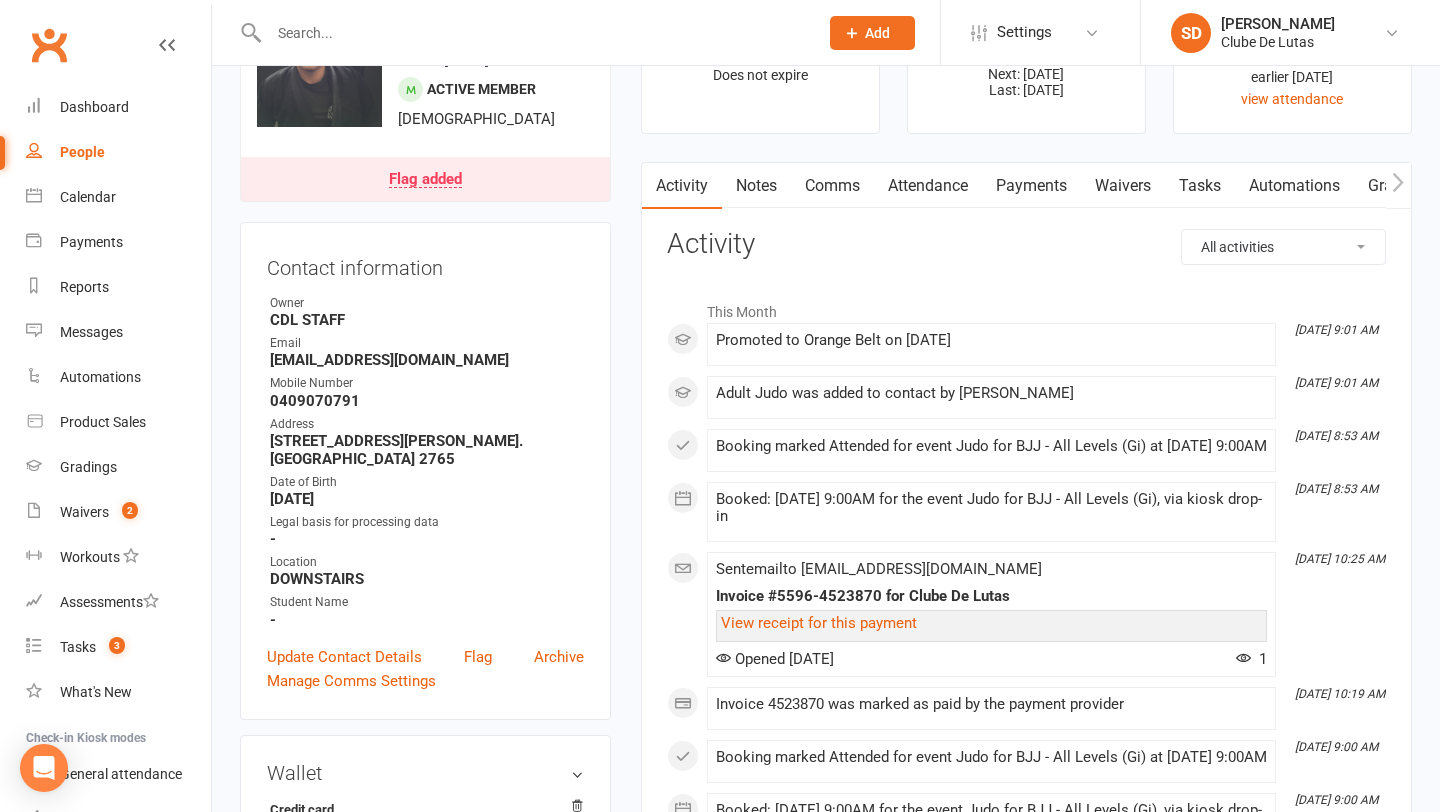 click at bounding box center [533, 33] 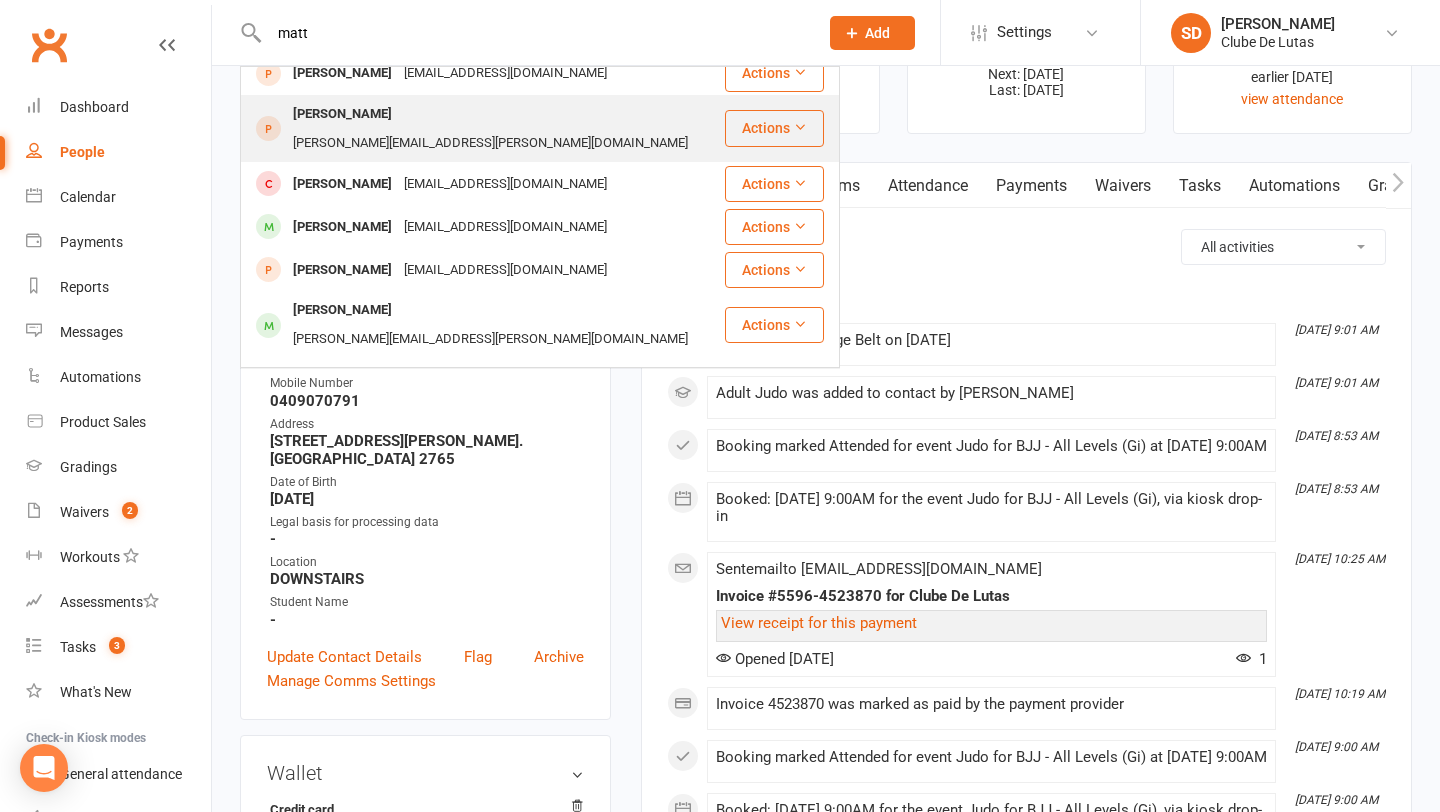scroll, scrollTop: 214, scrollLeft: 0, axis: vertical 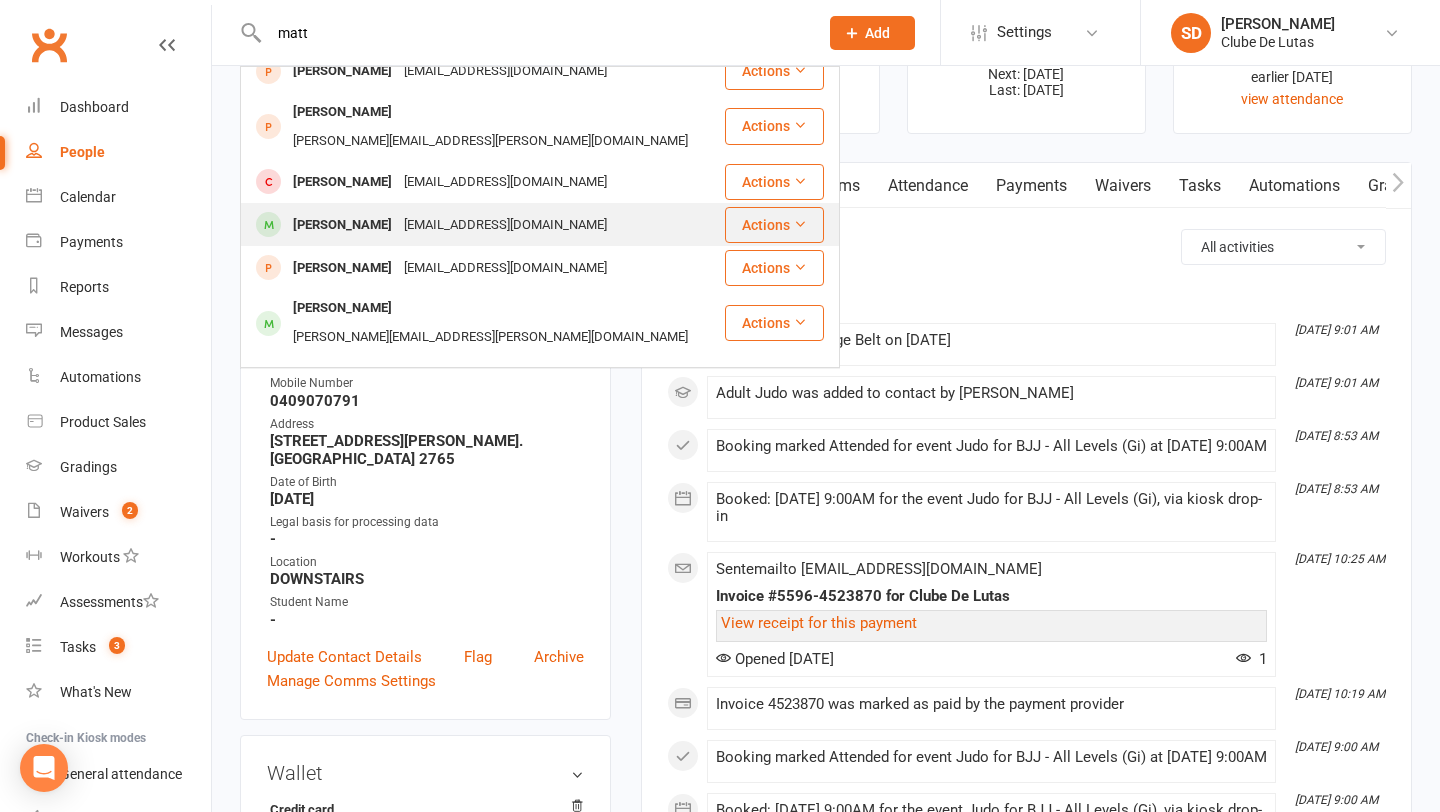 type on "matt" 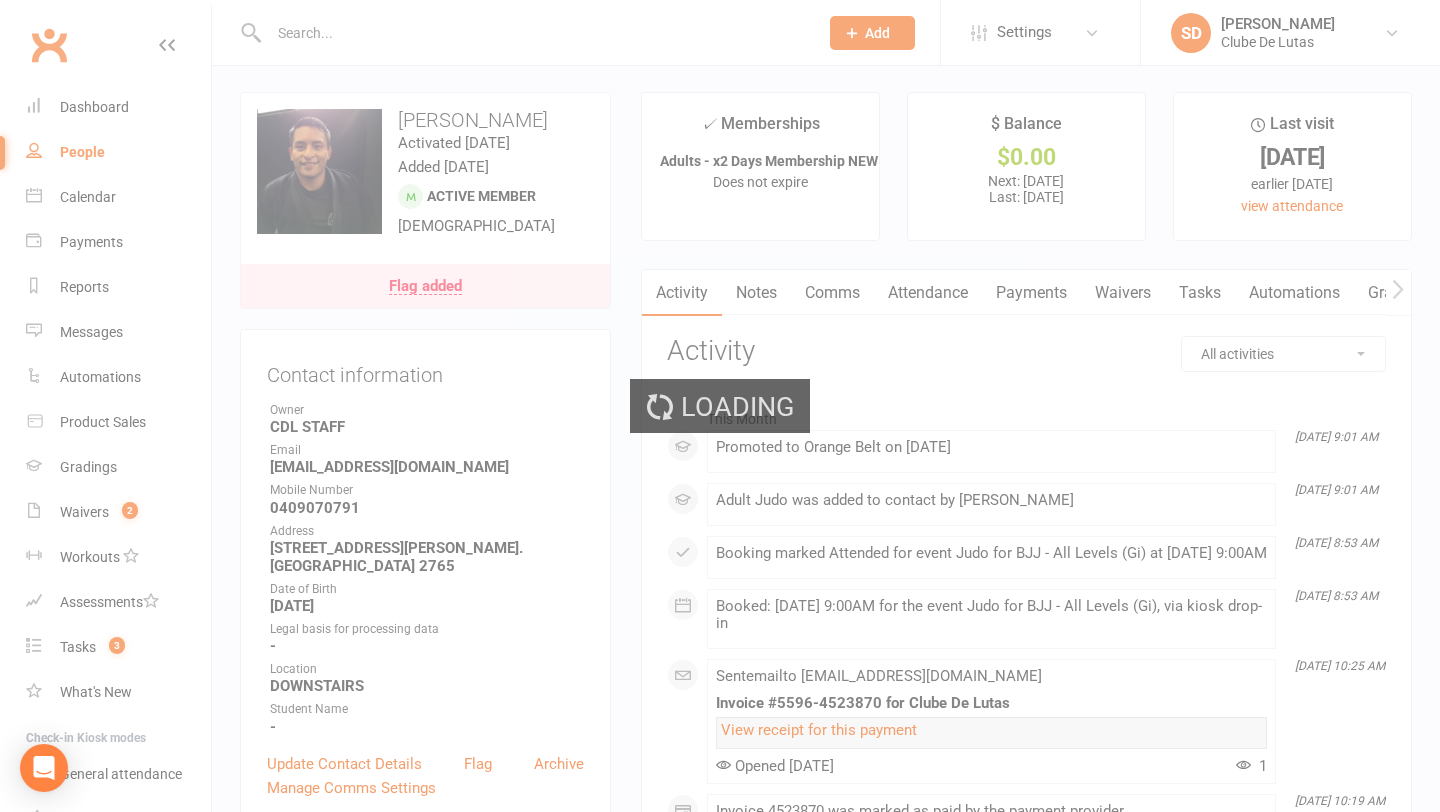 scroll, scrollTop: 0, scrollLeft: 0, axis: both 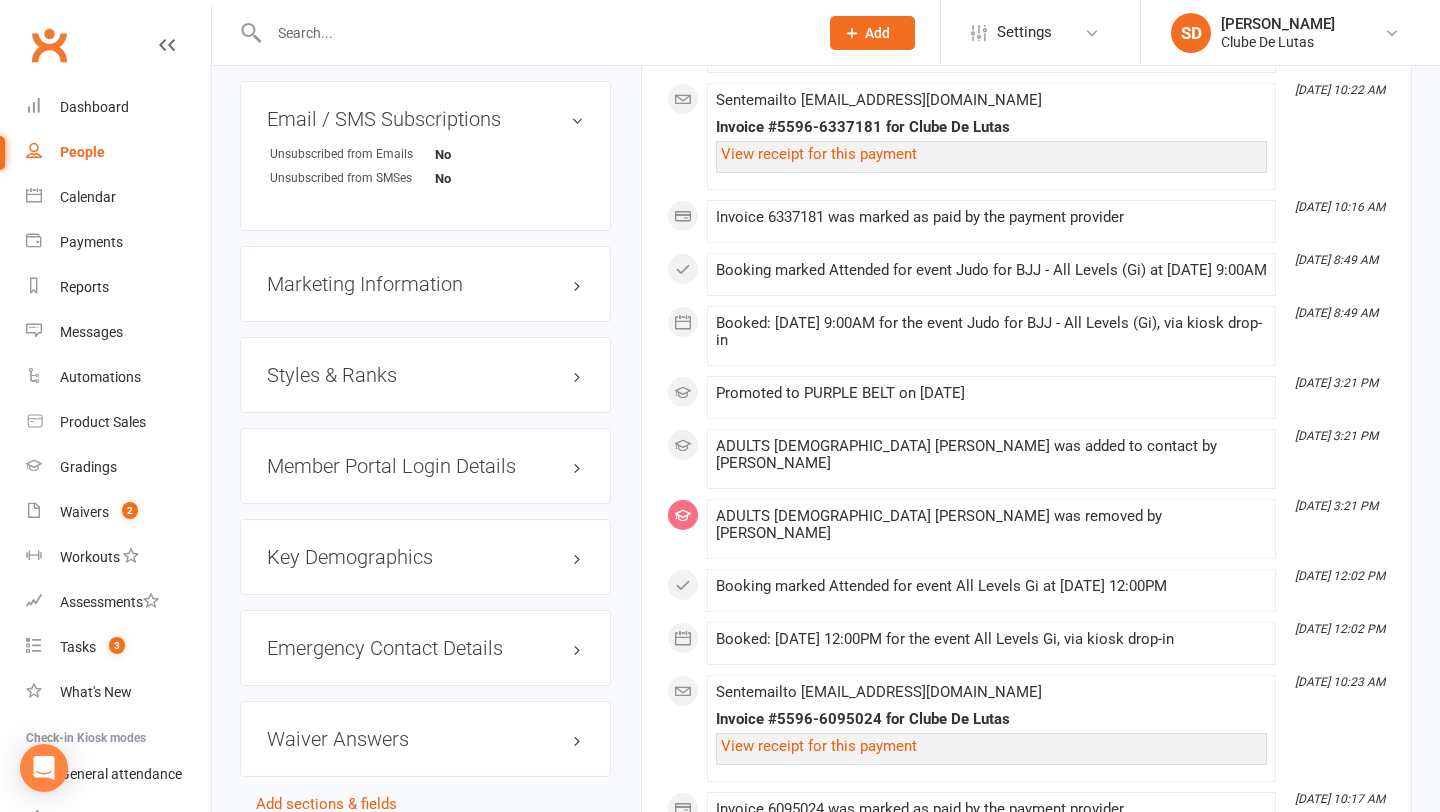click on "Styles & Ranks" at bounding box center [425, 375] 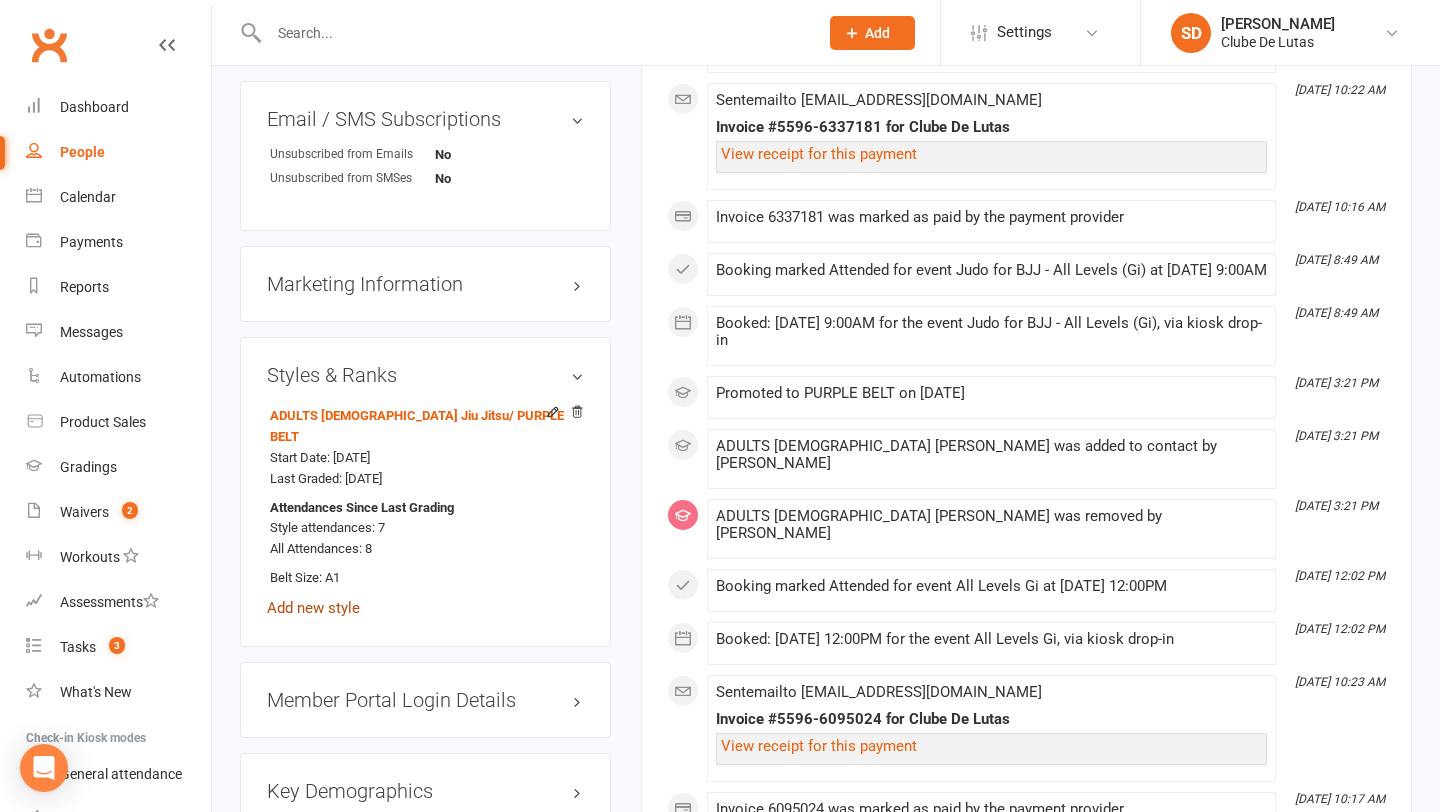 click on "Add new style" at bounding box center (313, 608) 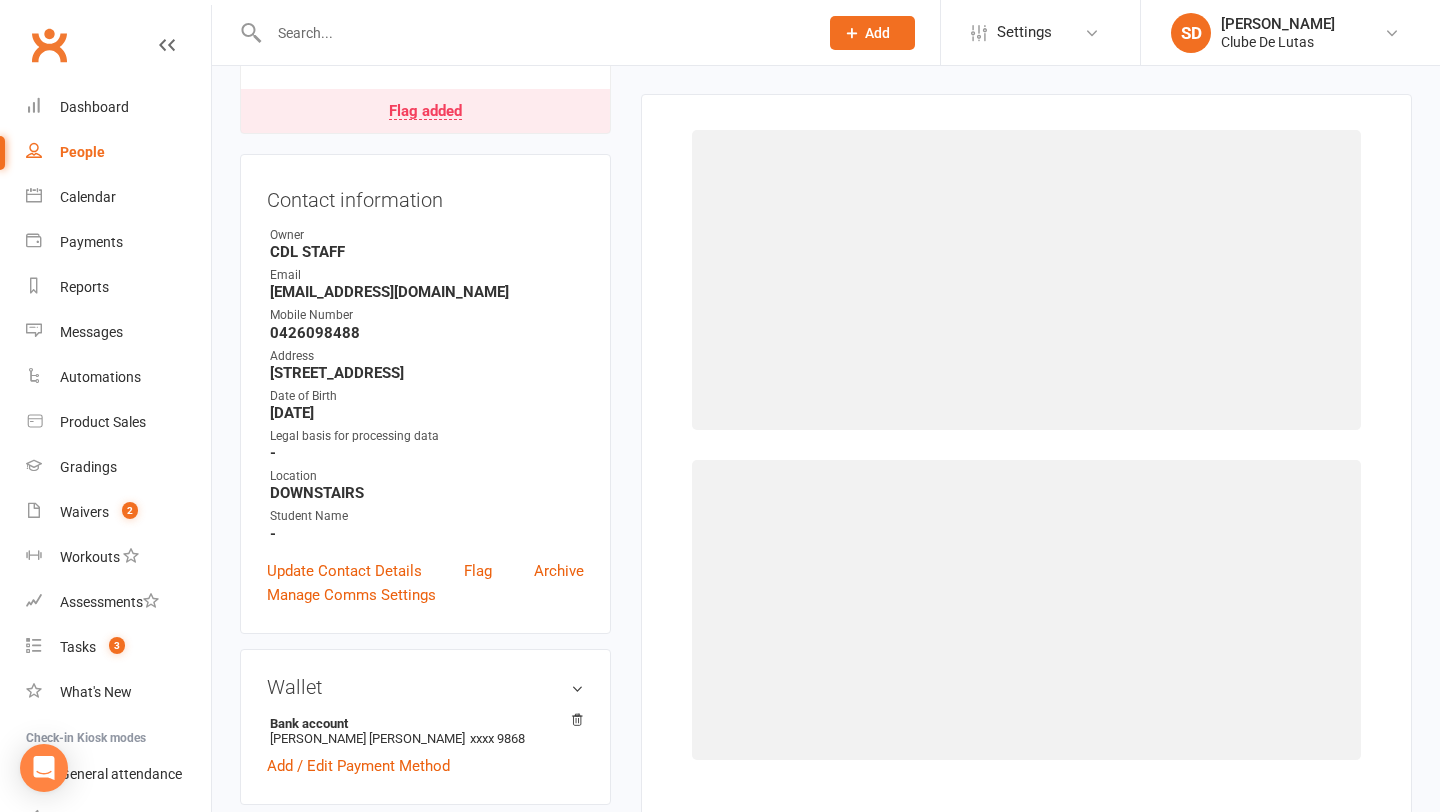 scroll, scrollTop: 171, scrollLeft: 0, axis: vertical 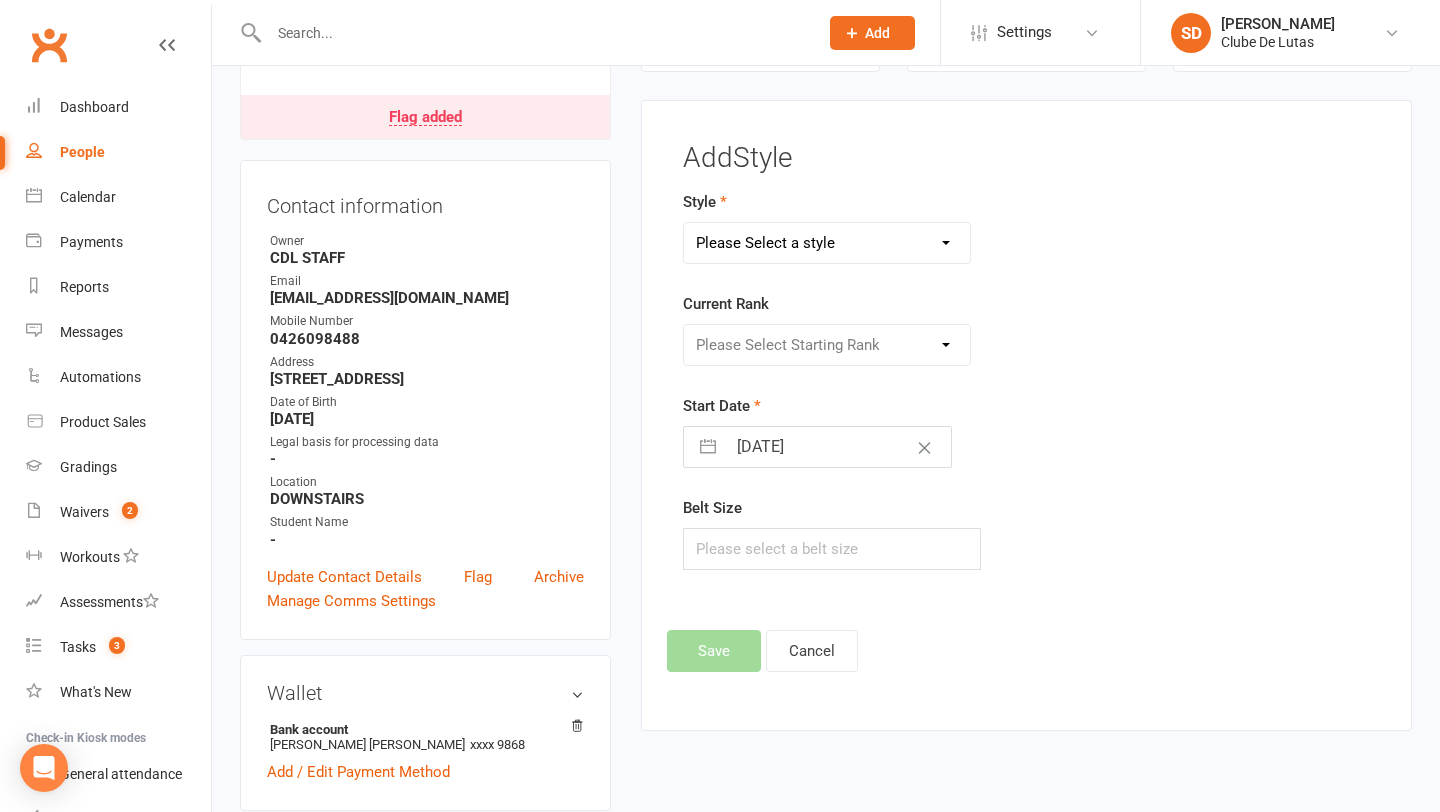 click on "Please Select a style Adult Judo ADULTS BRAZILIAN Jiu Jitsu BJJ KIDS / YOUTH Kids Judo Muay Thai" at bounding box center (827, 243) 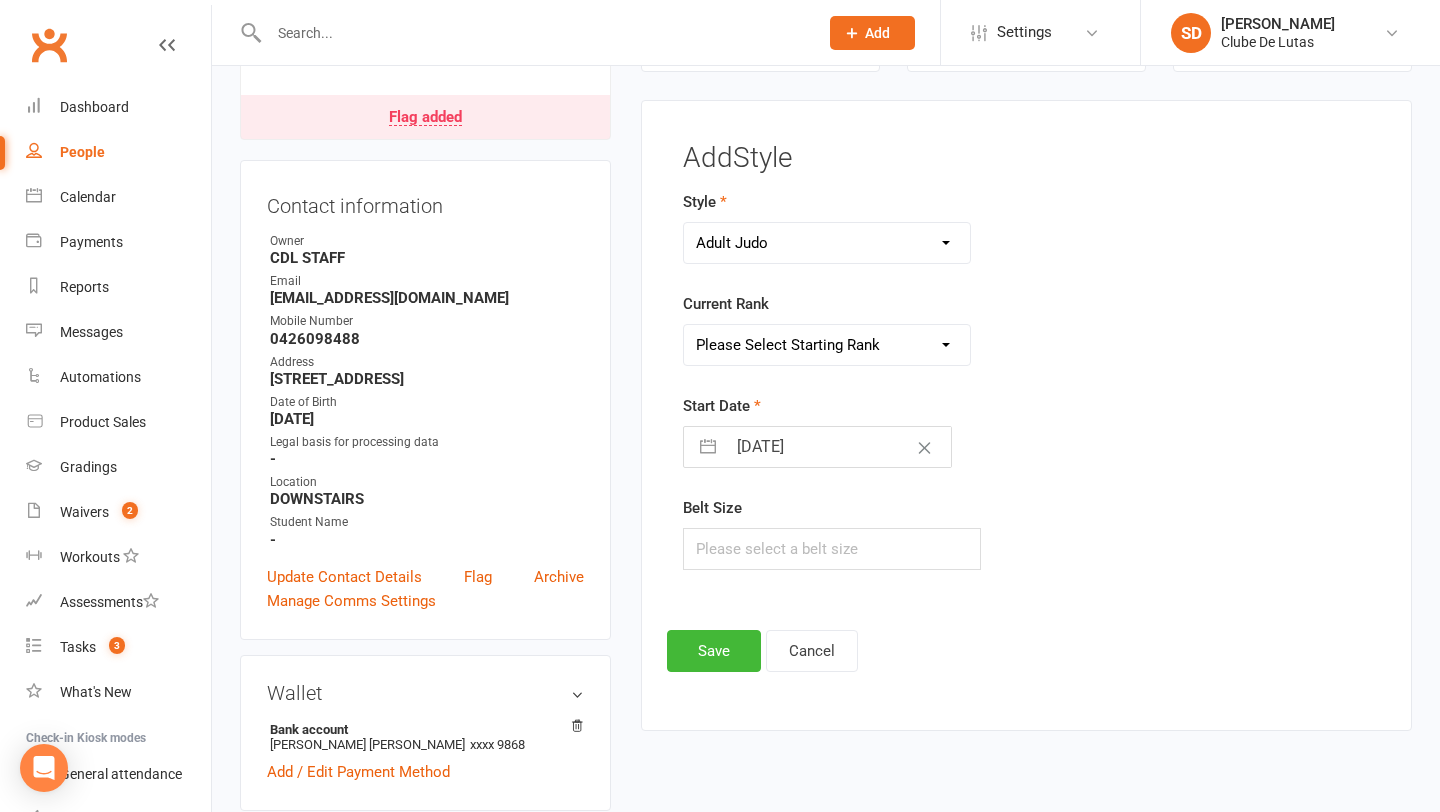 click on "Please Select Starting Rank White Belt Yellow Belt Orange Belt Green Belt Blue Belt Brown Belt Black Belt" at bounding box center [827, 345] 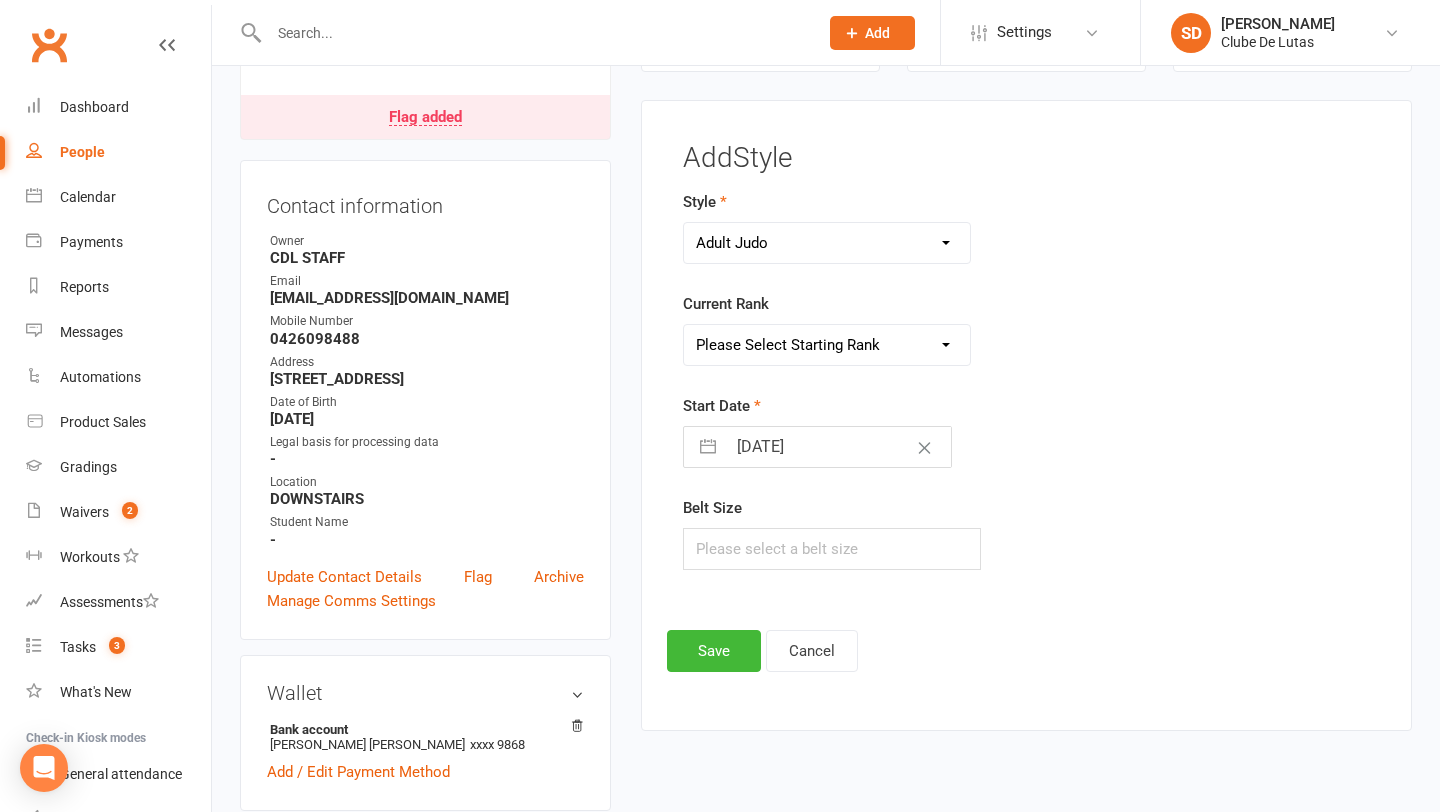 select on "43981" 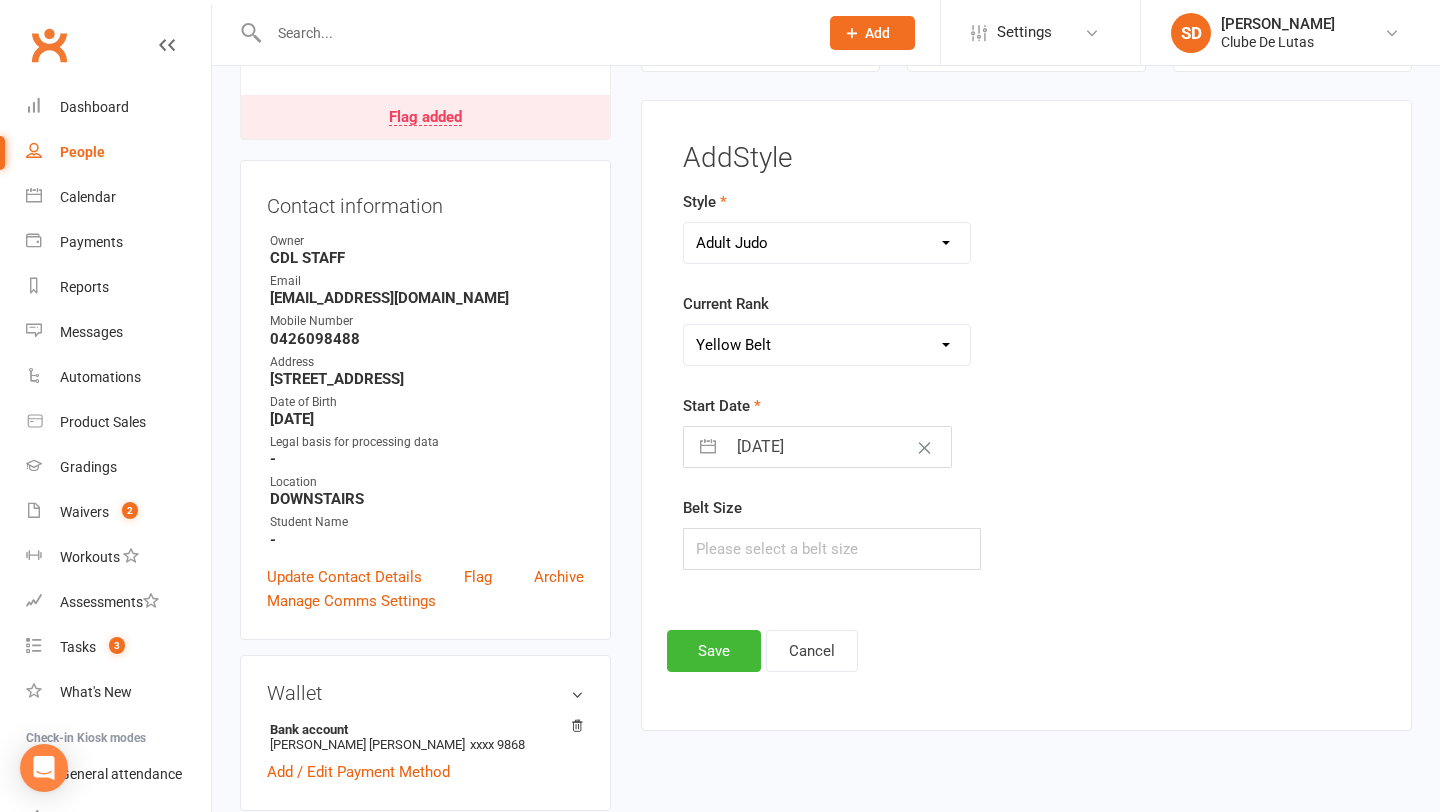 click on "[DATE]" at bounding box center [838, 447] 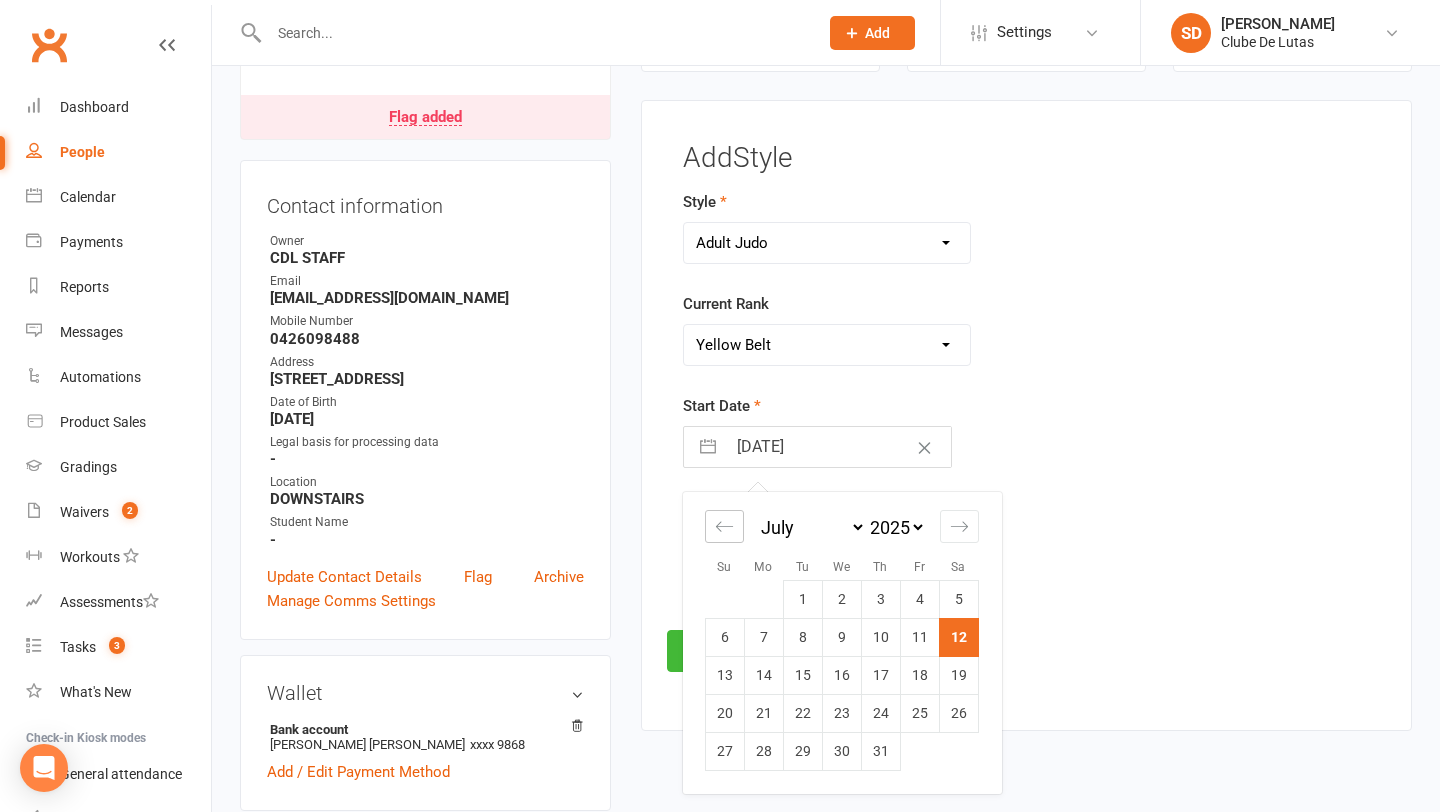 click 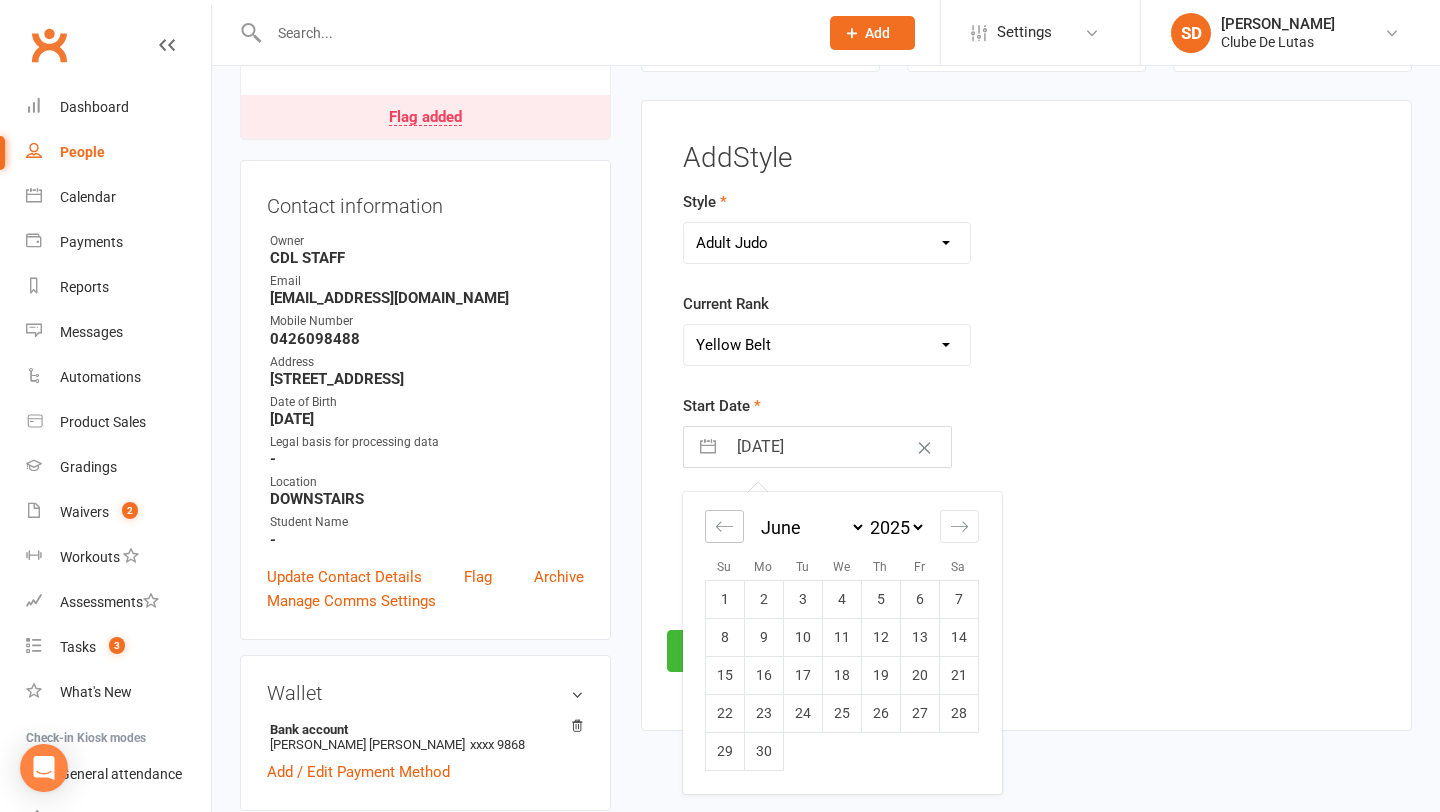 click 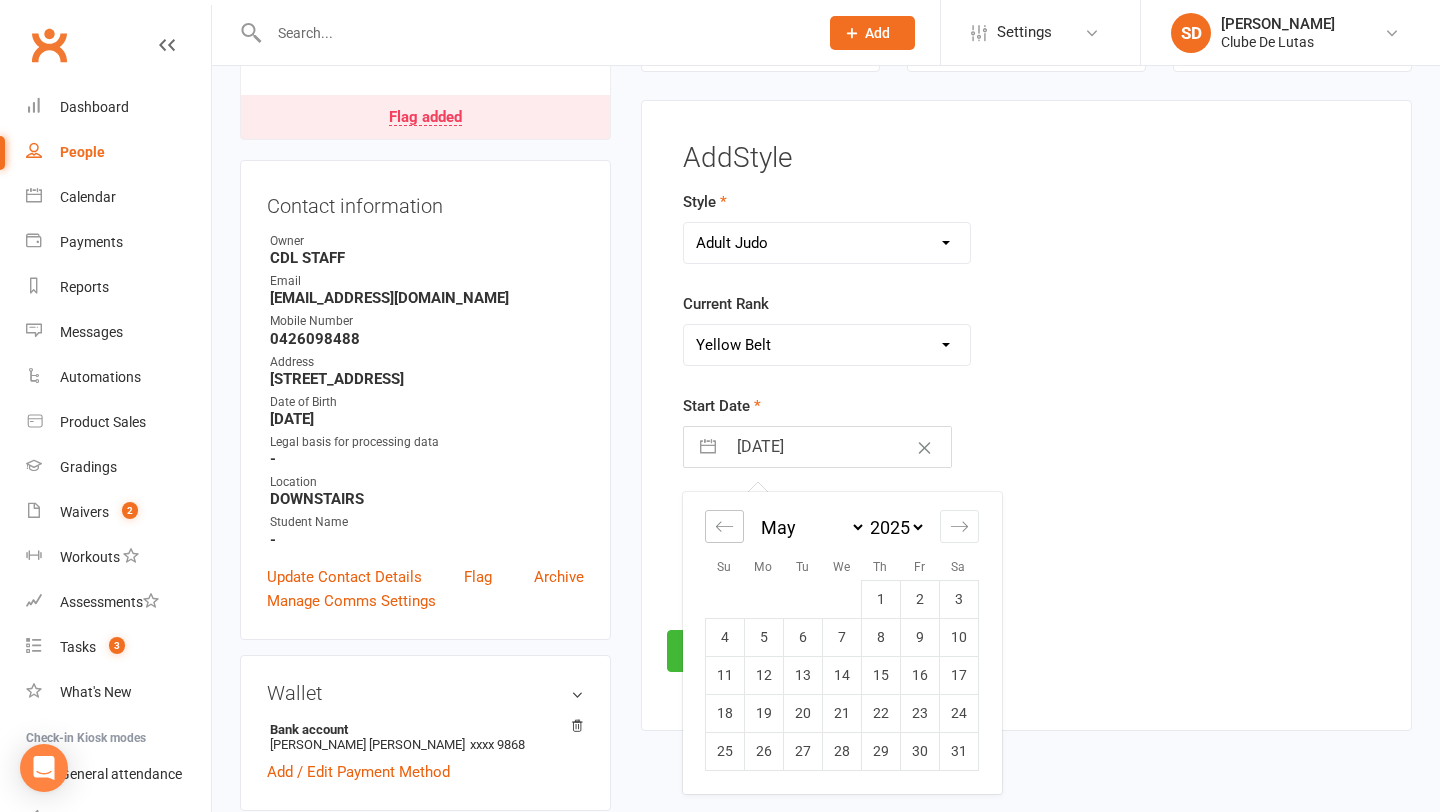 click 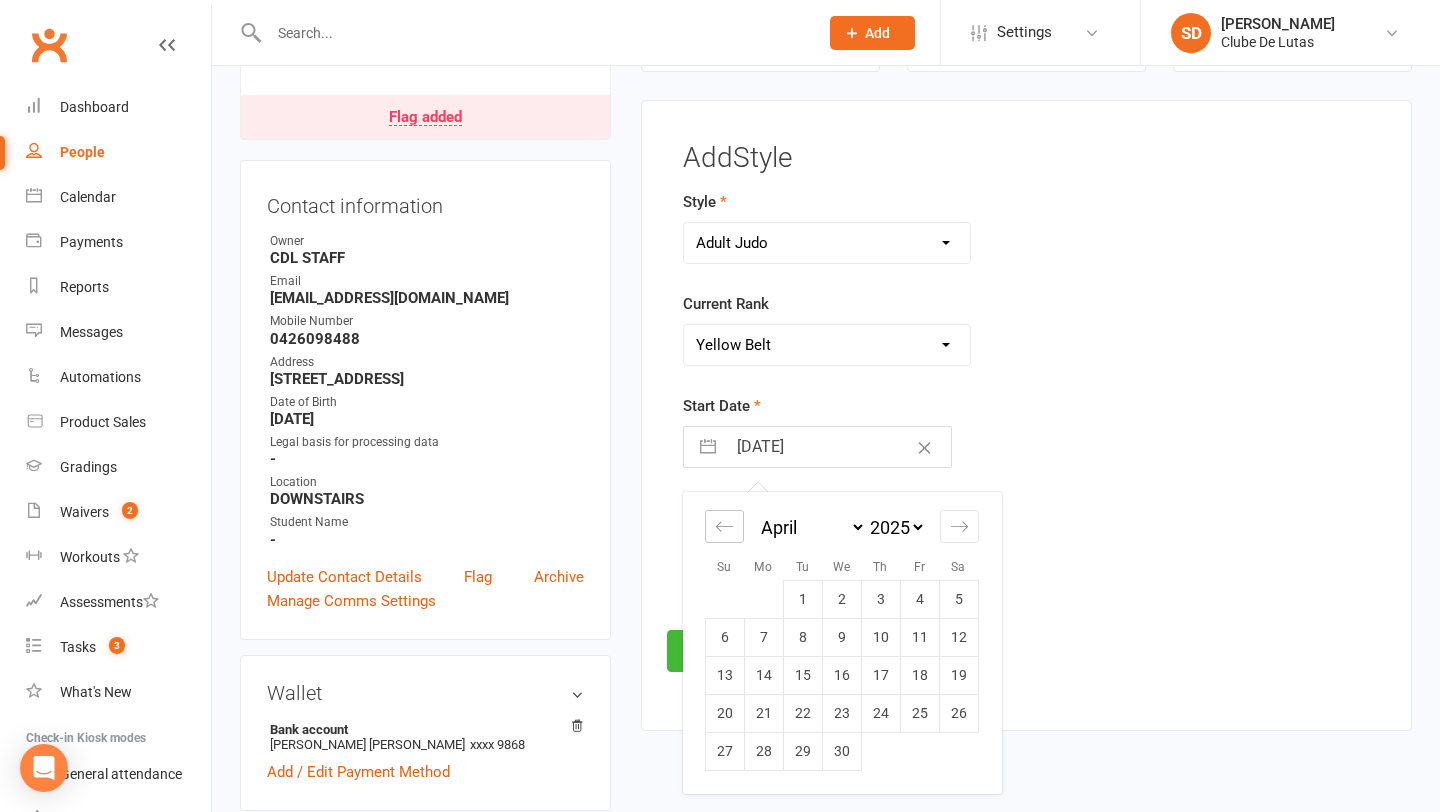 click 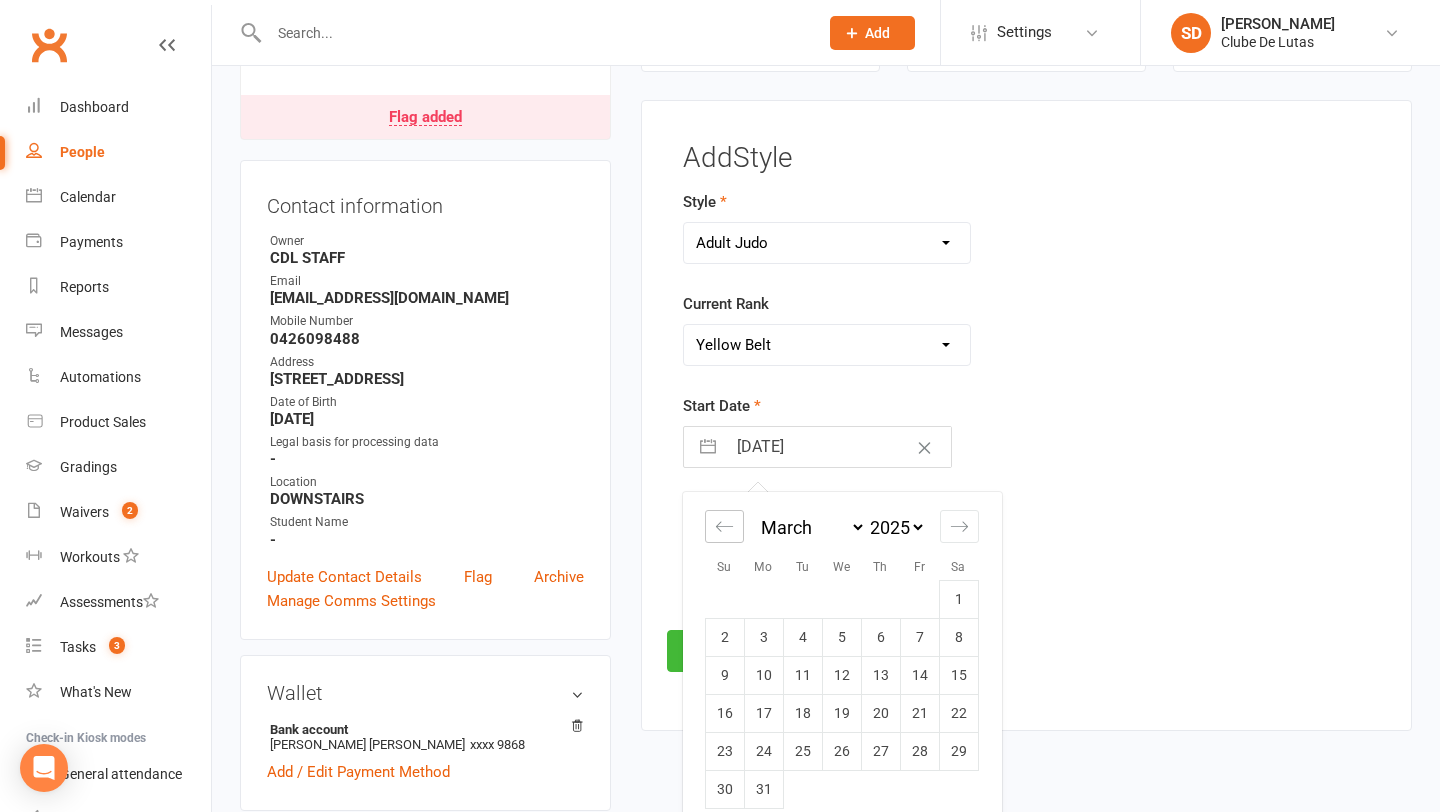 click 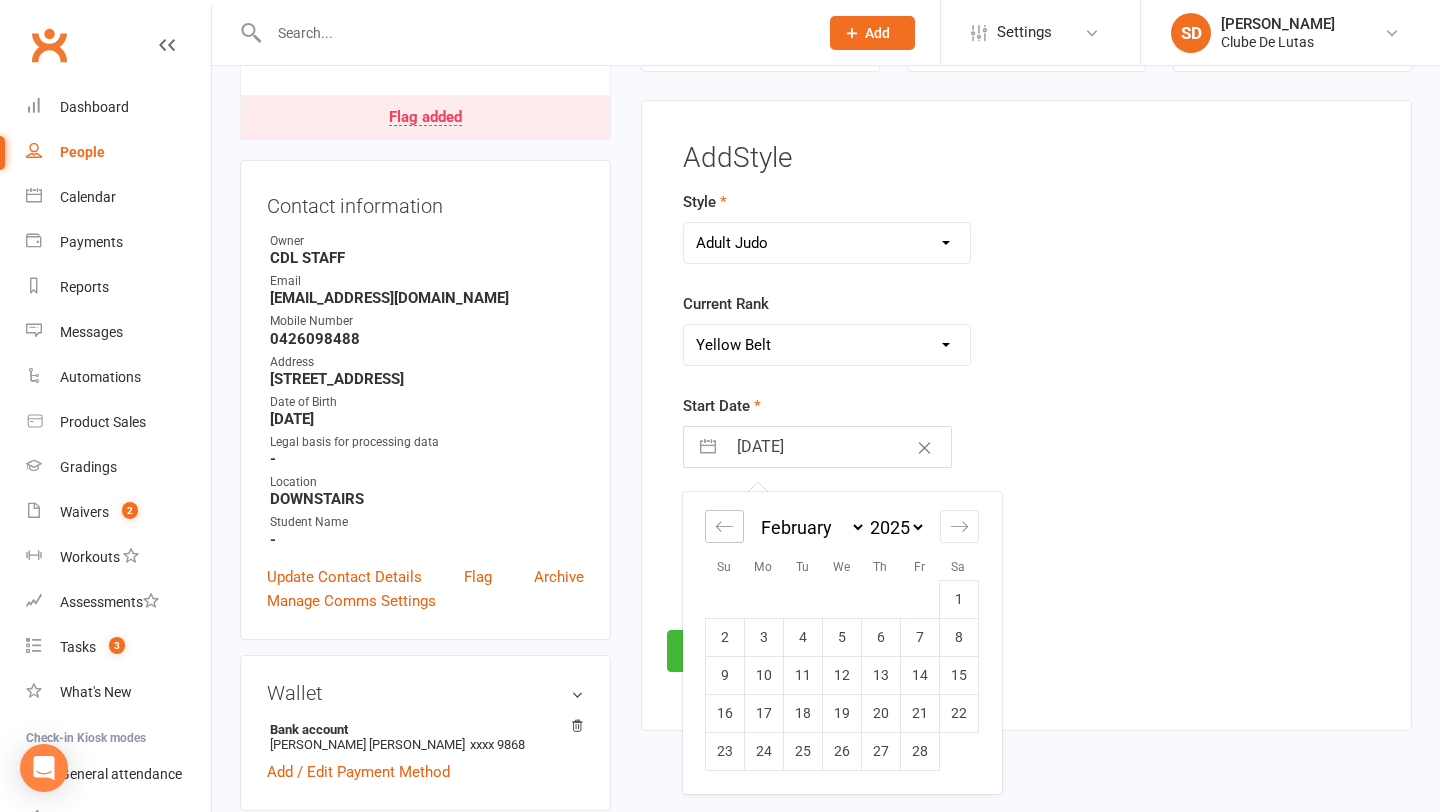 click 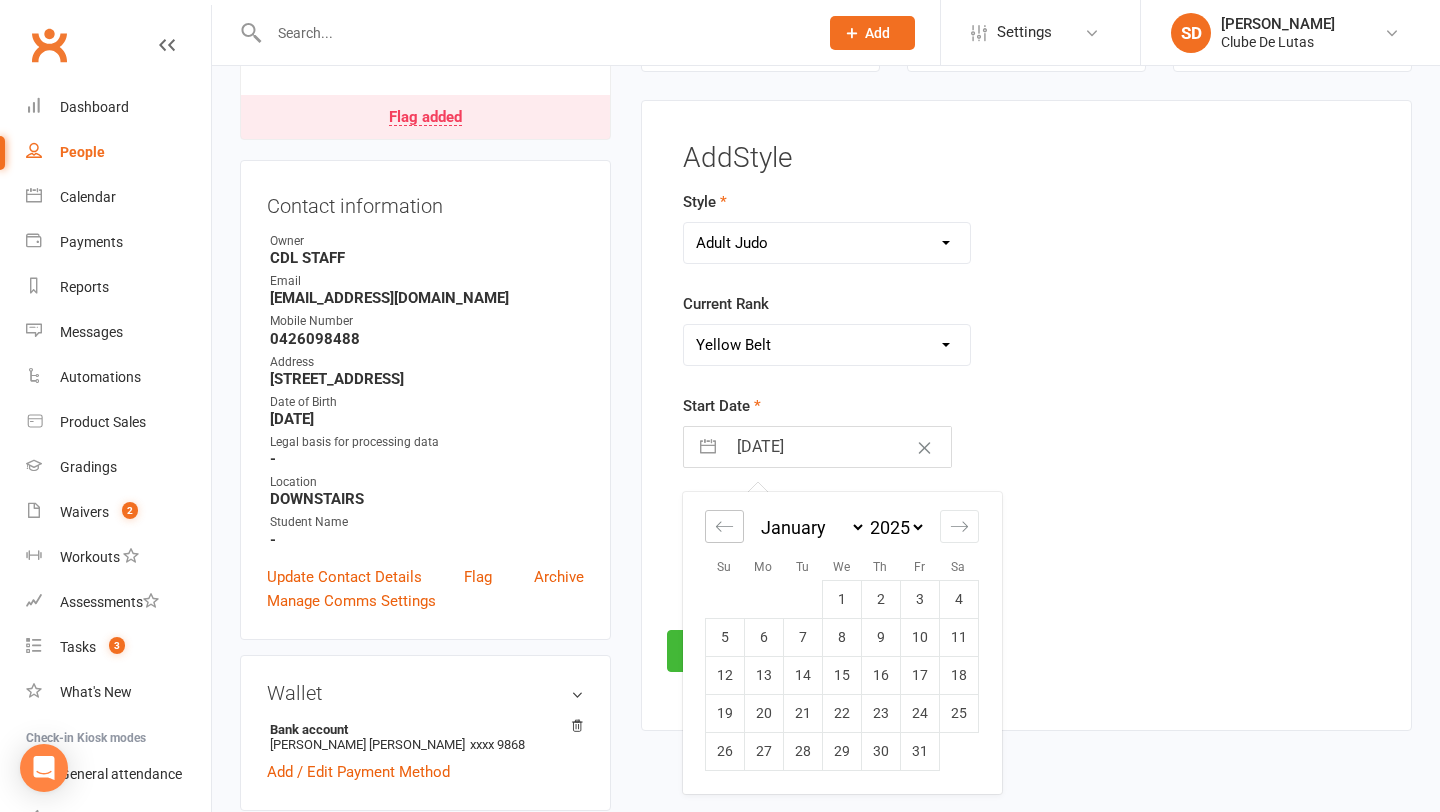 click 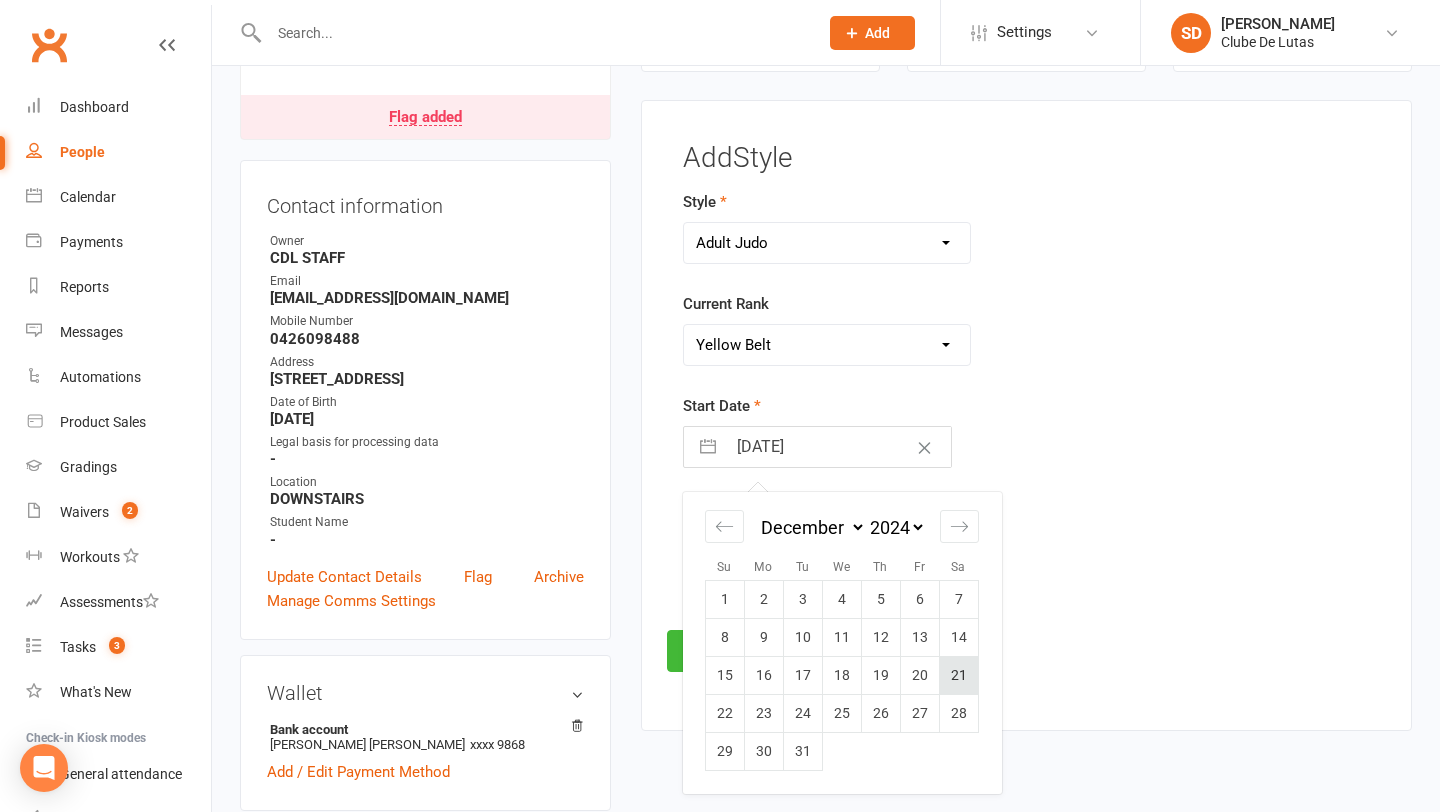 click on "21" at bounding box center (958, 675) 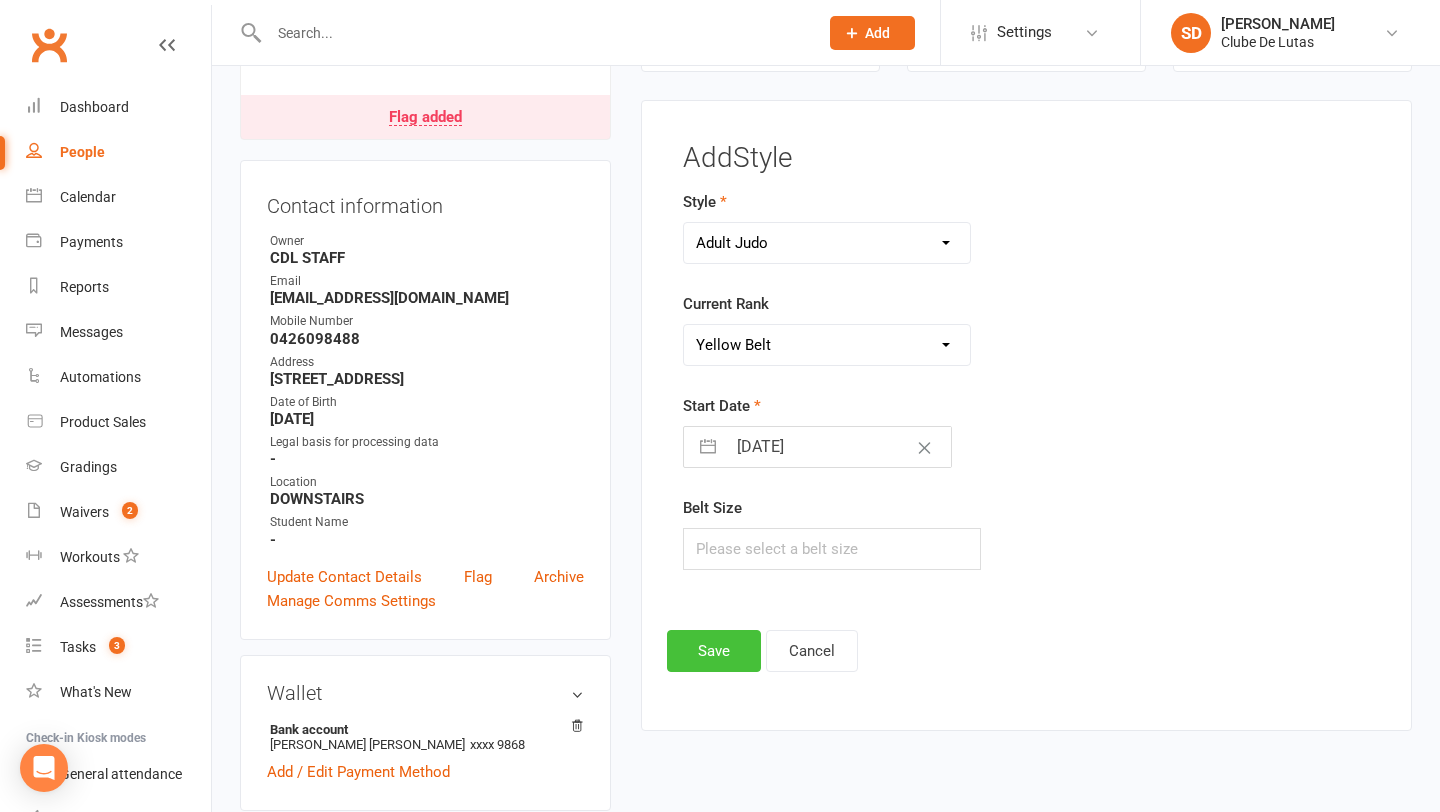 click on "Save" at bounding box center (714, 651) 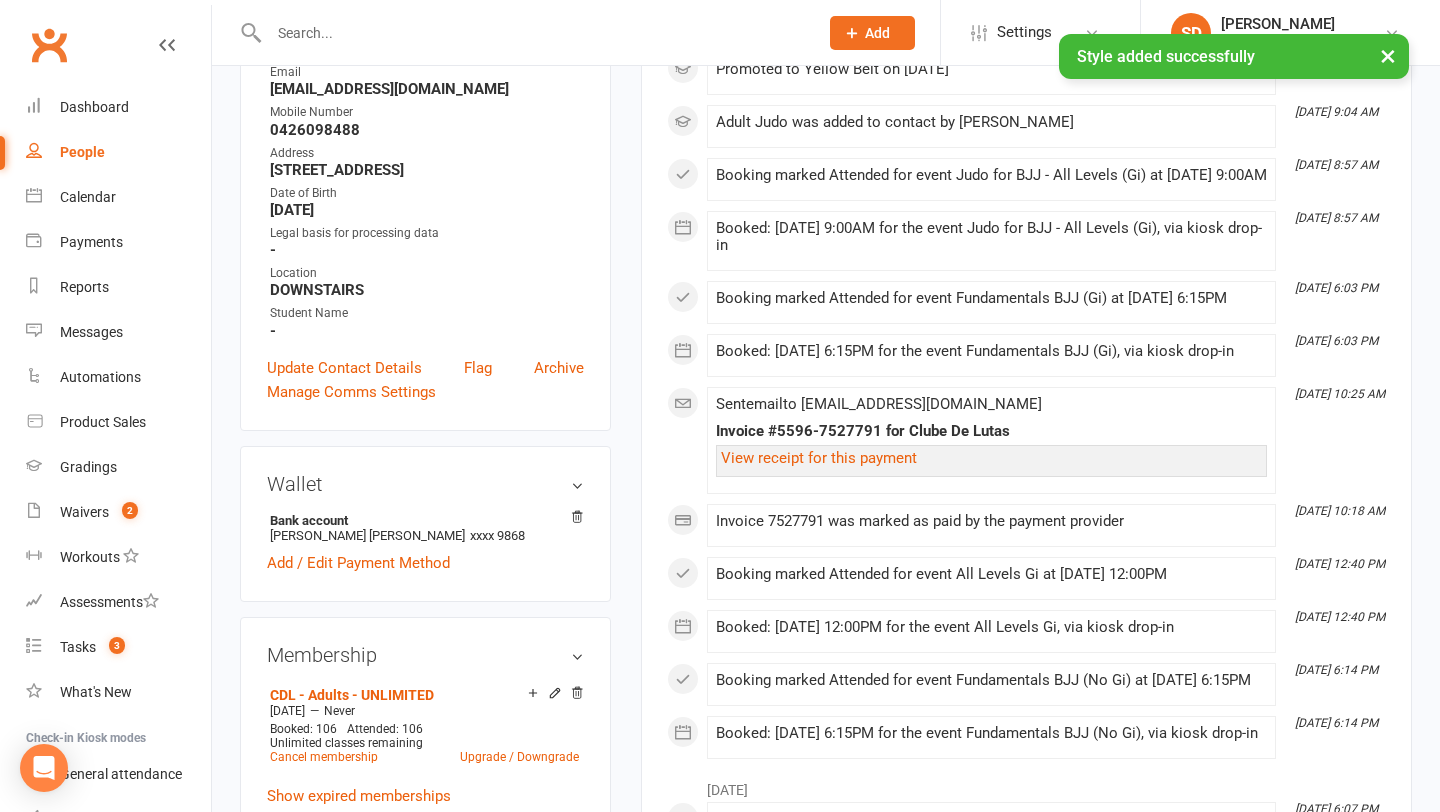 scroll, scrollTop: 374, scrollLeft: 0, axis: vertical 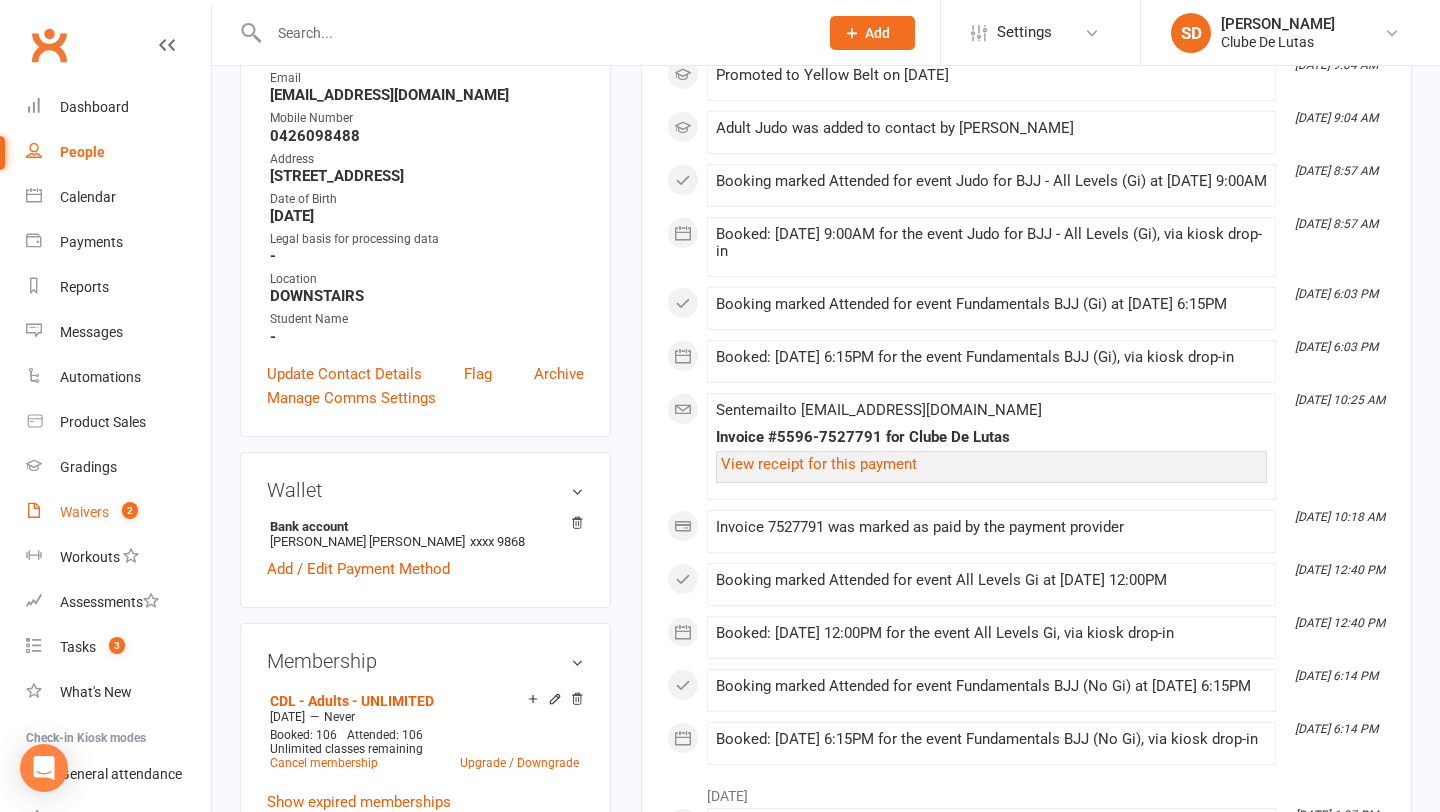 click on "Waivers   2" at bounding box center (118, 512) 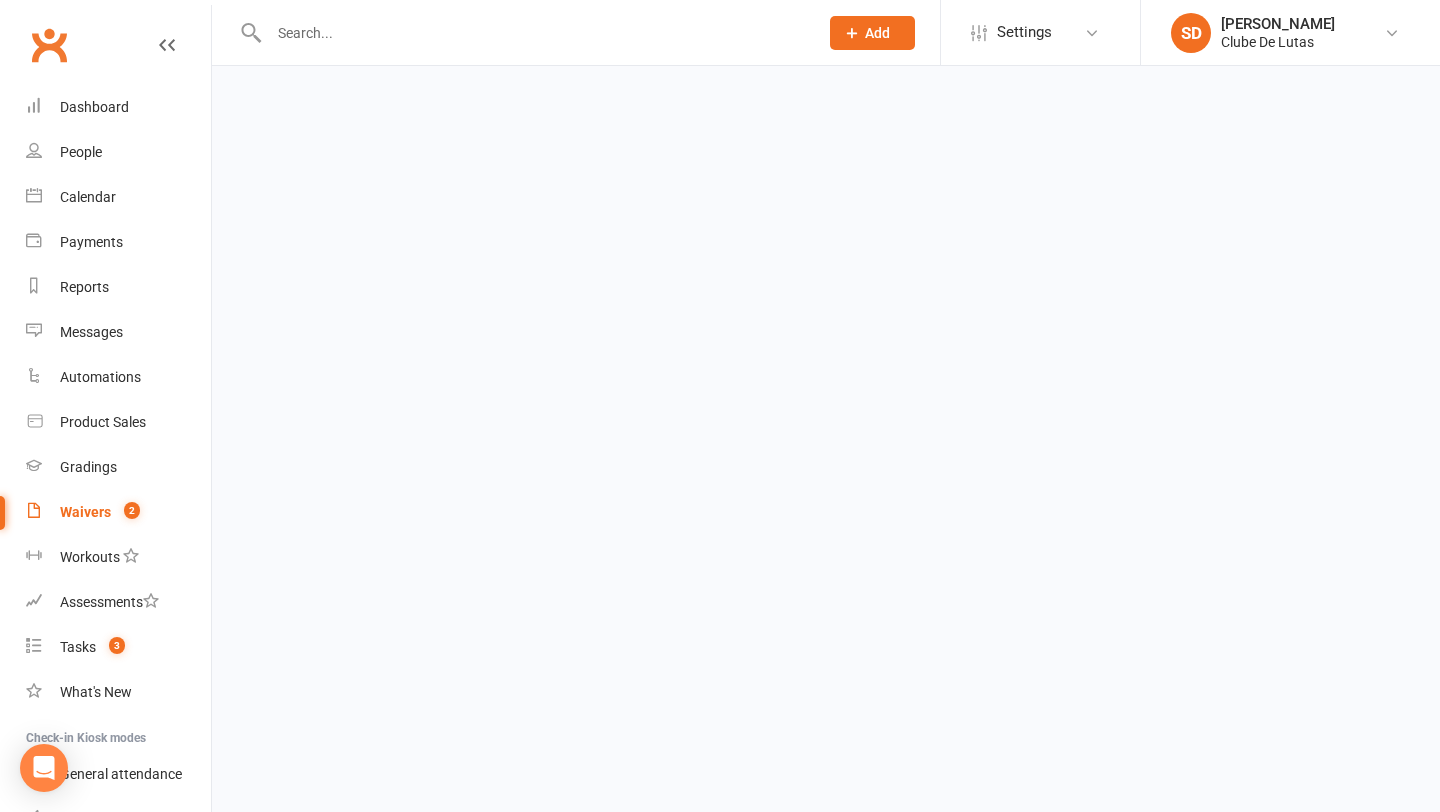 scroll, scrollTop: 0, scrollLeft: 0, axis: both 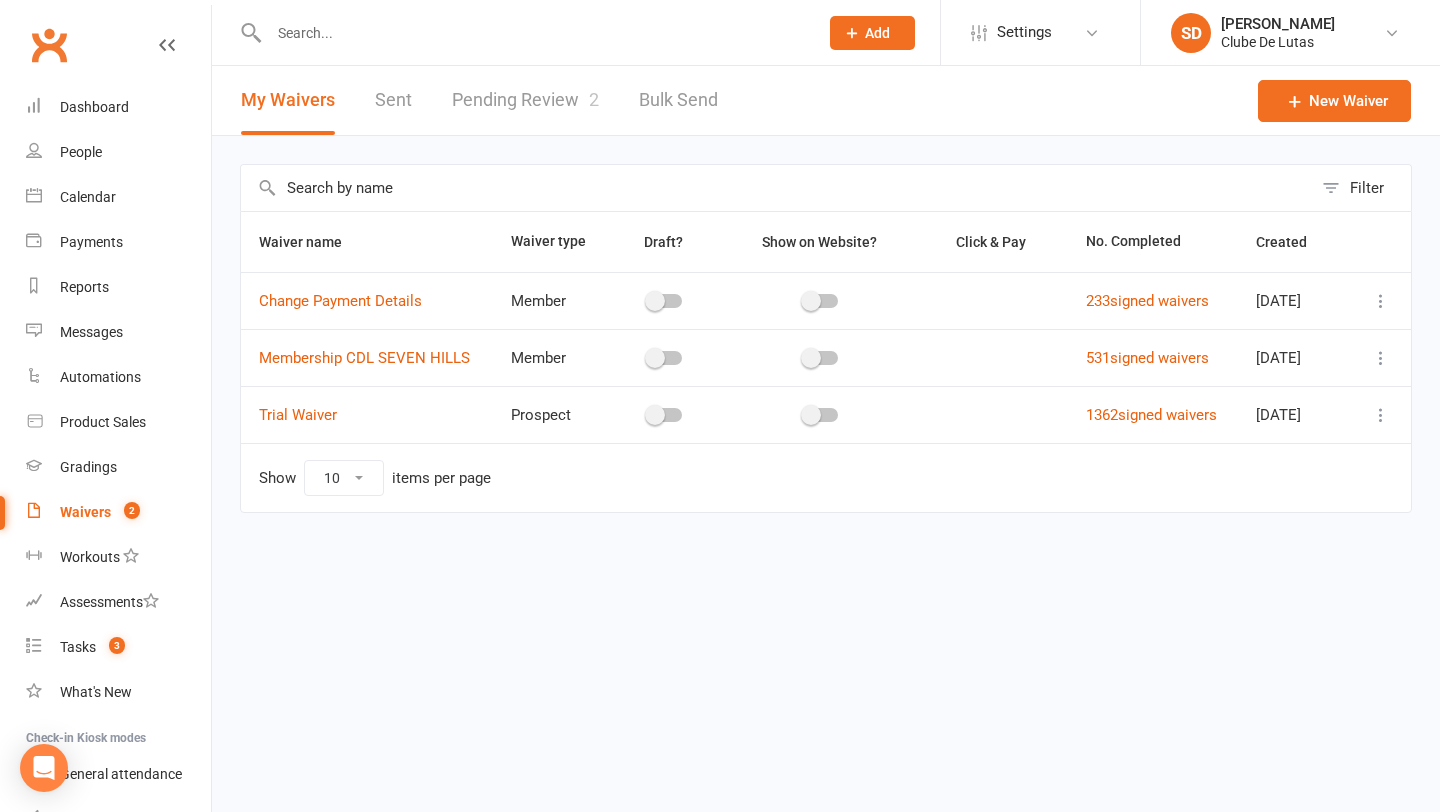 click on "Pending Review 2" at bounding box center [525, 100] 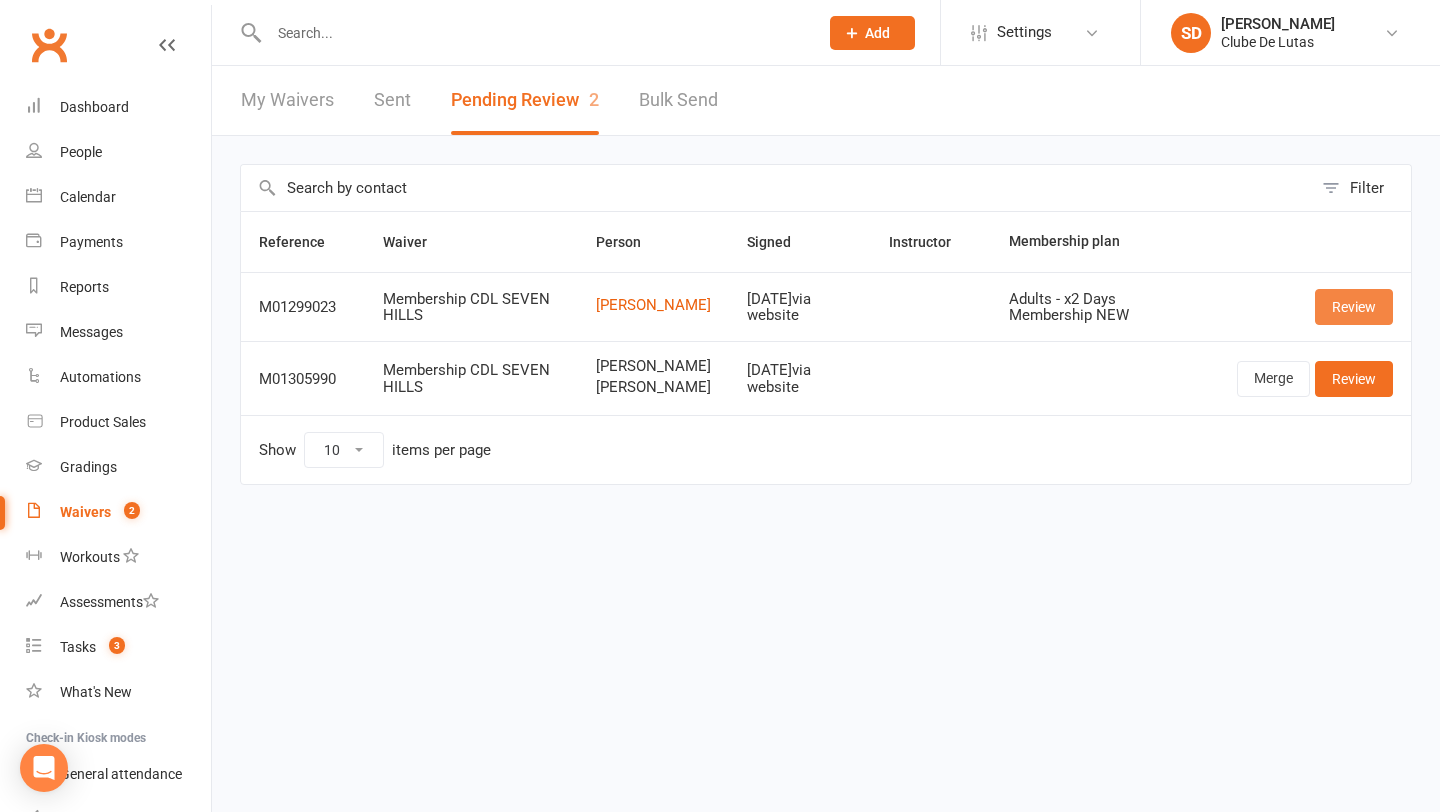 click on "Review" at bounding box center (1354, 307) 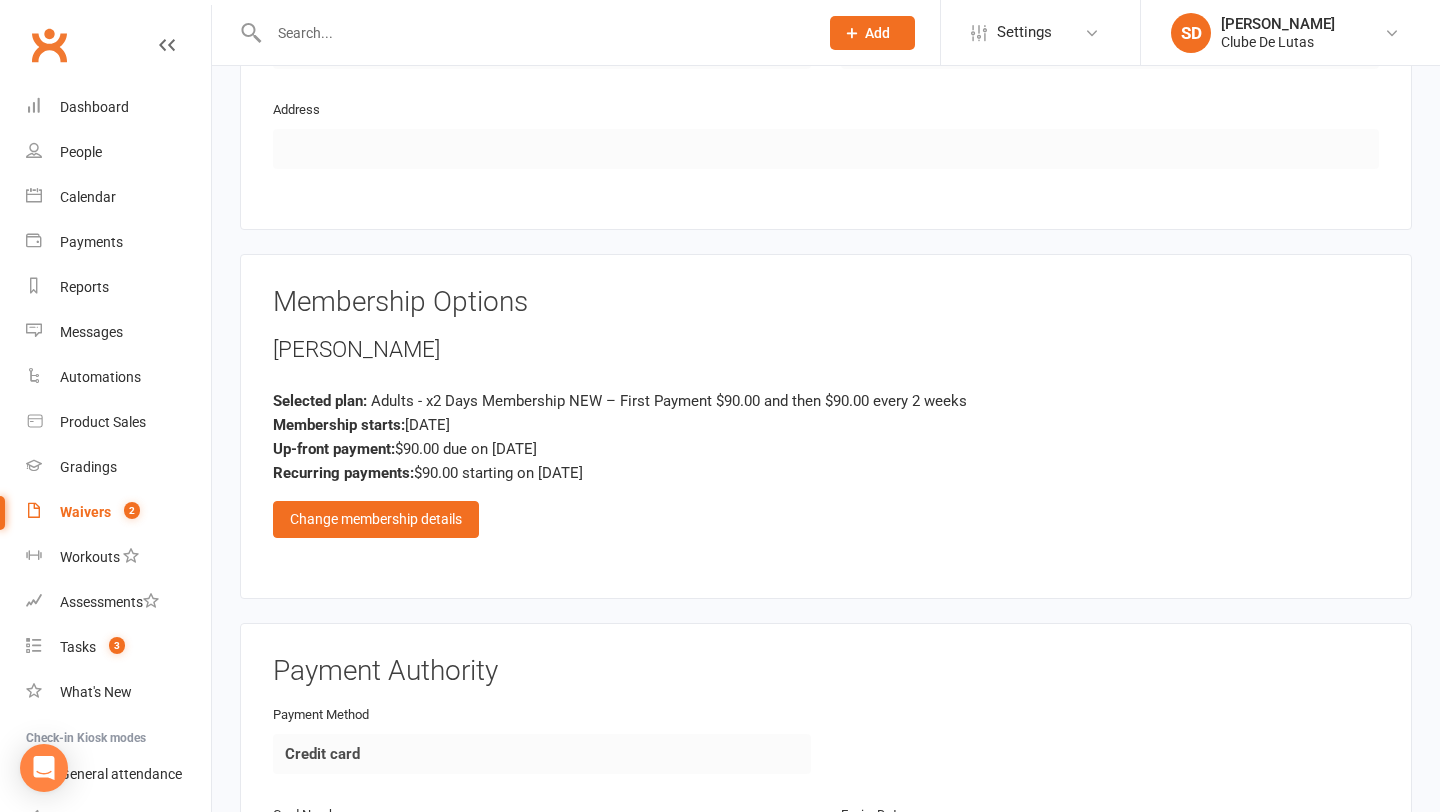 scroll, scrollTop: 1183, scrollLeft: 0, axis: vertical 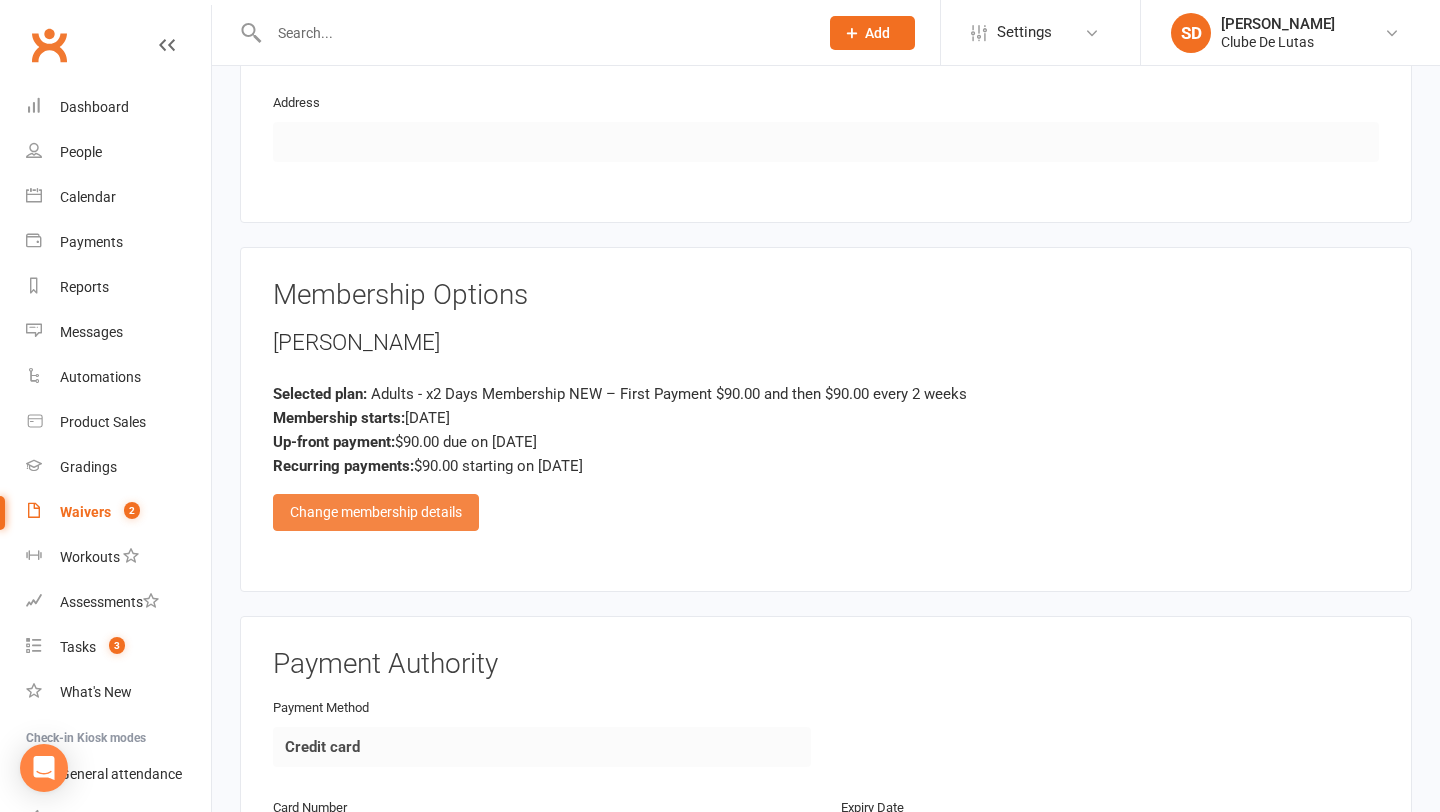 click on "Change membership details" at bounding box center (376, 512) 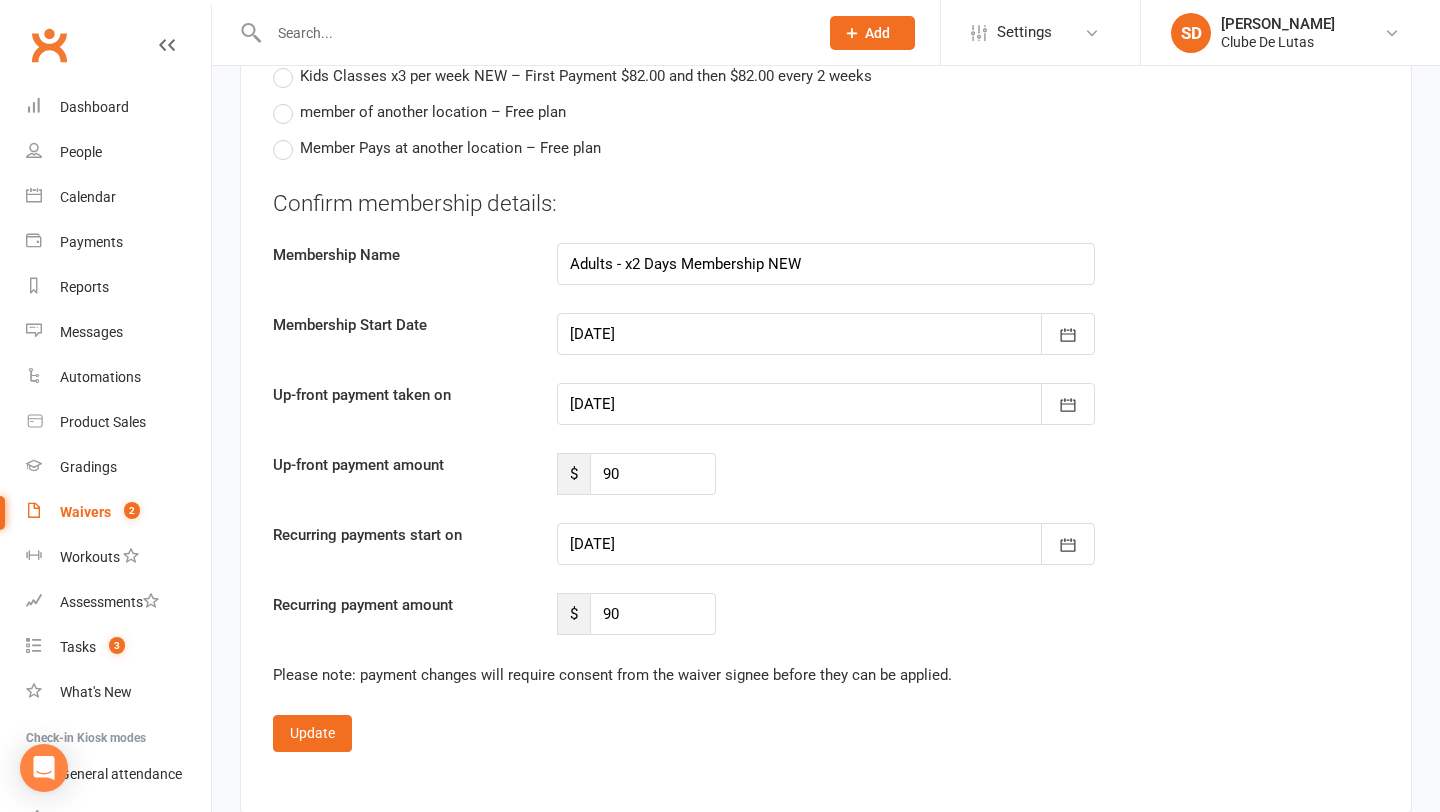 scroll, scrollTop: 2864, scrollLeft: 0, axis: vertical 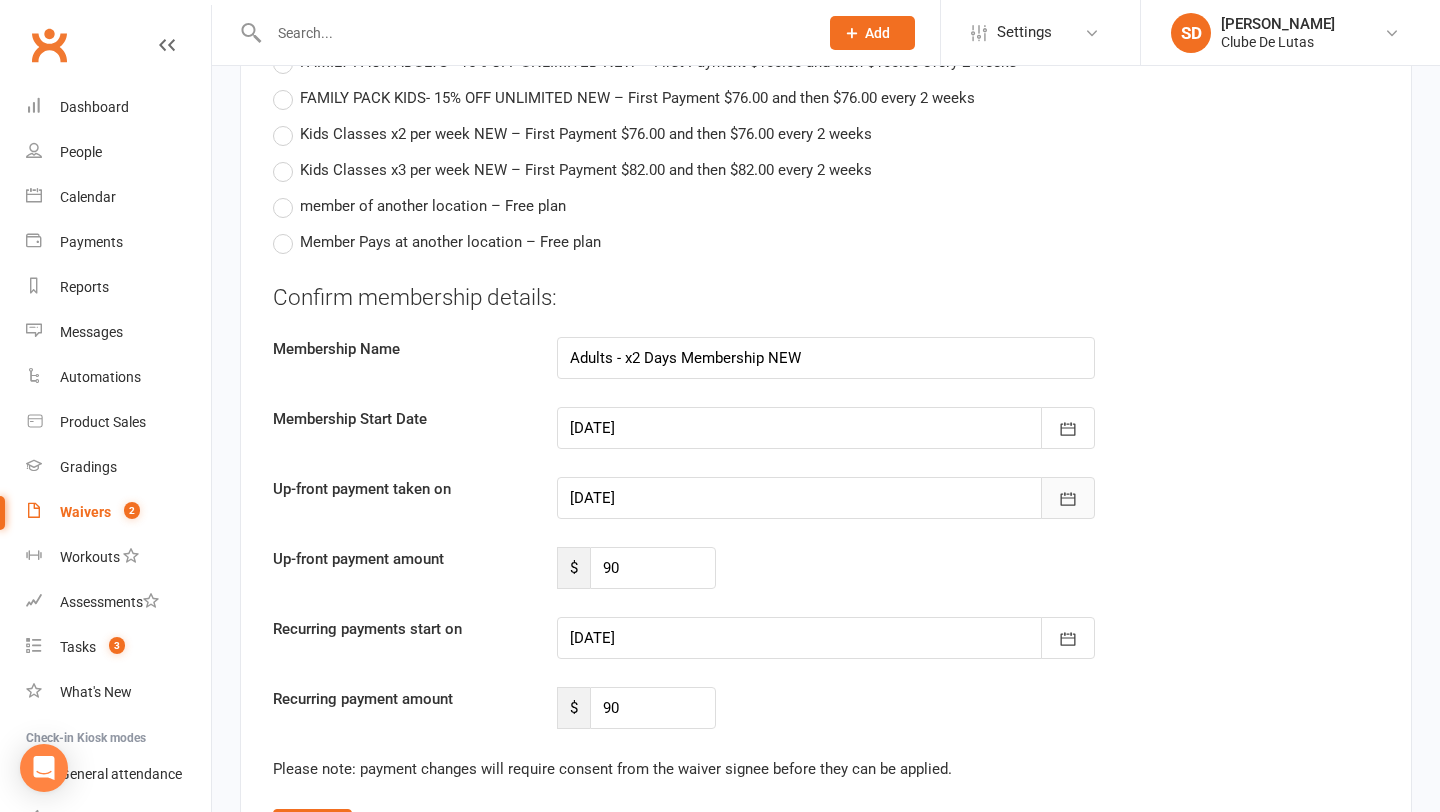 click at bounding box center (1068, 498) 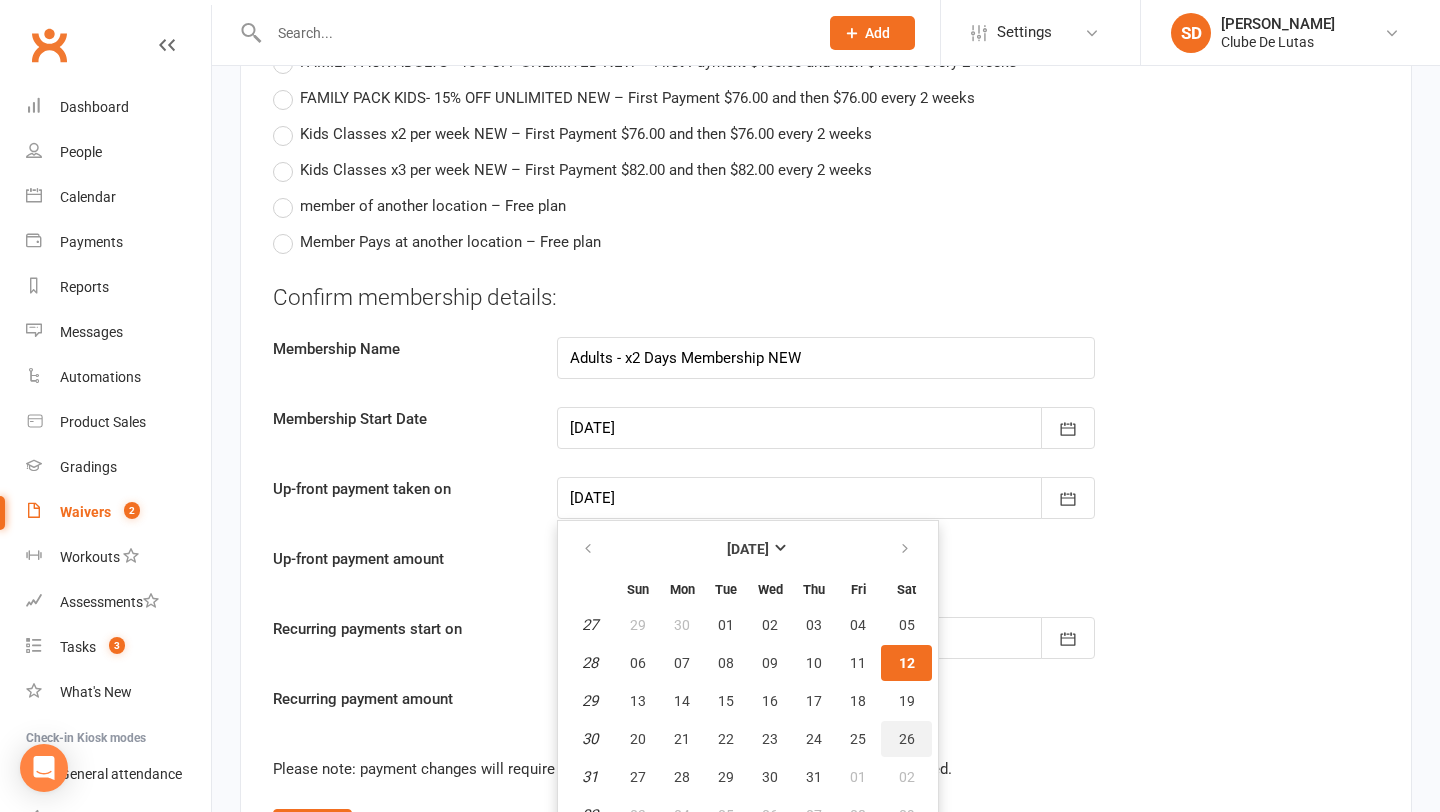 click on "26" at bounding box center (907, 739) 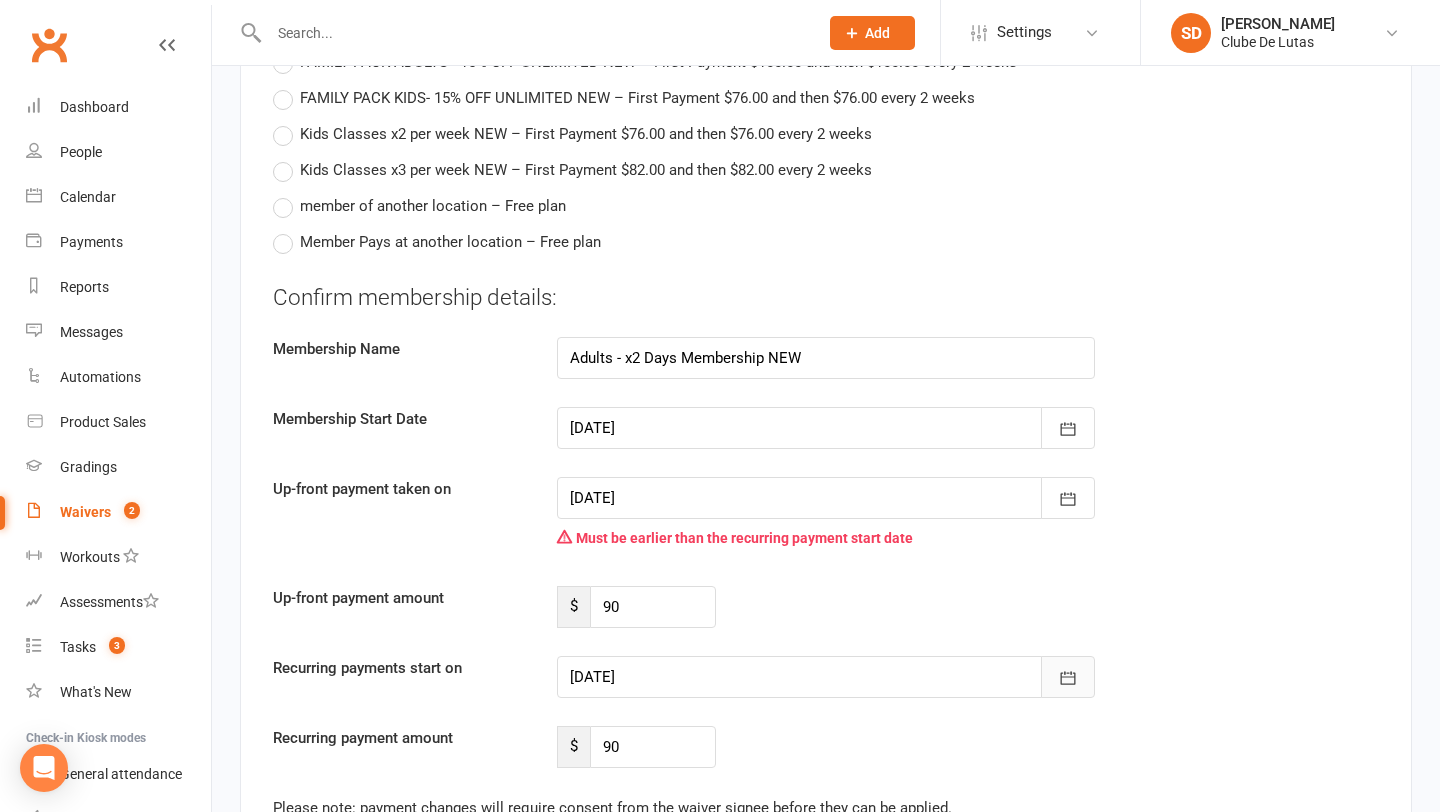 click 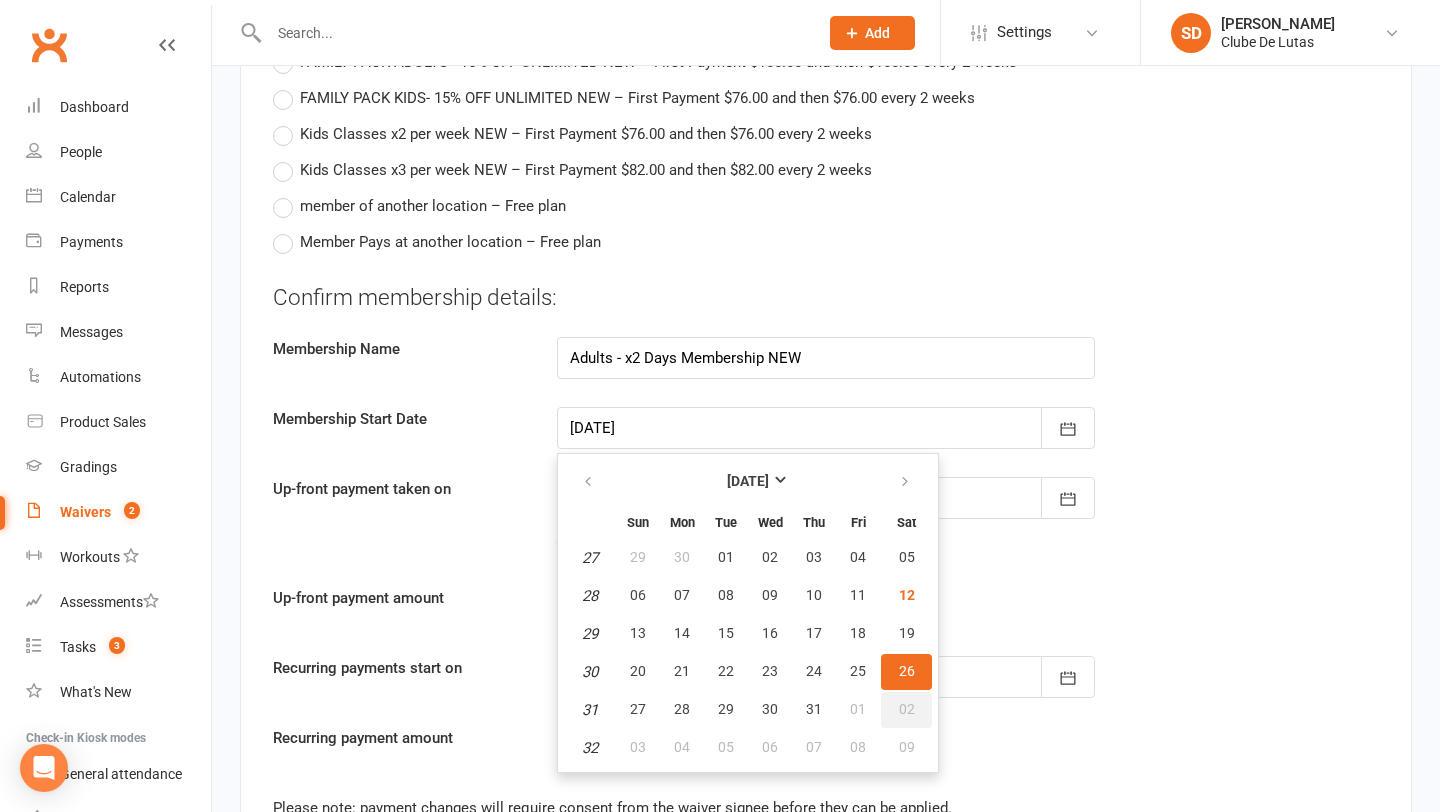 scroll, scrollTop: 2966, scrollLeft: 0, axis: vertical 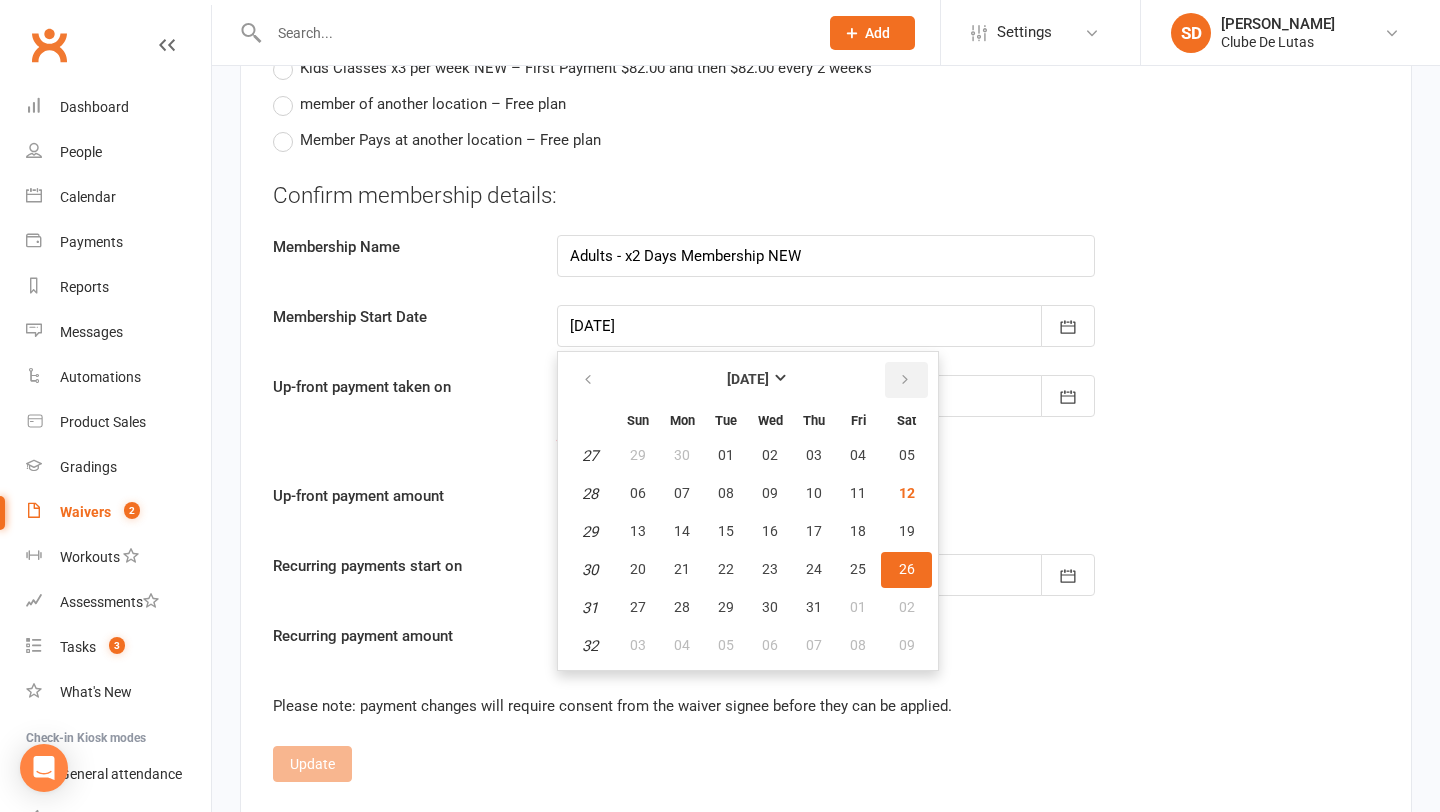 click at bounding box center (905, 380) 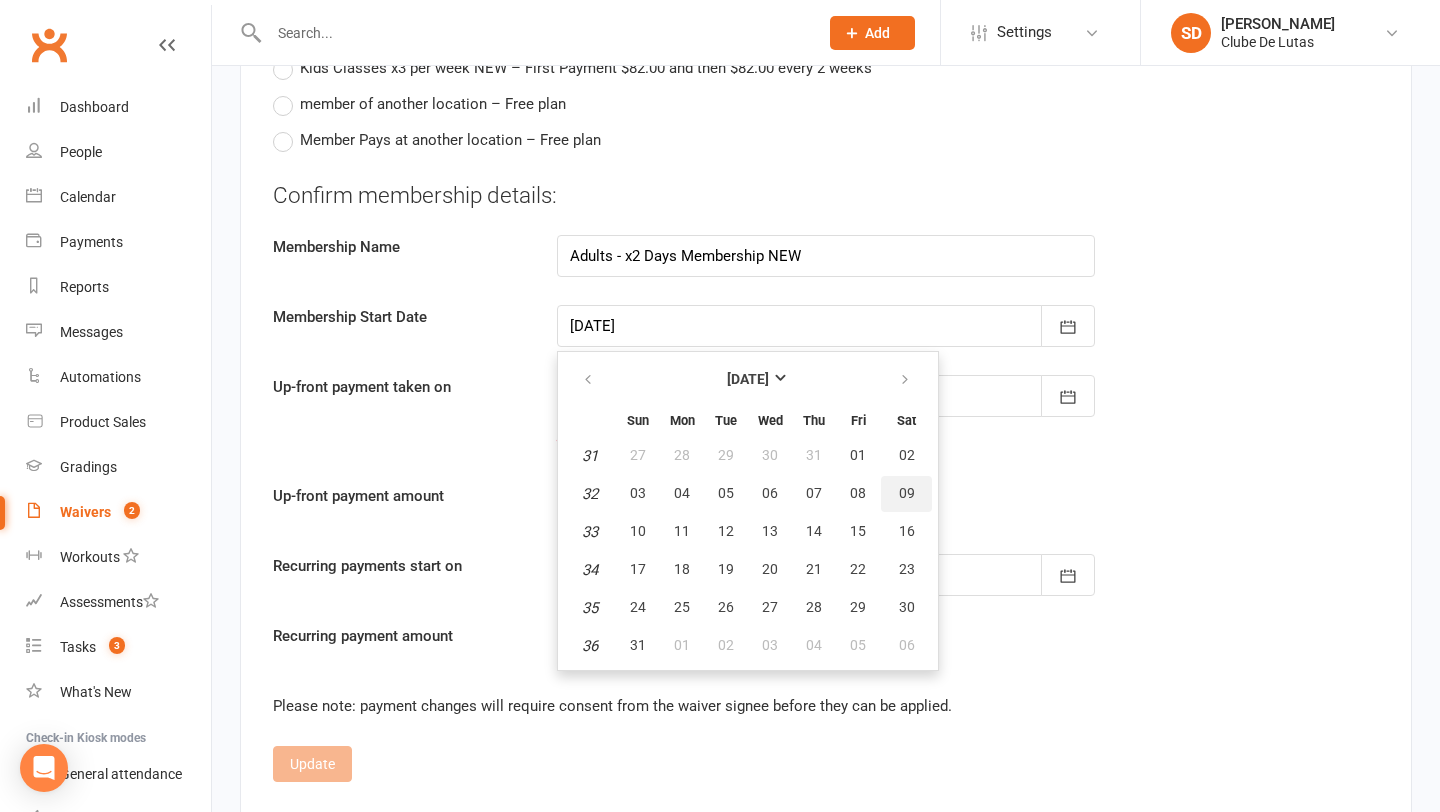 click on "09" at bounding box center [906, 494] 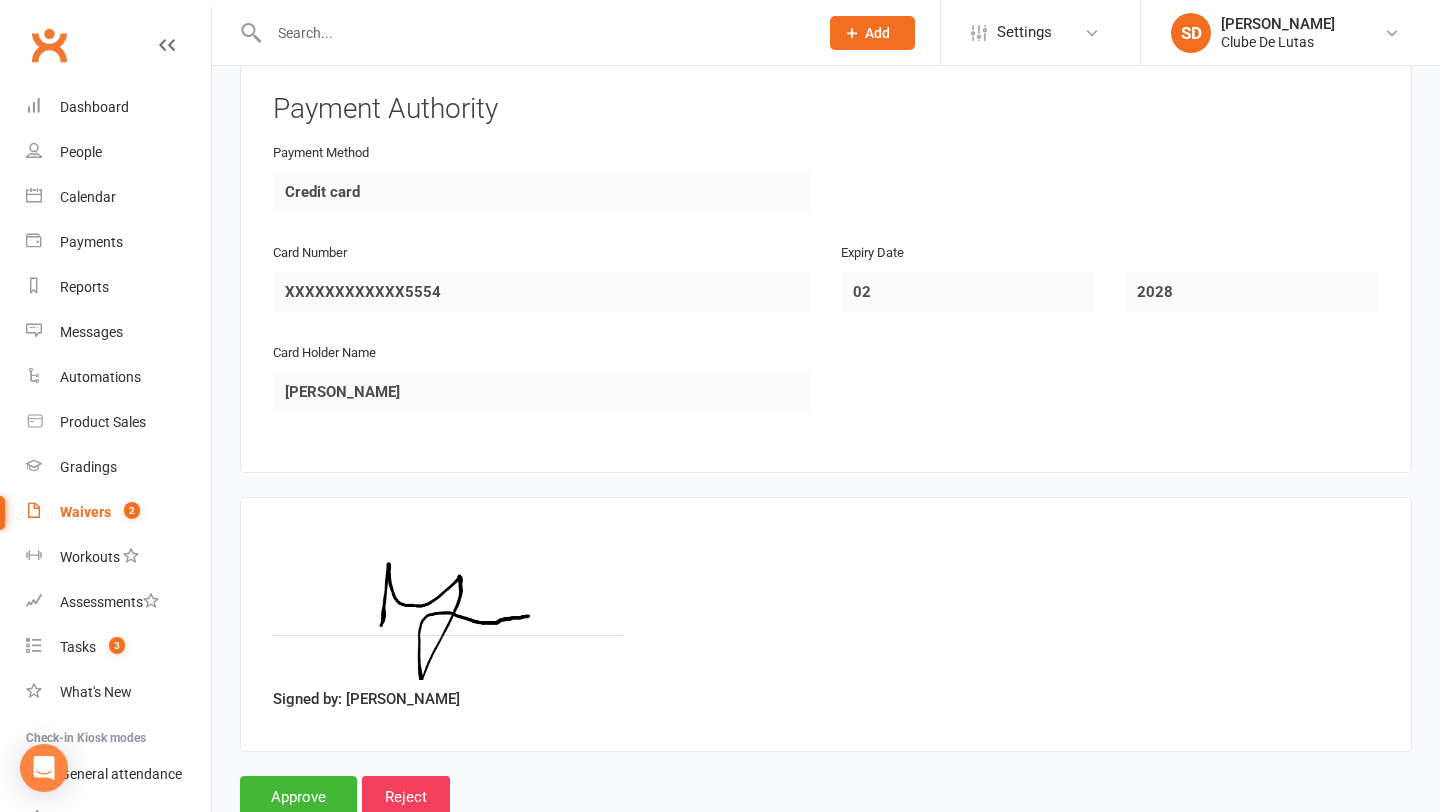 scroll, scrollTop: 3767, scrollLeft: 0, axis: vertical 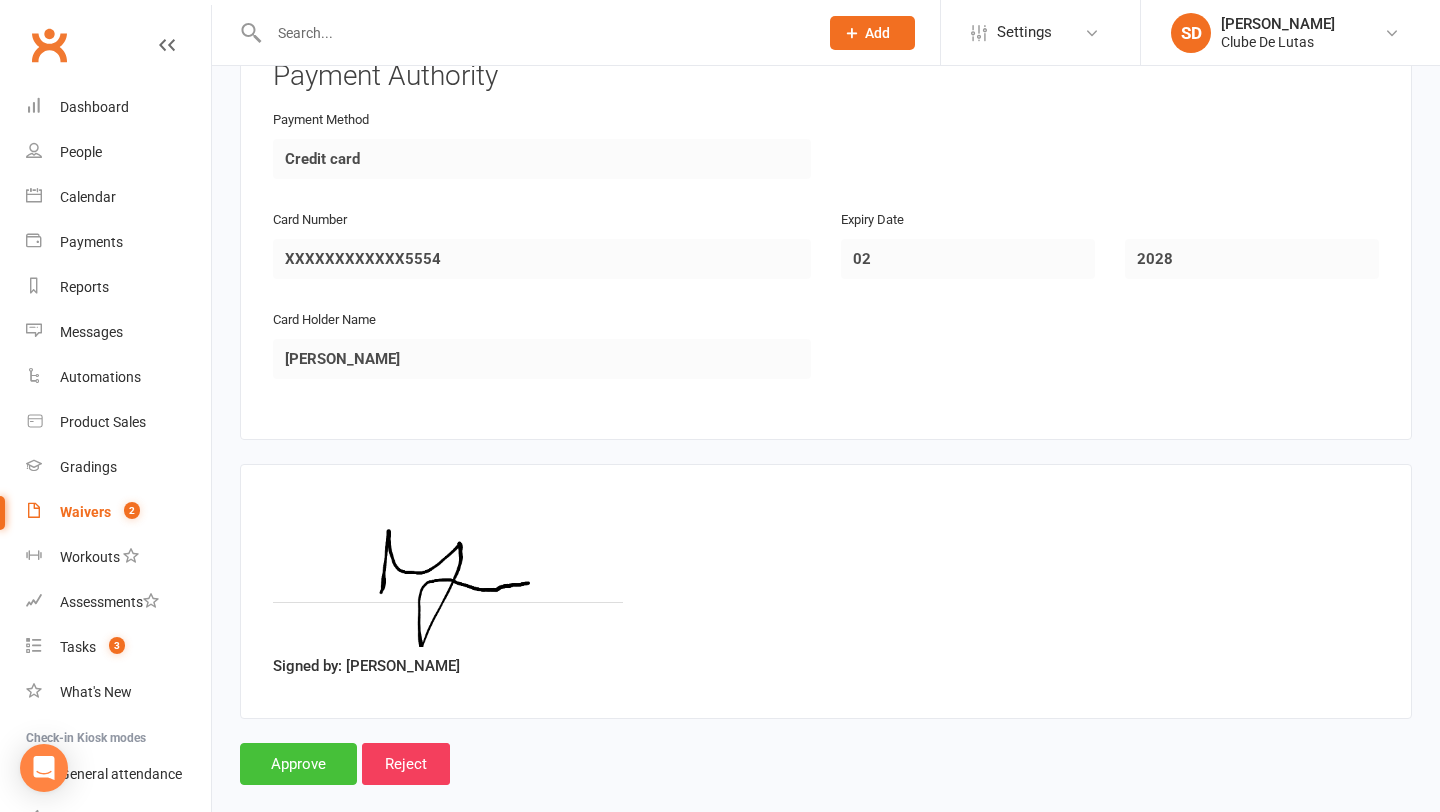 click on "Approve" at bounding box center [298, 764] 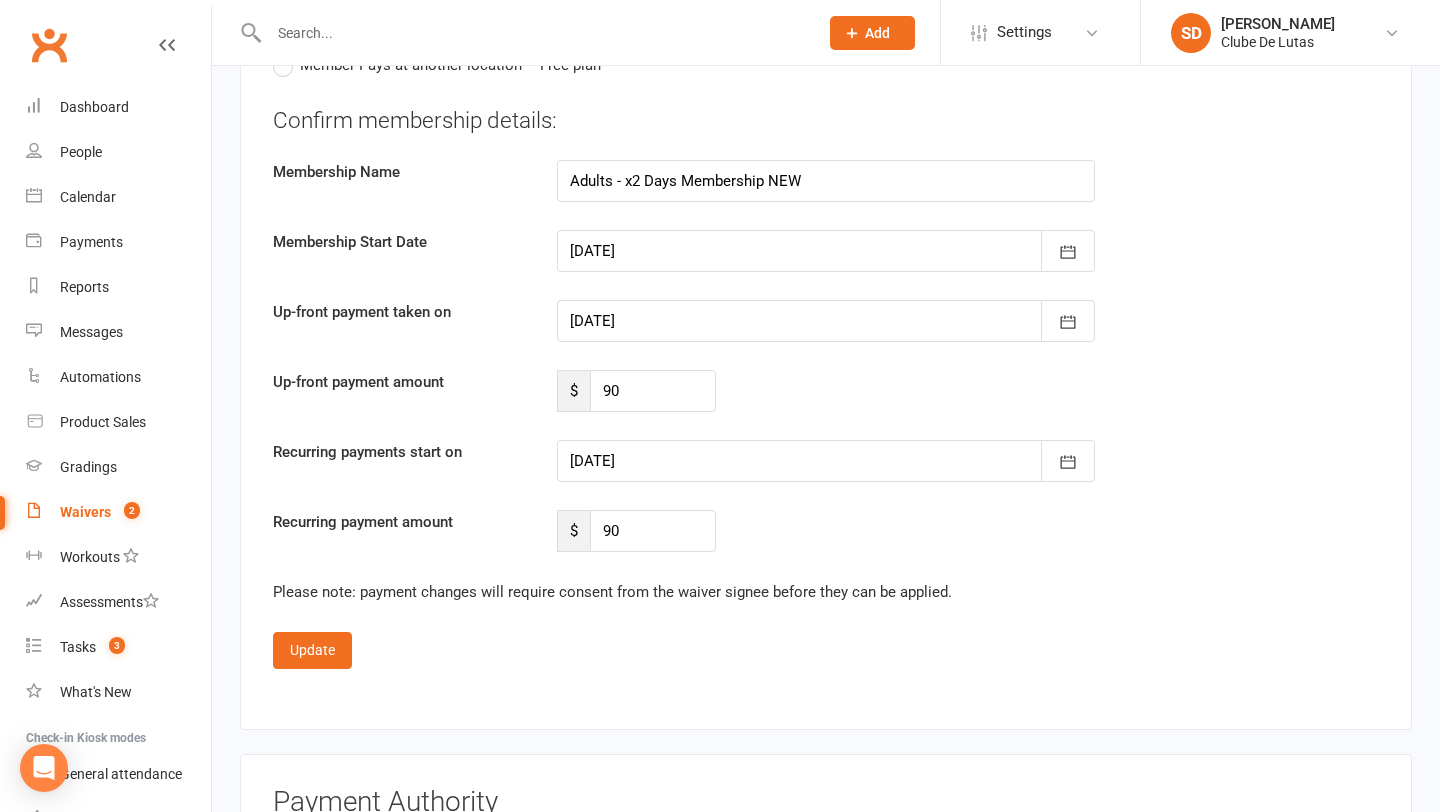 scroll, scrollTop: 3042, scrollLeft: 0, axis: vertical 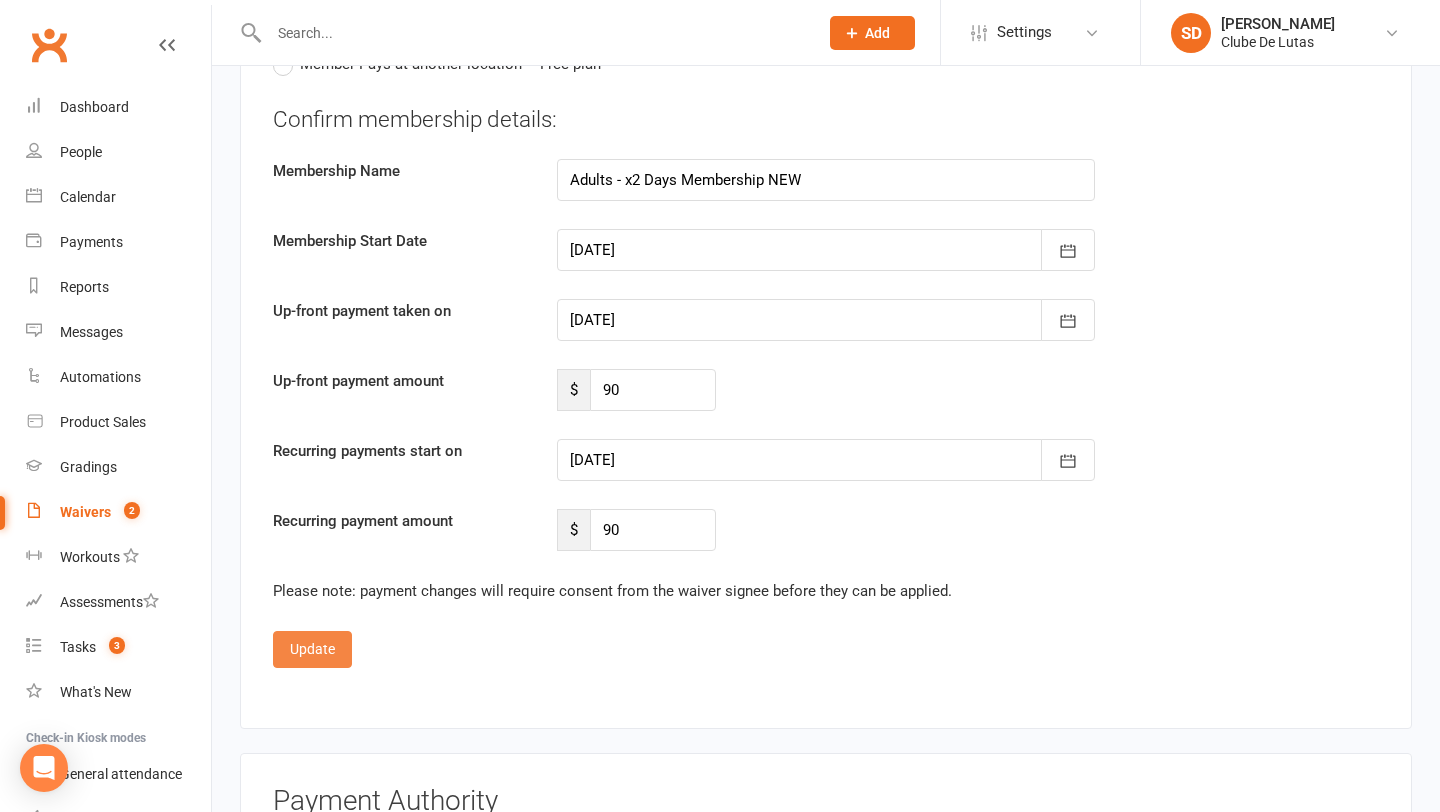 click on "Update" at bounding box center (312, 649) 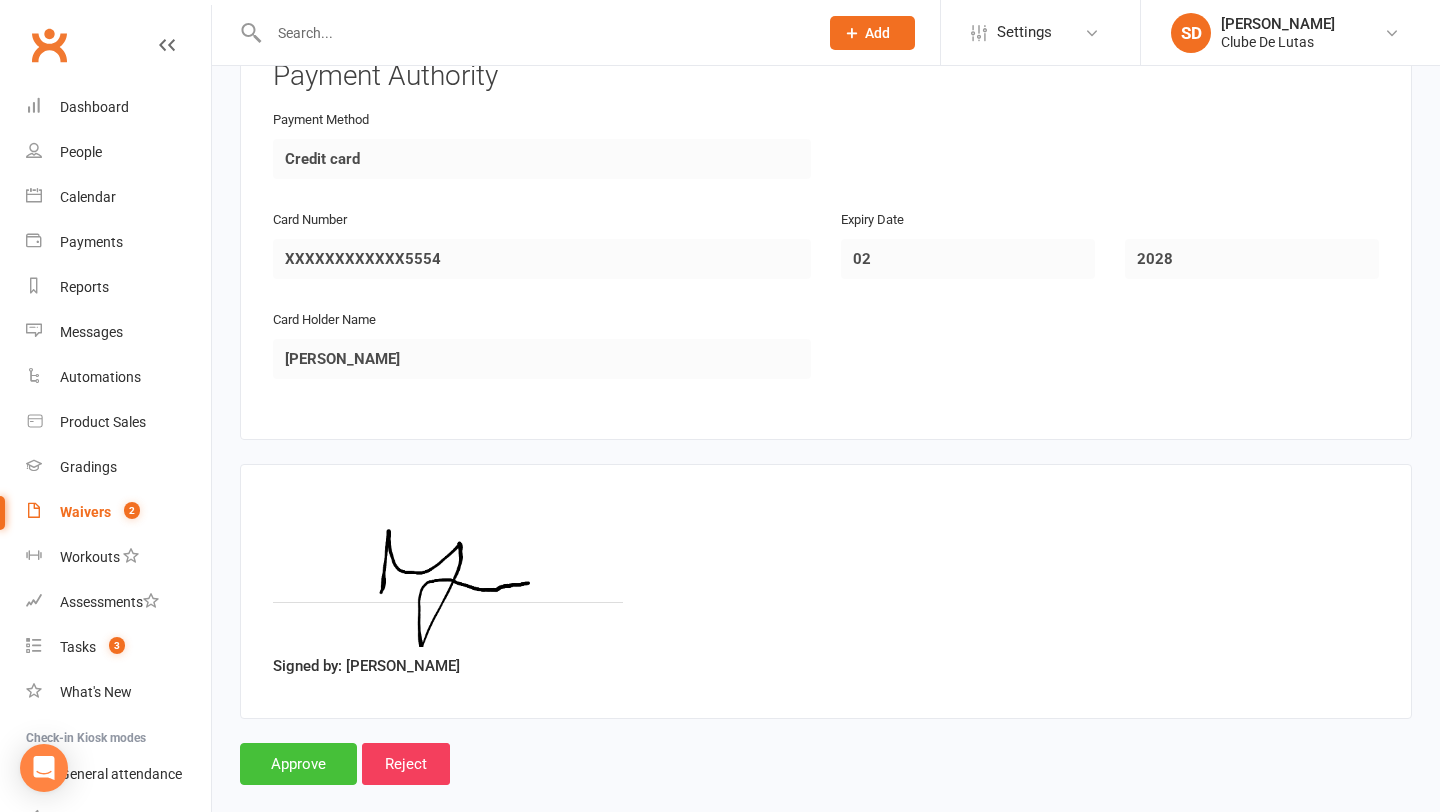 click on "Approve" at bounding box center [298, 764] 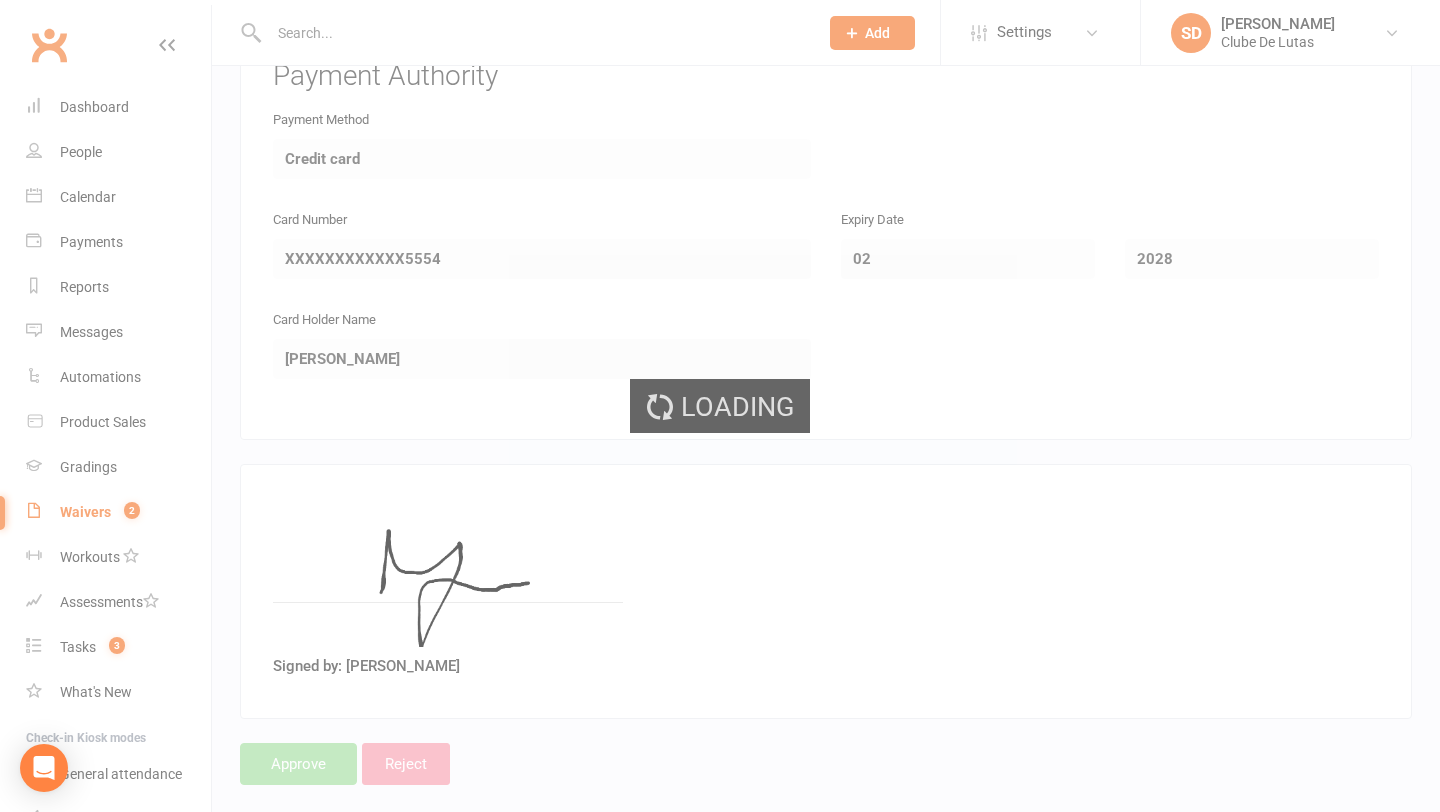 scroll, scrollTop: 0, scrollLeft: 0, axis: both 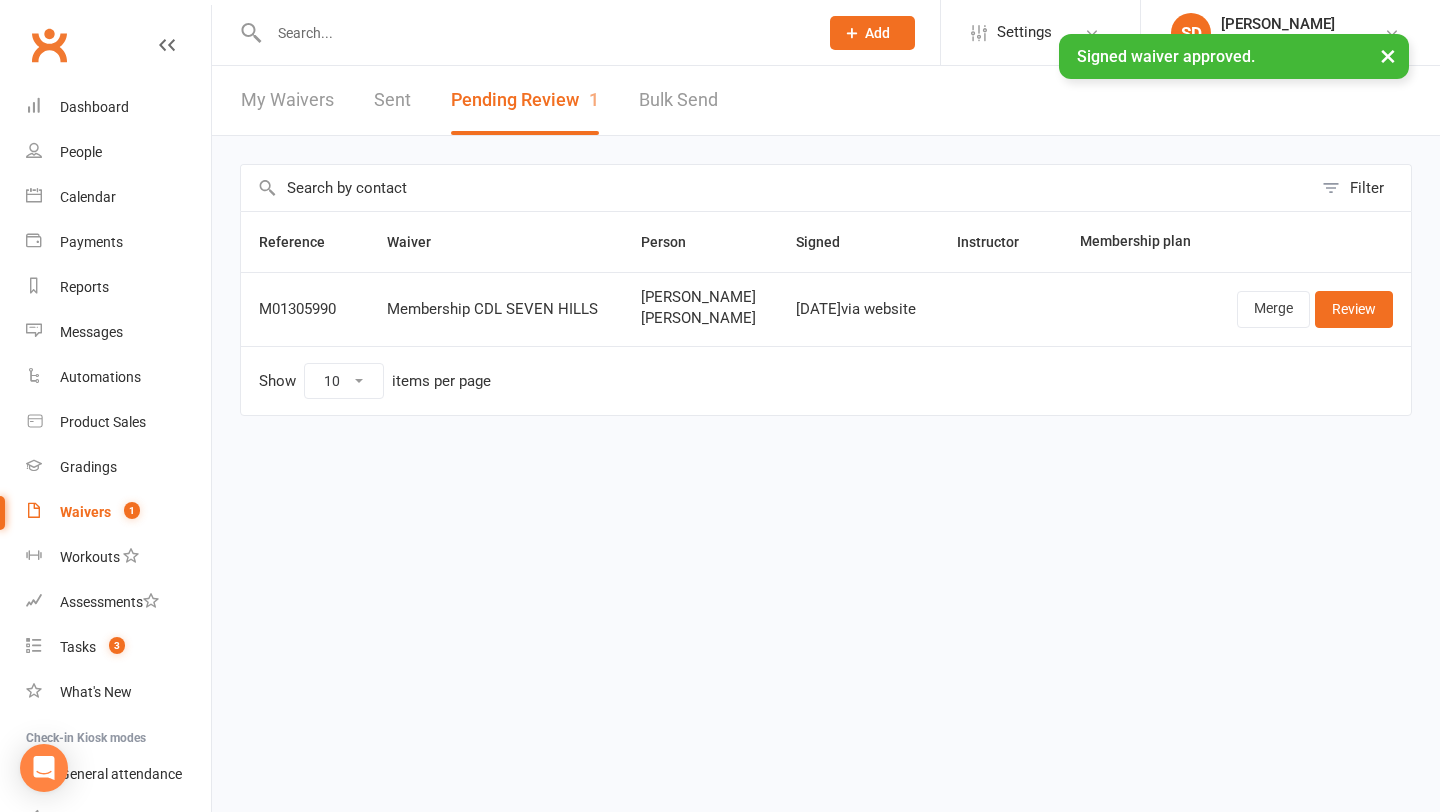 click on "Waivers" at bounding box center [85, 512] 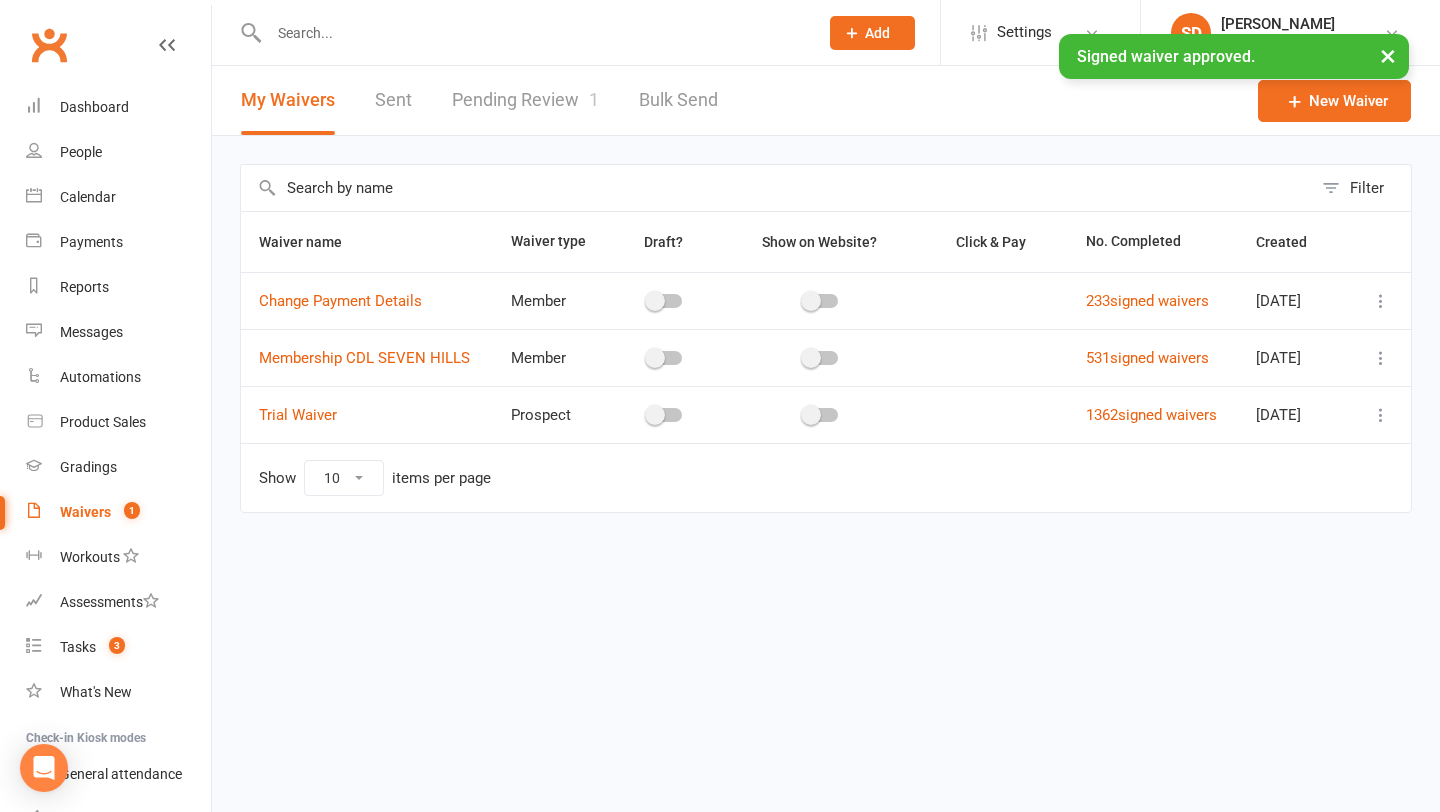 click on "Pending Review 1" at bounding box center (525, 100) 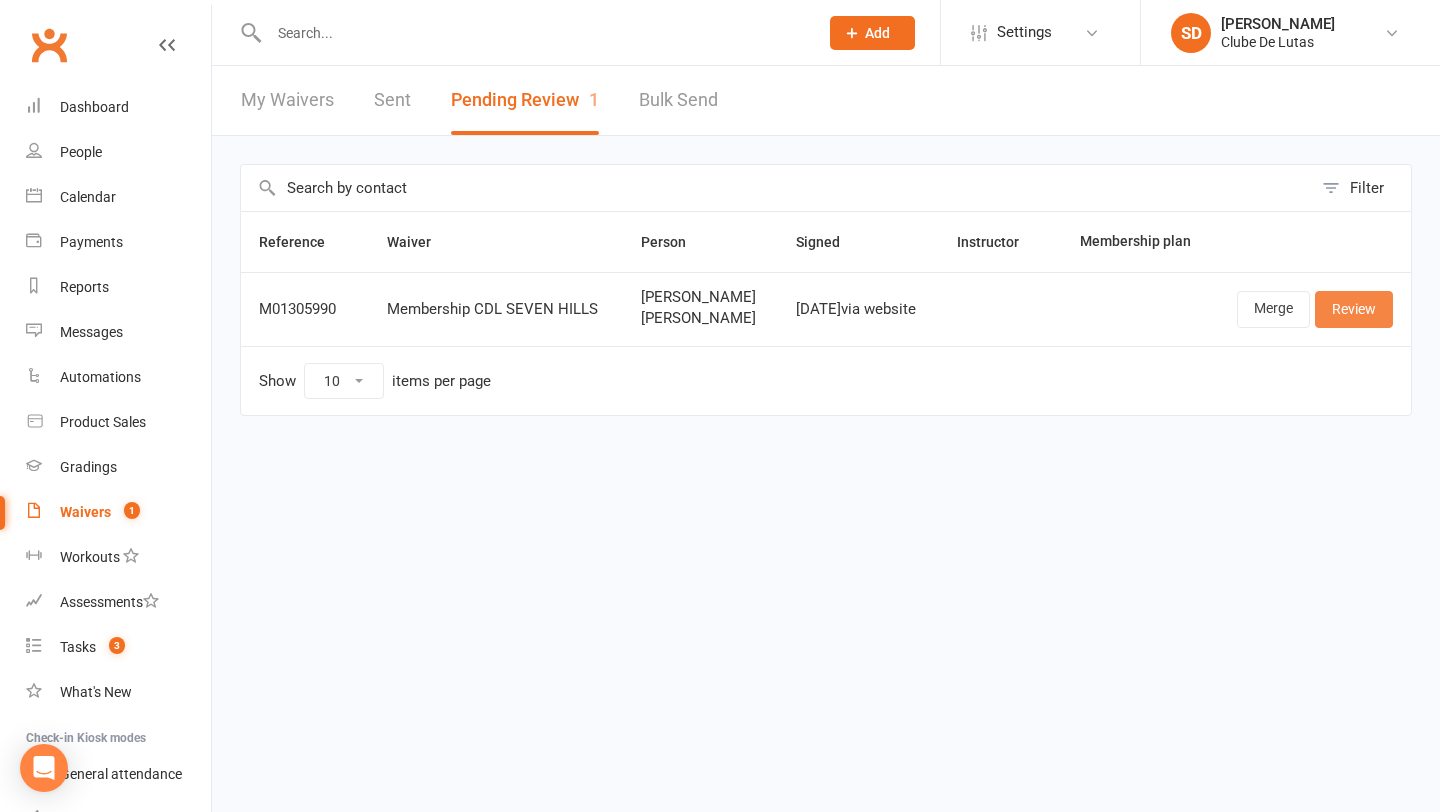 click on "Review" at bounding box center (1354, 309) 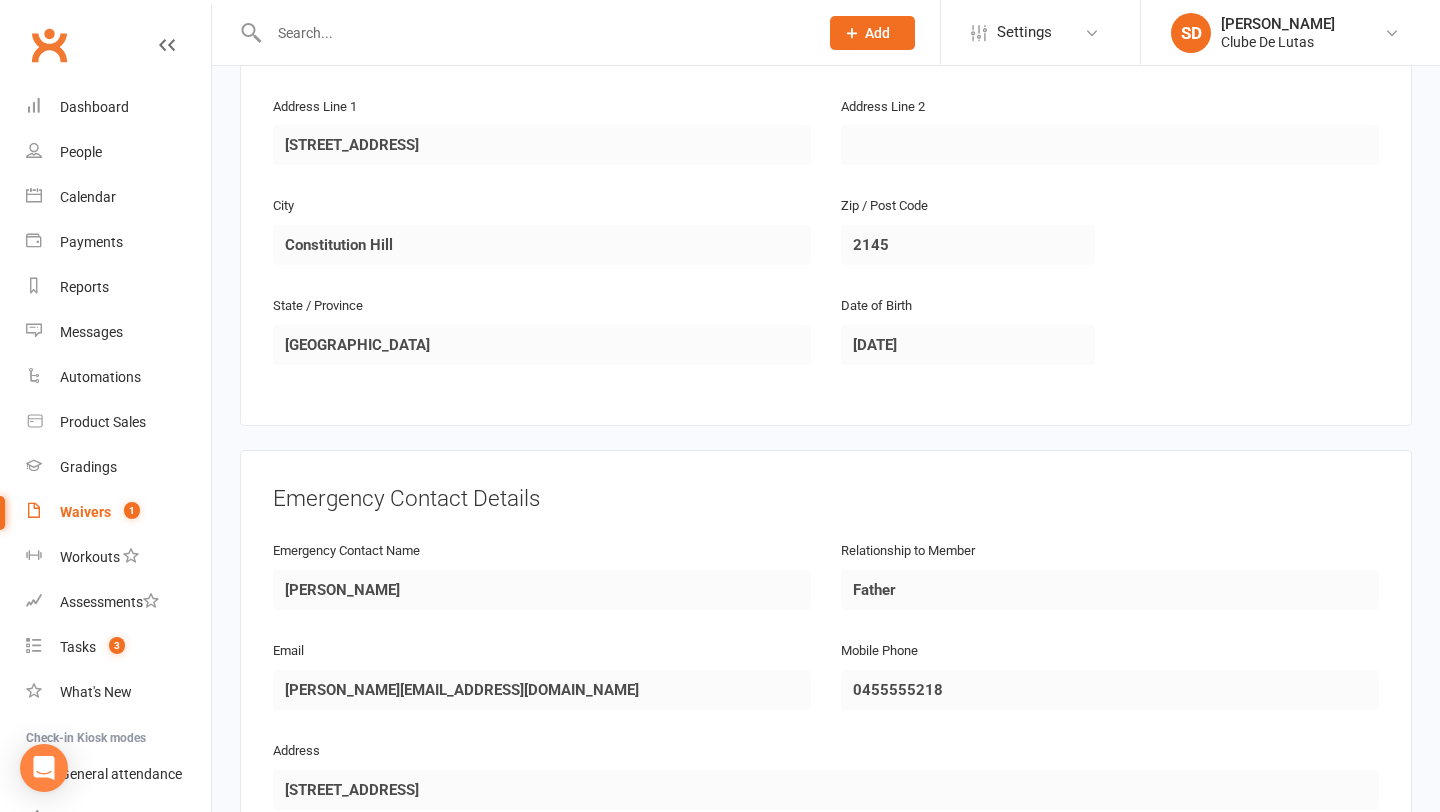 scroll, scrollTop: 1442, scrollLeft: 0, axis: vertical 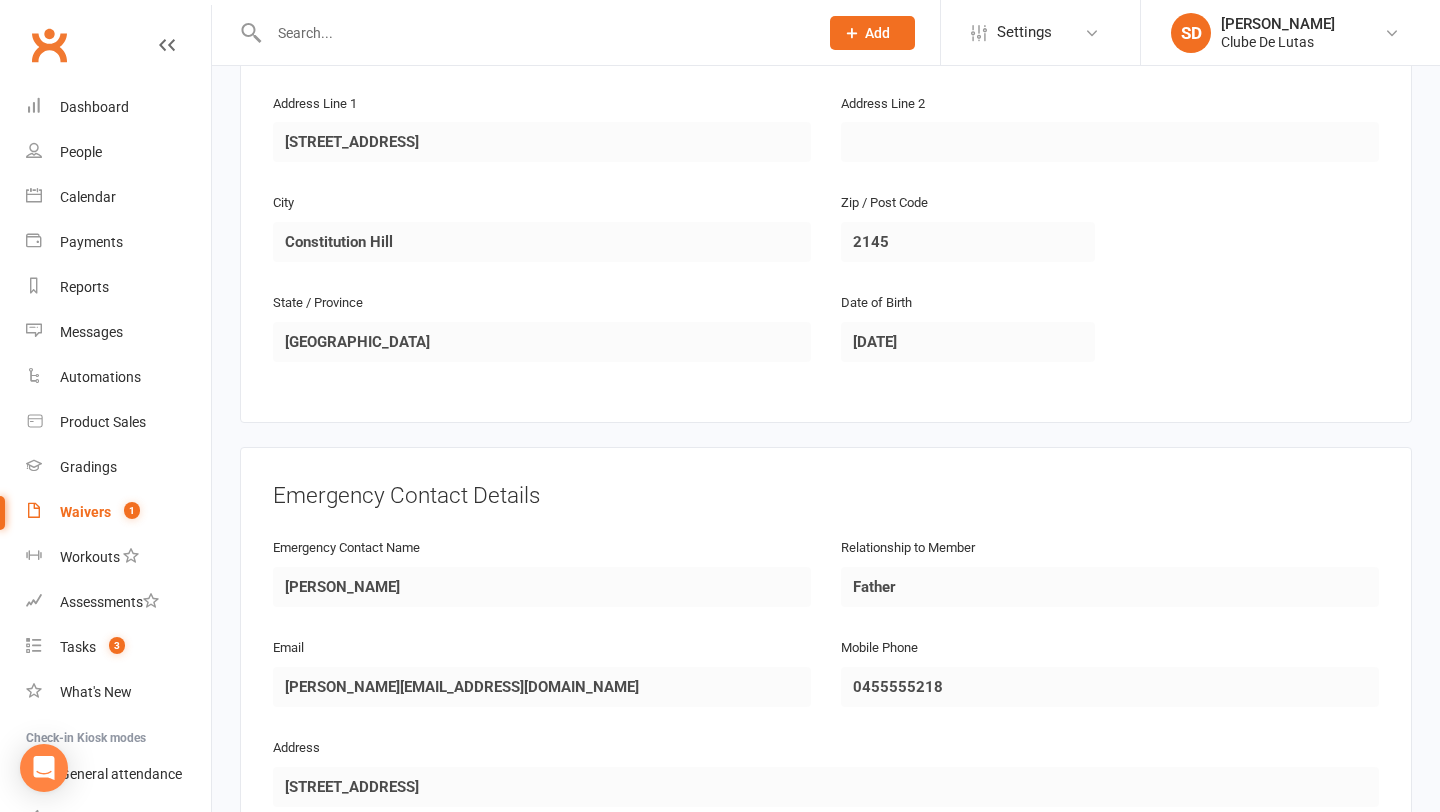 click on "SD Siobhan Duffy Clube De Lutas Signed in as: Clube De Lutas Switch to: Clube De Lutas Northern Beaches Switch to: Clube De Lutas Rouse Hill My profile Help Terms & conditions  Privacy policy  Sign out" at bounding box center (1290, 32) 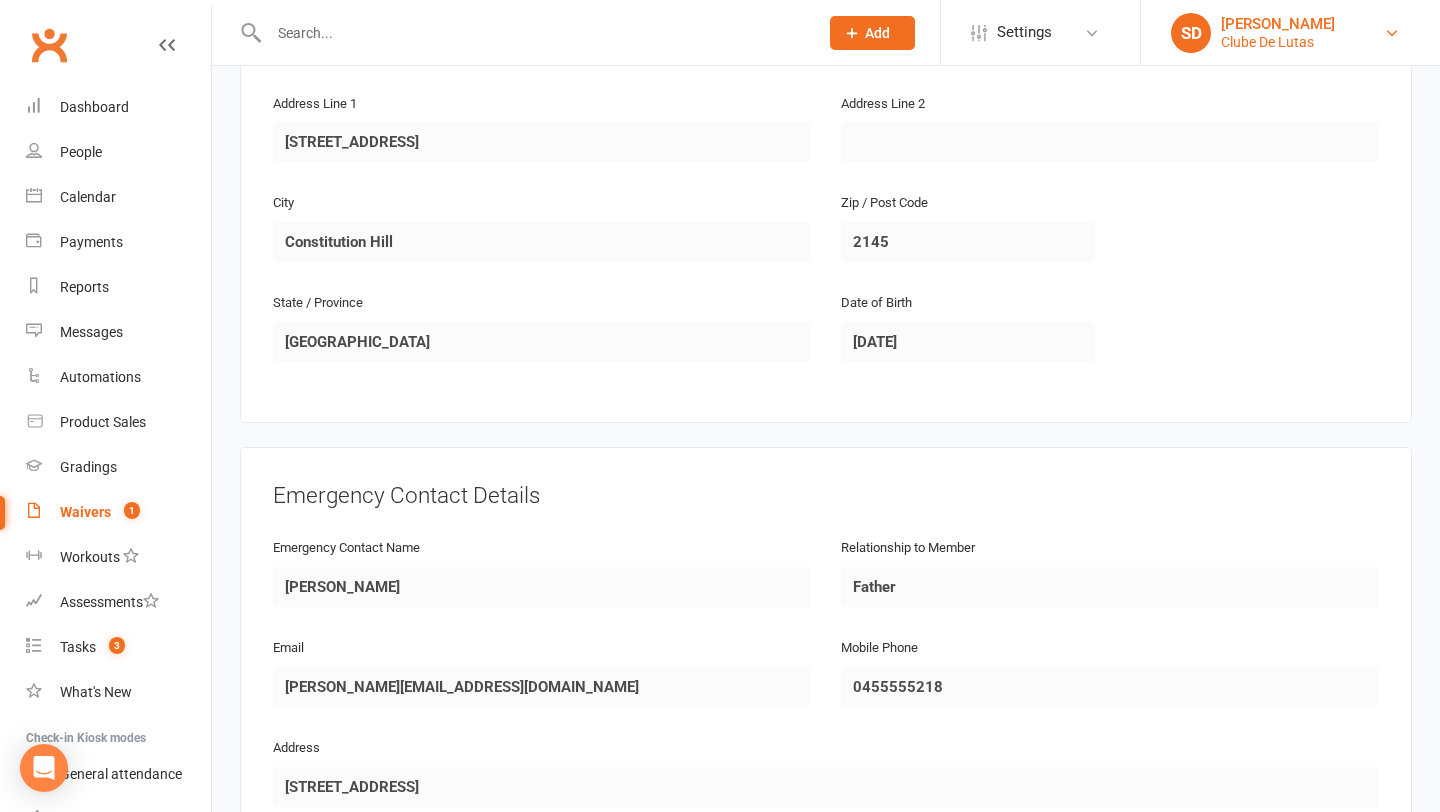 click on "SD Siobhan Duffy Clube De Lutas" at bounding box center [1290, 33] 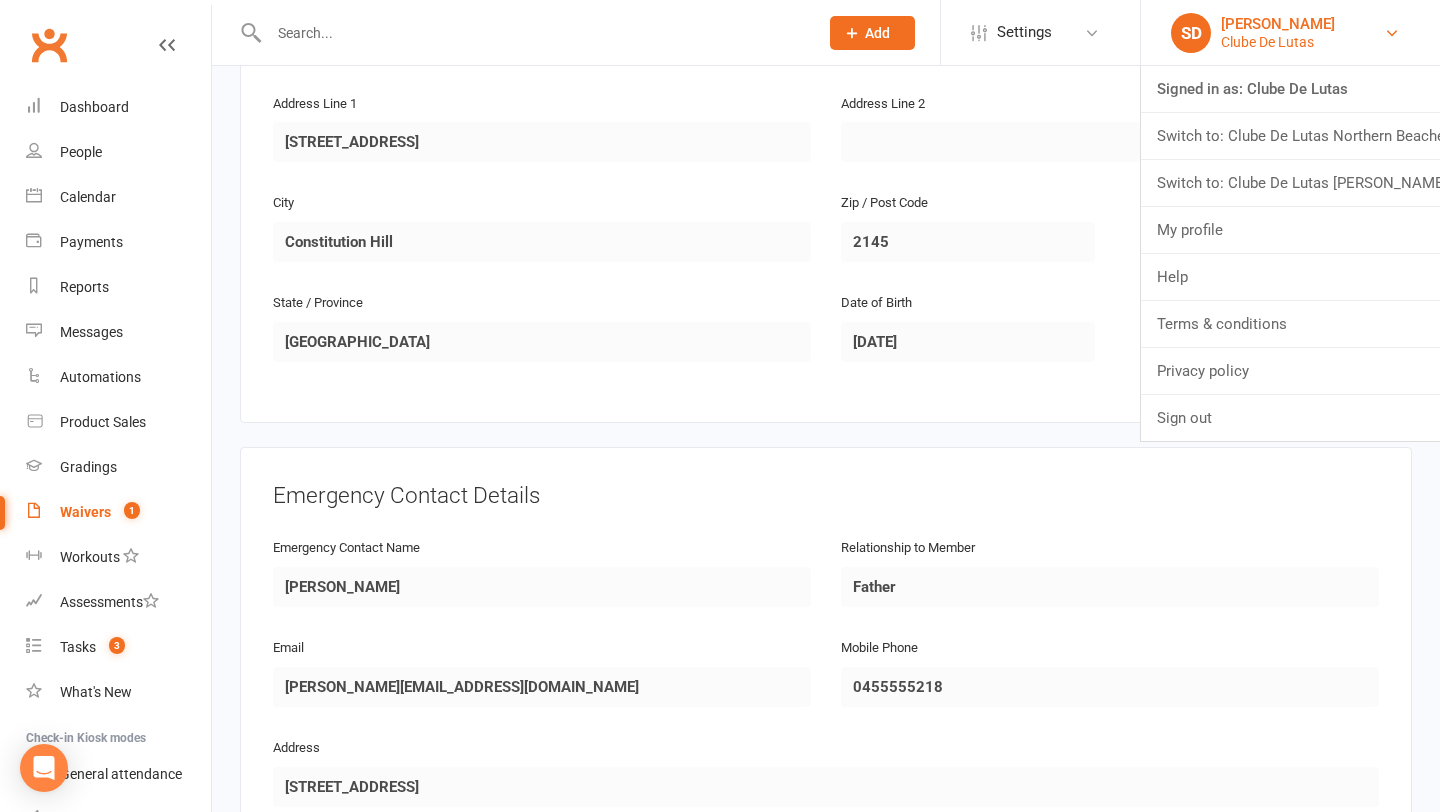 click on "SD Siobhan Duffy Clube De Lutas" at bounding box center [1290, 33] 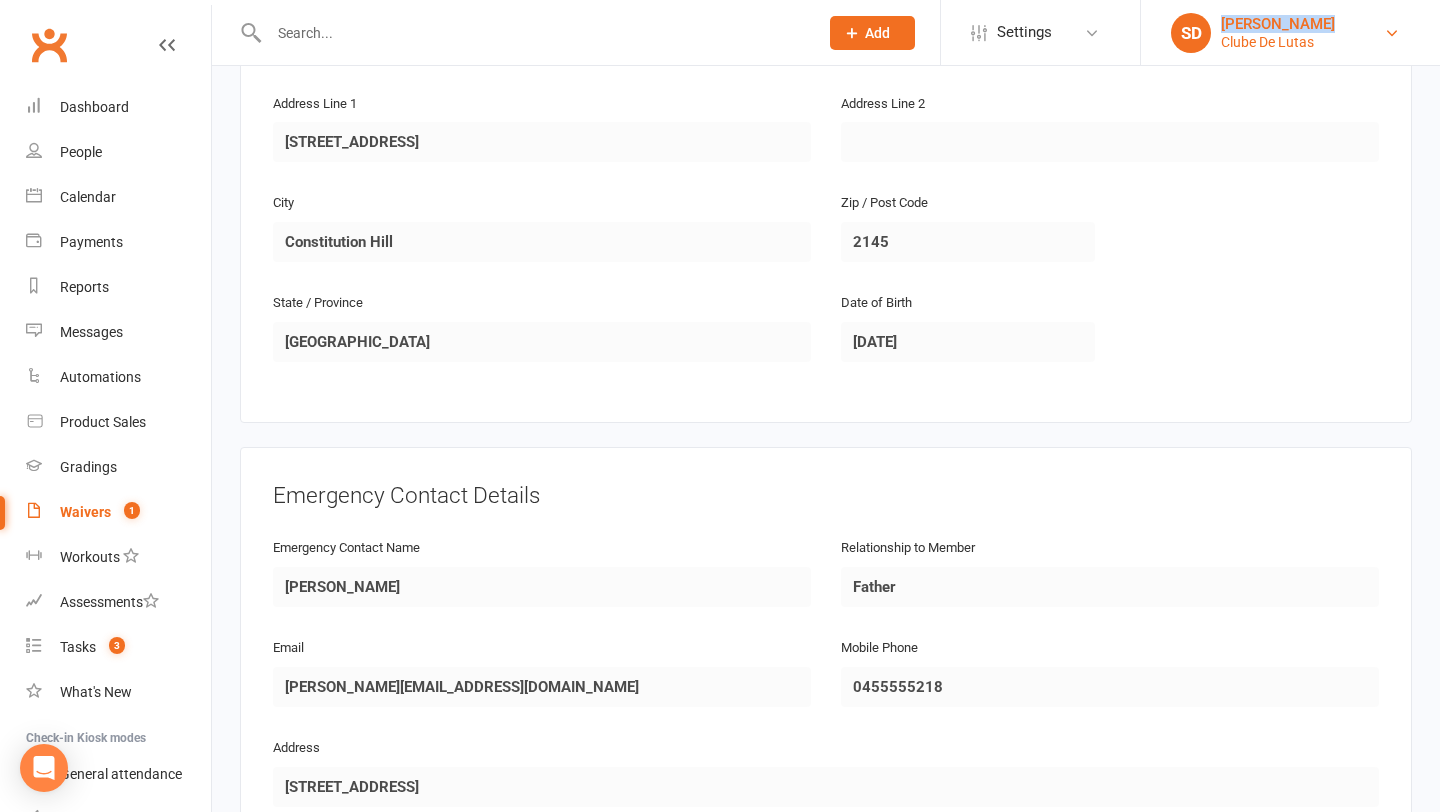 click on "SD Siobhan Duffy Clube De Lutas" at bounding box center (1290, 33) 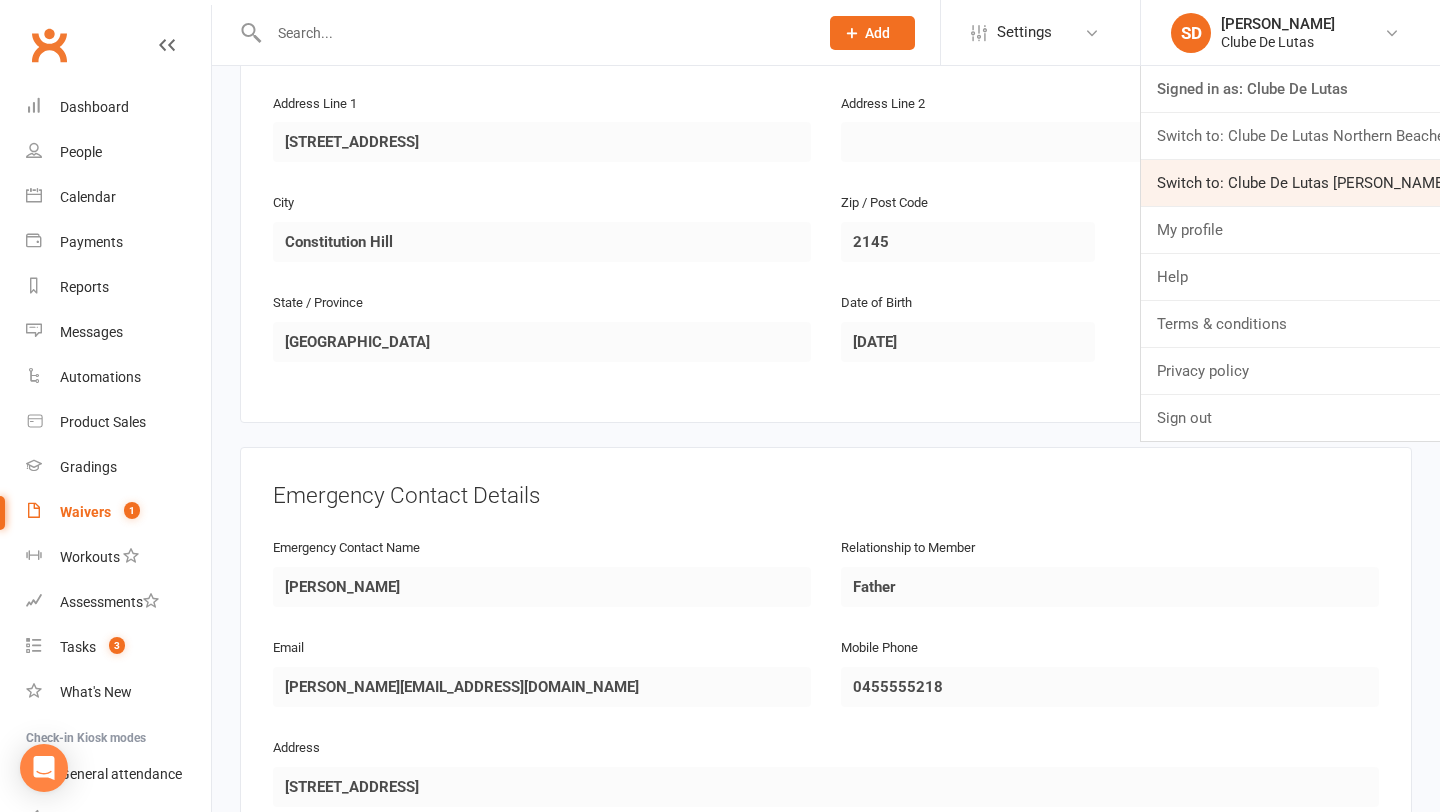 click on "Switch to: Clube De Lutas Rouse Hill" at bounding box center (1290, 183) 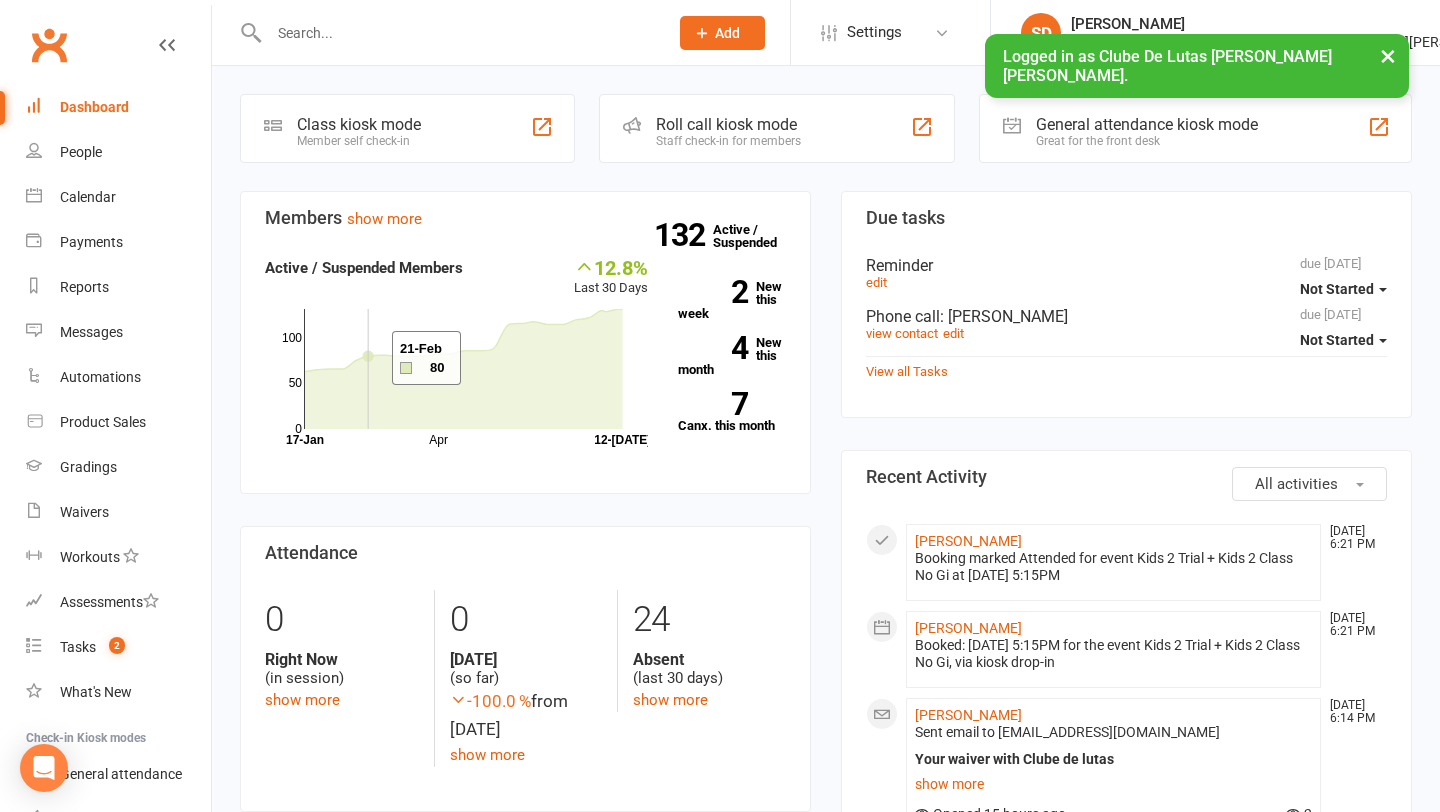 scroll, scrollTop: 0, scrollLeft: 0, axis: both 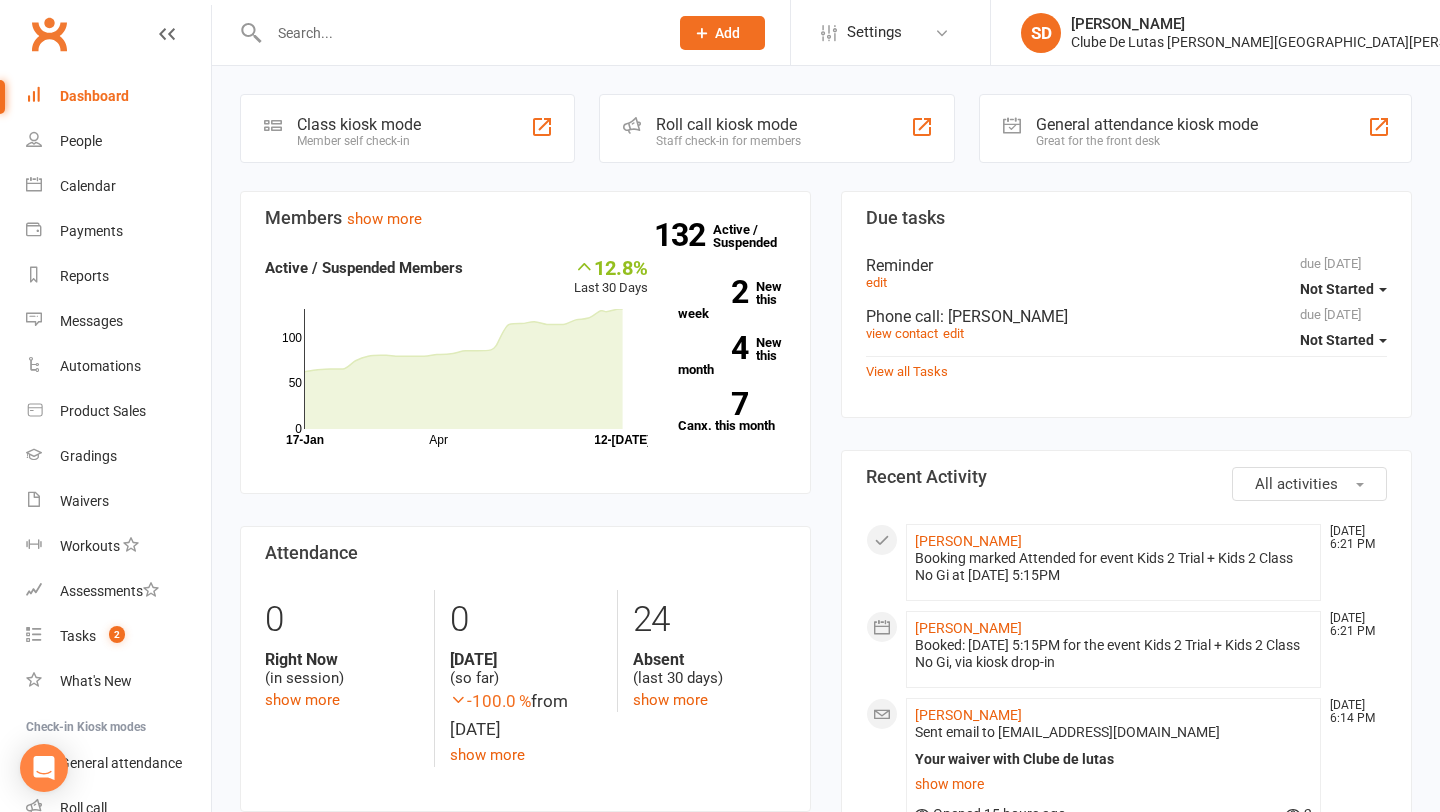 click at bounding box center [447, 32] 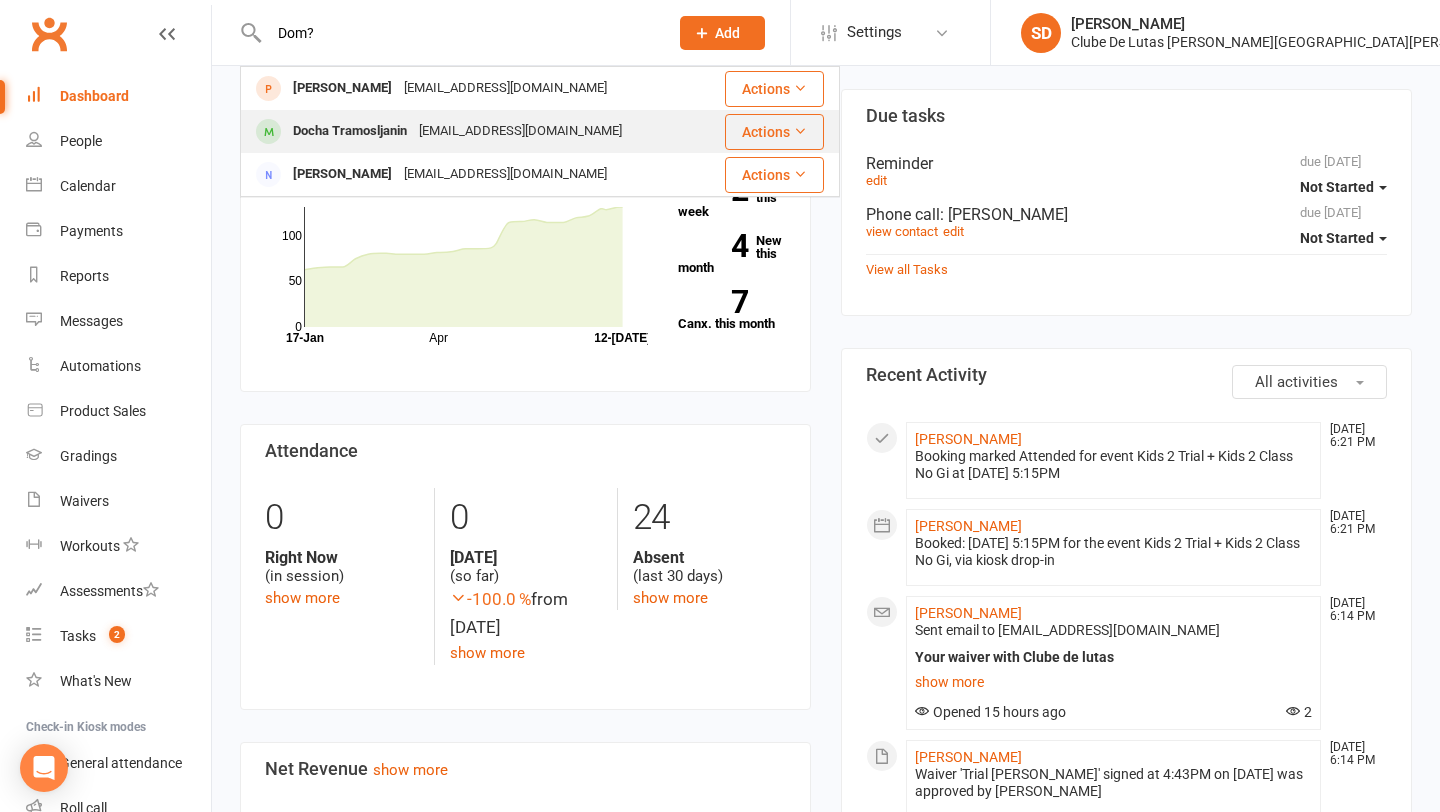 scroll, scrollTop: 86, scrollLeft: 0, axis: vertical 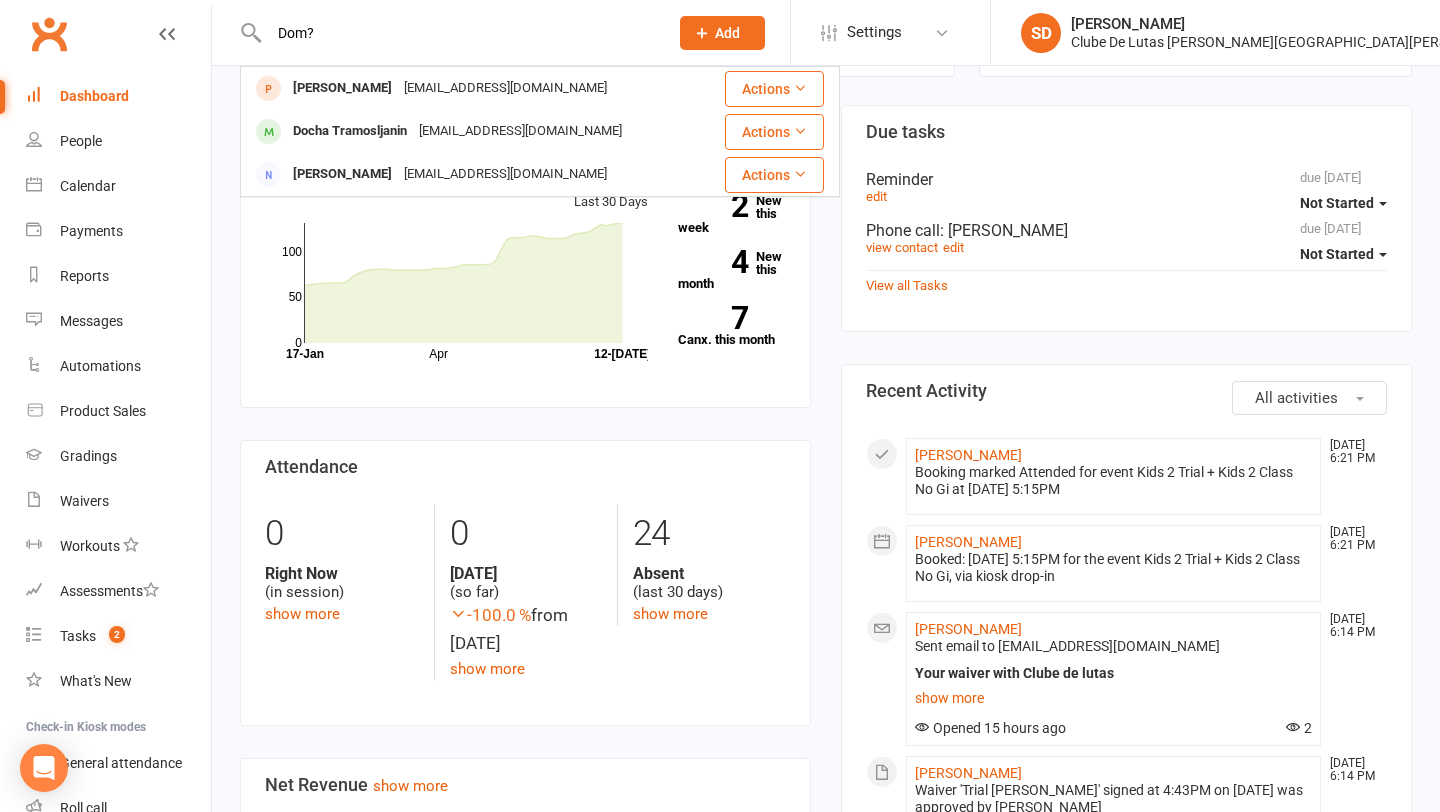 type on "Dom?" 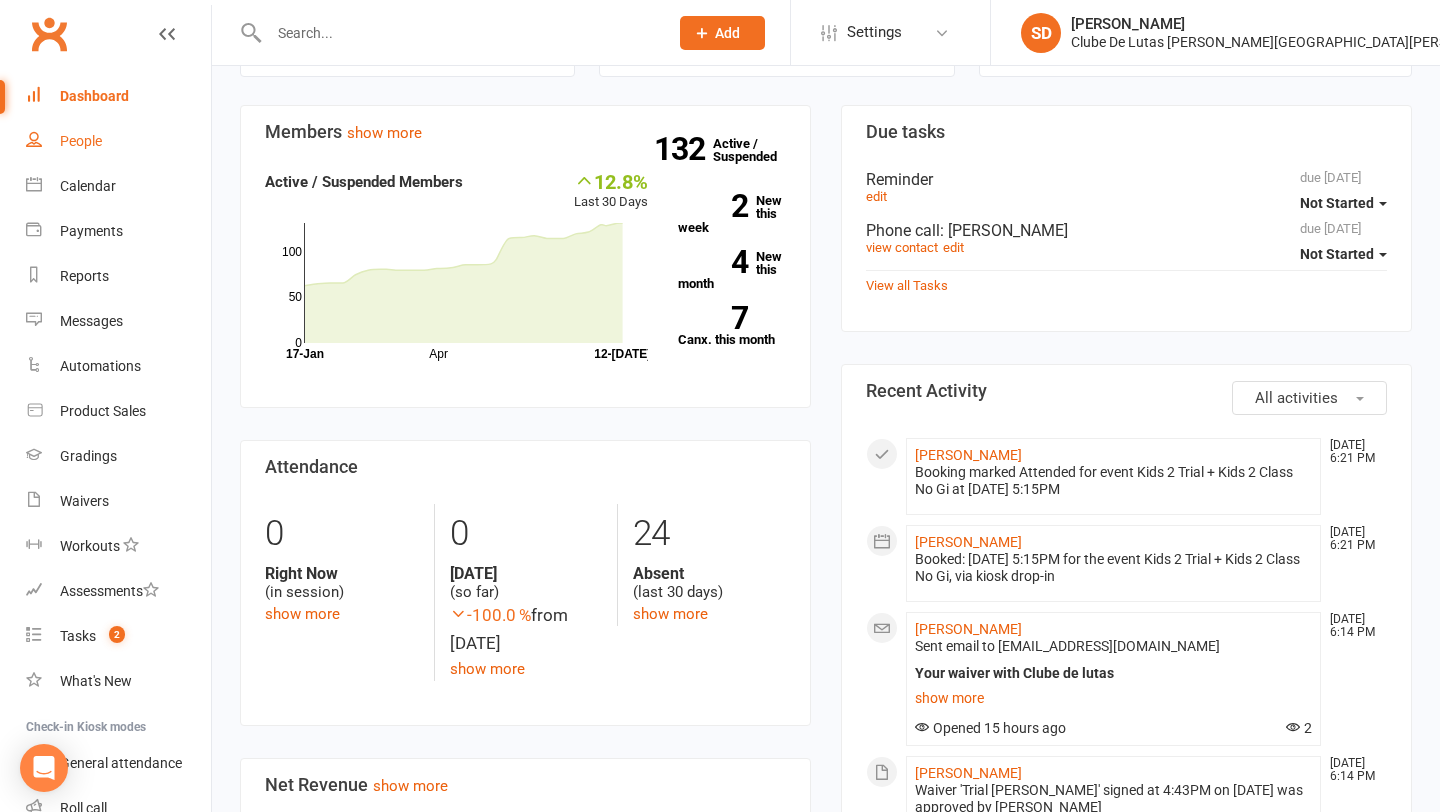 click on "People" at bounding box center [118, 141] 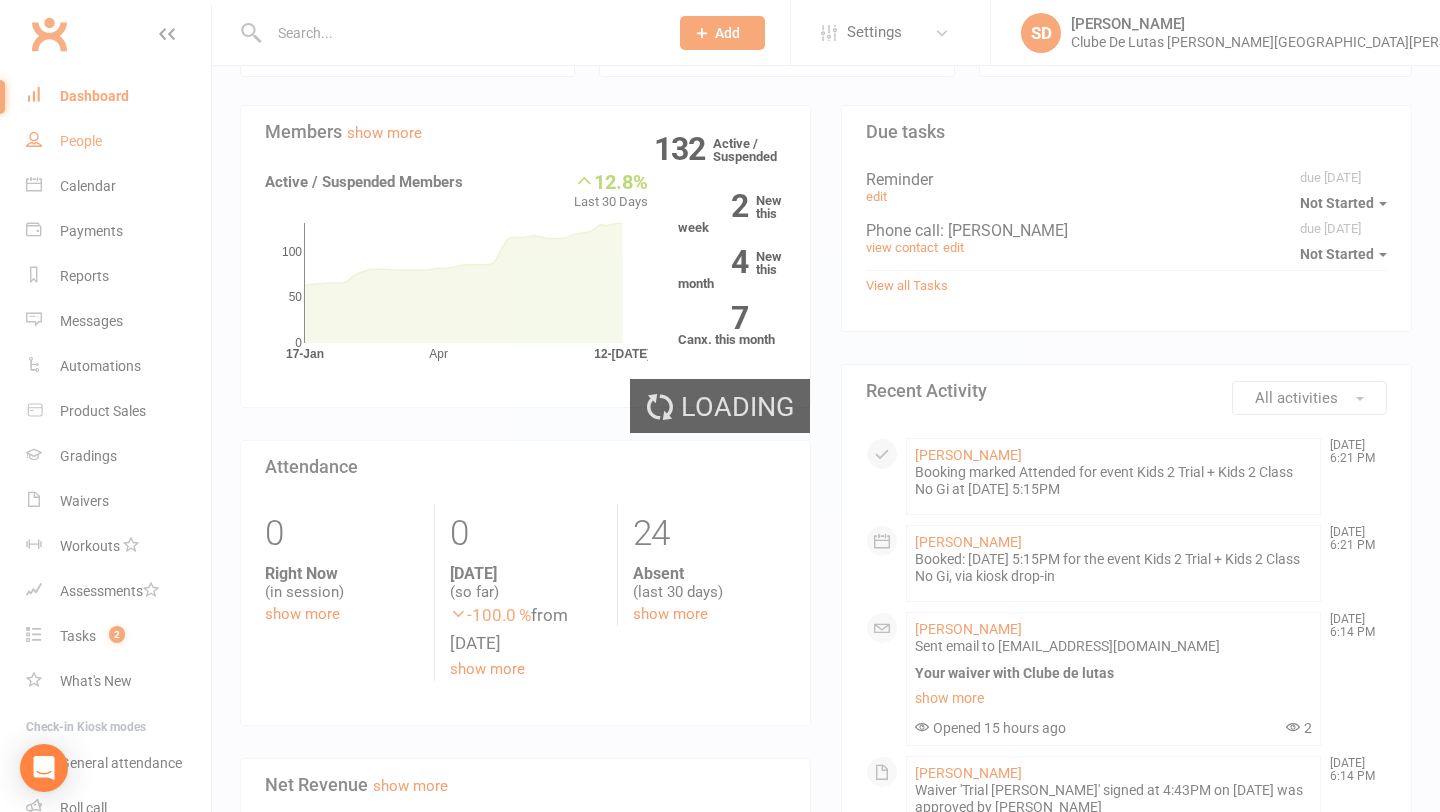 select on "100" 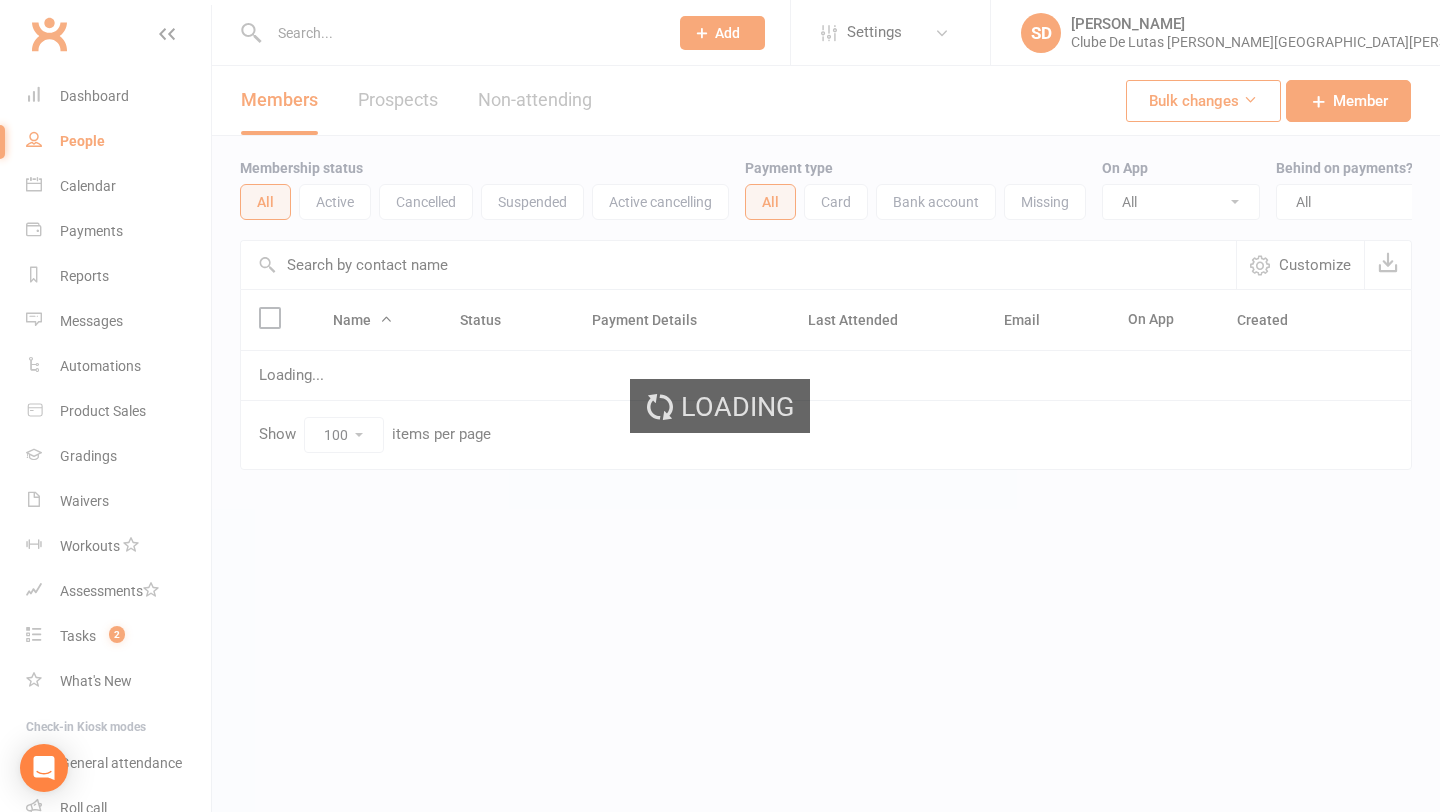 scroll, scrollTop: 0, scrollLeft: 0, axis: both 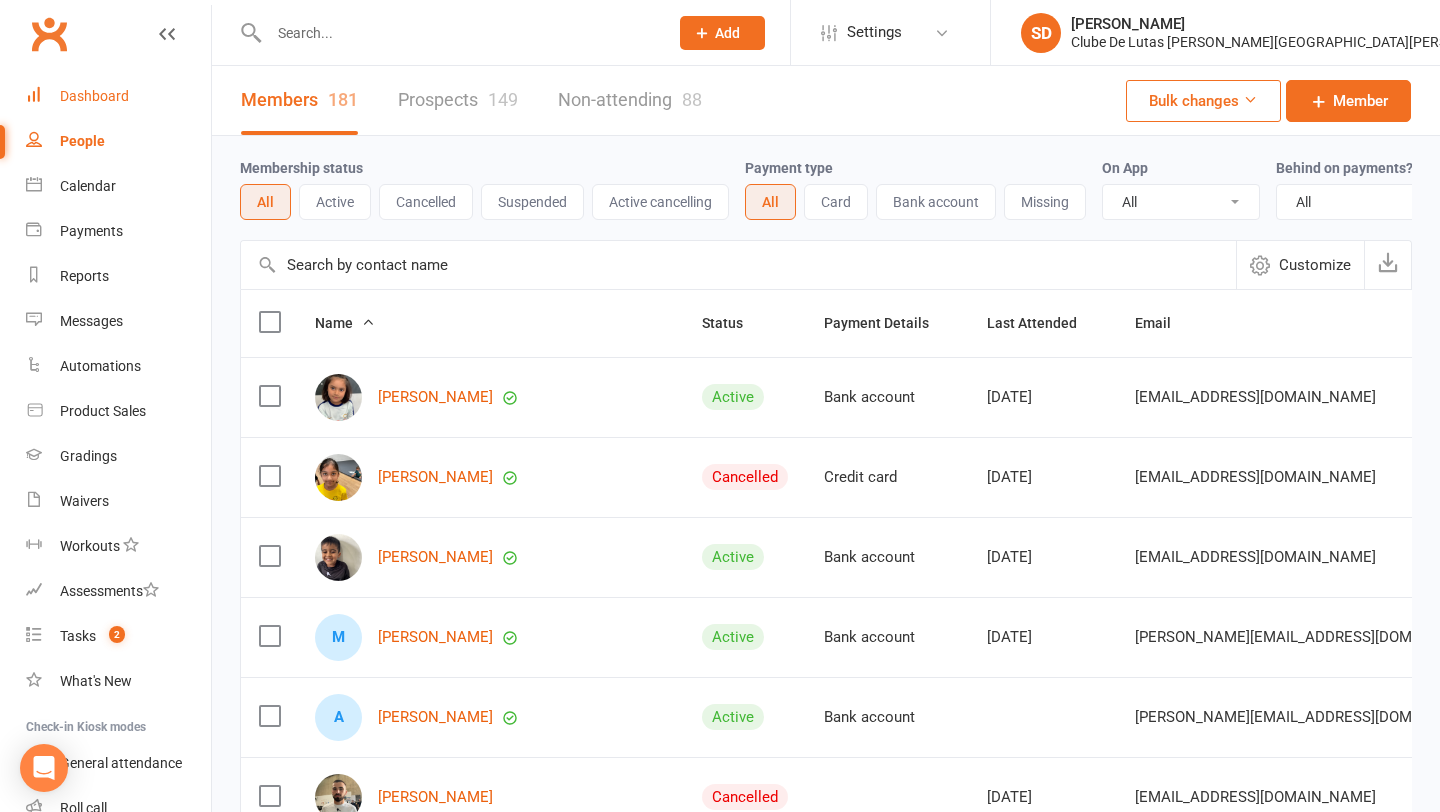 click on "Dashboard" at bounding box center [94, 96] 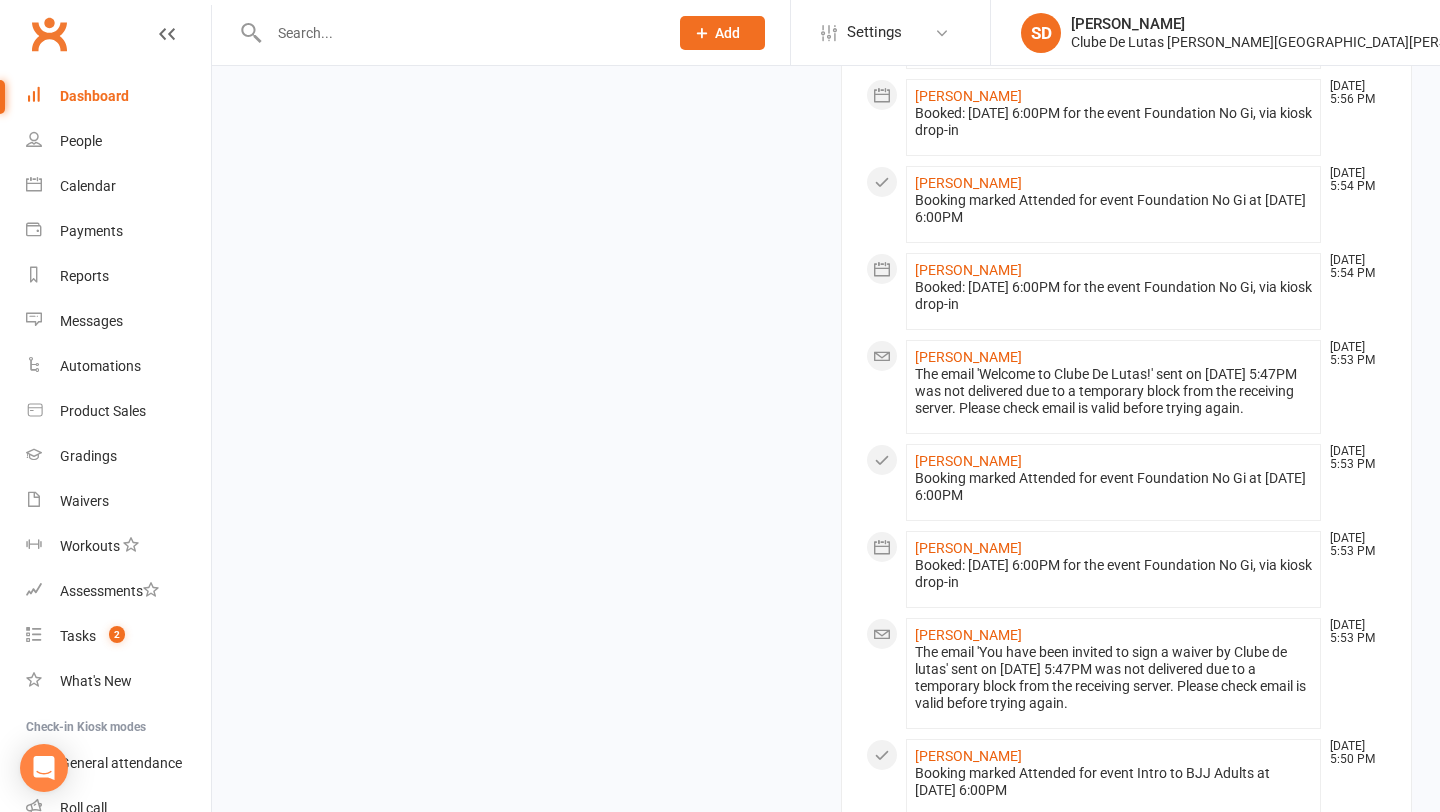 scroll, scrollTop: 1559, scrollLeft: 0, axis: vertical 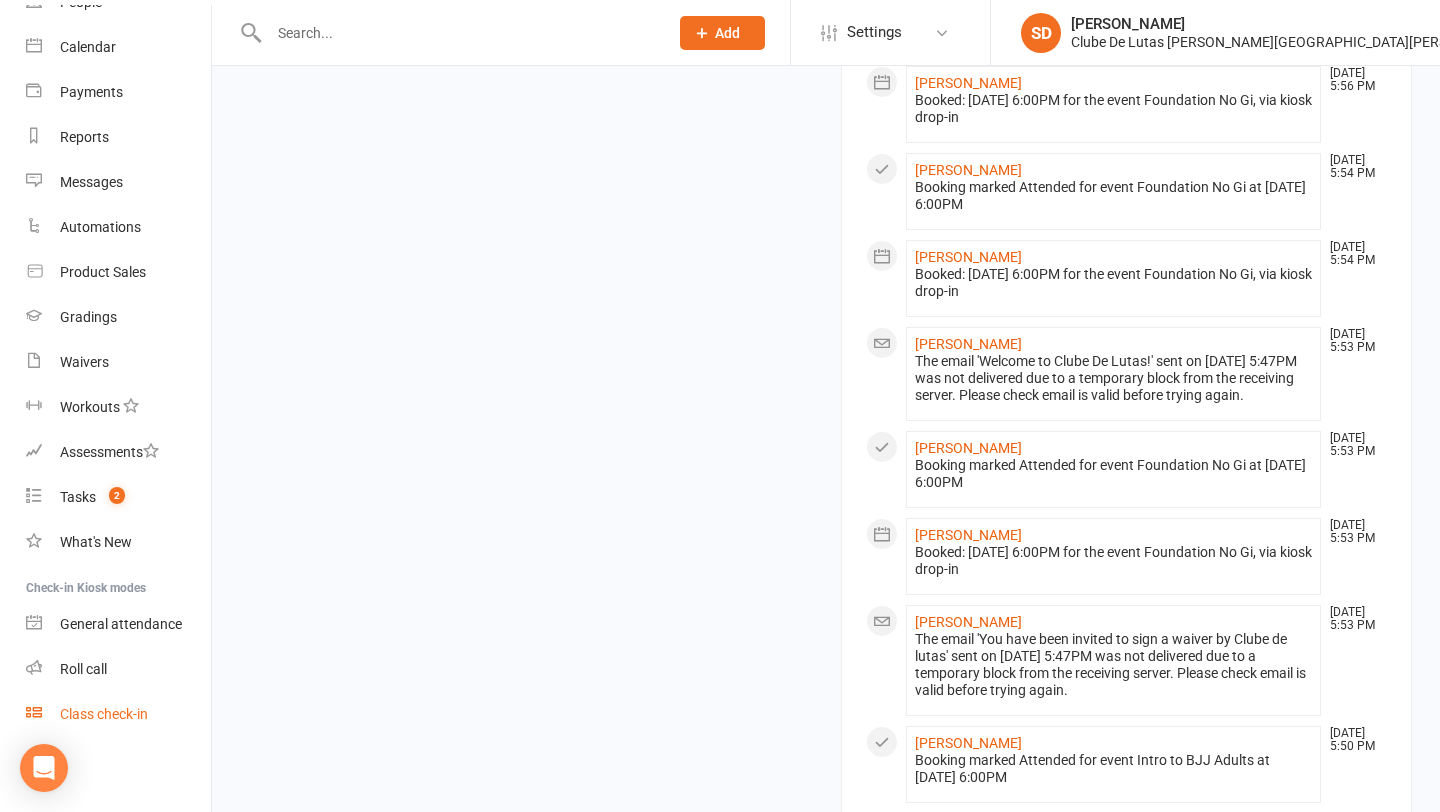 click on "Class check-in" at bounding box center [104, 714] 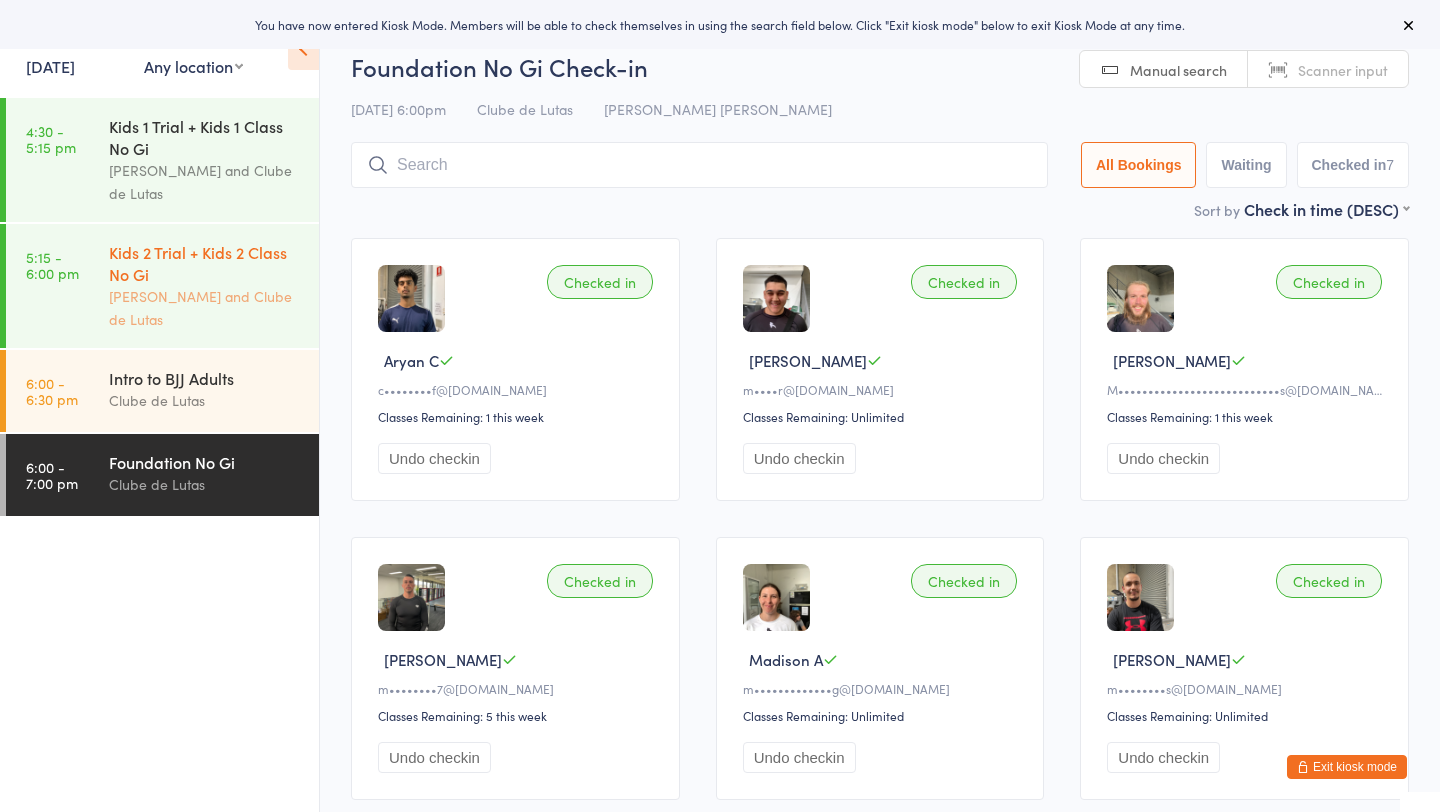 scroll, scrollTop: 0, scrollLeft: 0, axis: both 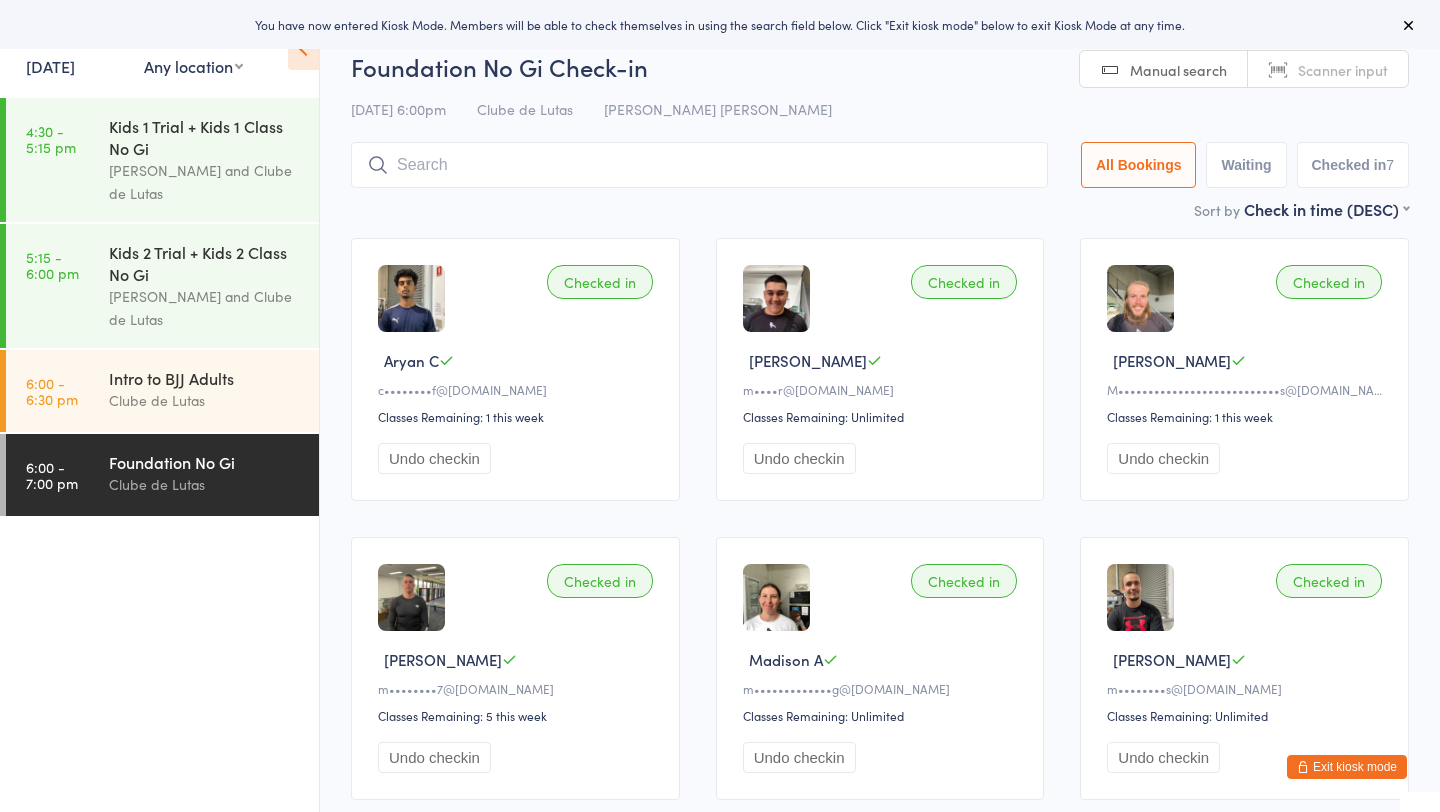 click on "11 Jul, 2025" at bounding box center (50, 66) 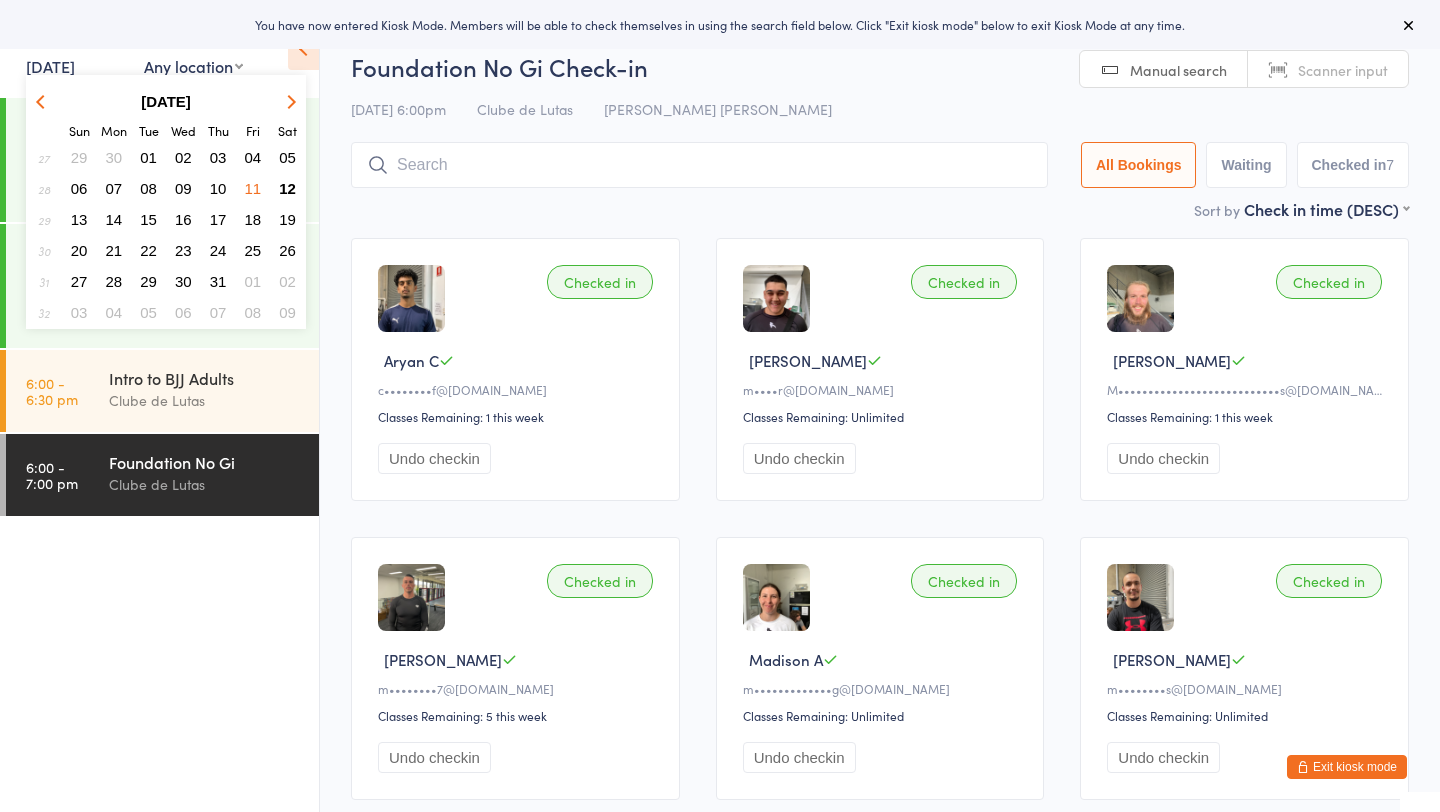 click on "11" at bounding box center (253, 188) 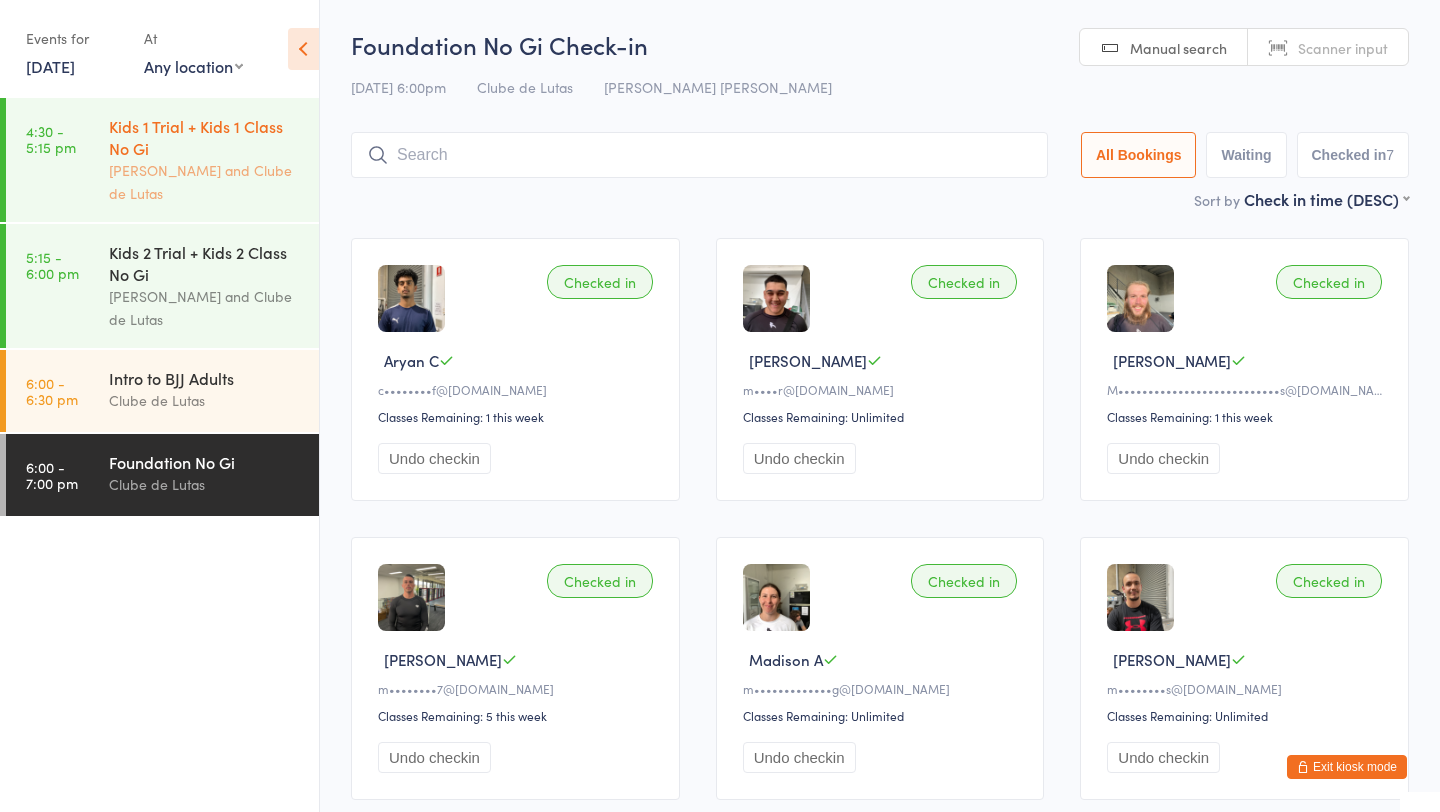 click on "Kids 1 Trial + Kids 1 Class No Gi" at bounding box center (205, 137) 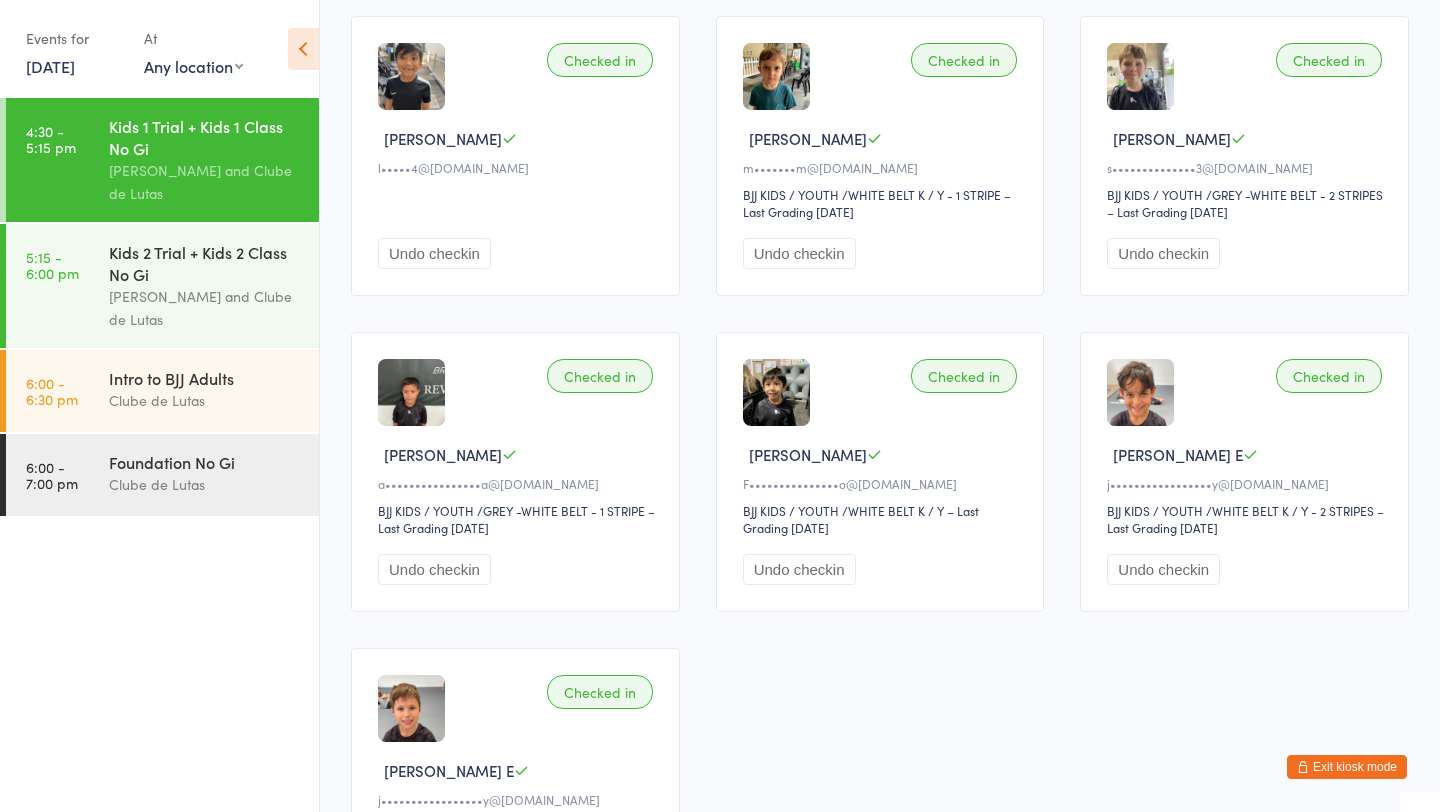 scroll, scrollTop: 474, scrollLeft: 0, axis: vertical 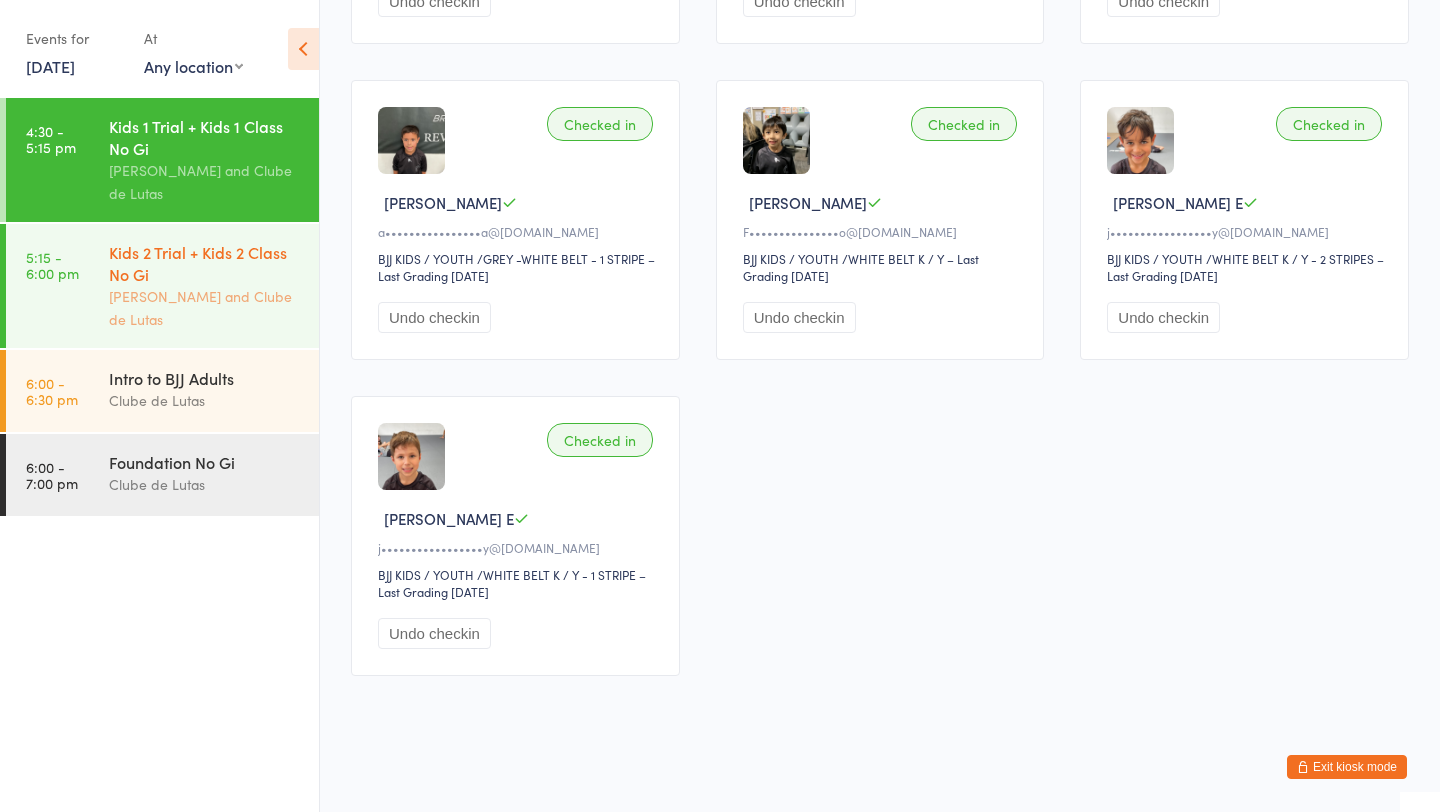 click on "Kids 2 Trial + Kids 2 Class No Gi" at bounding box center [205, 263] 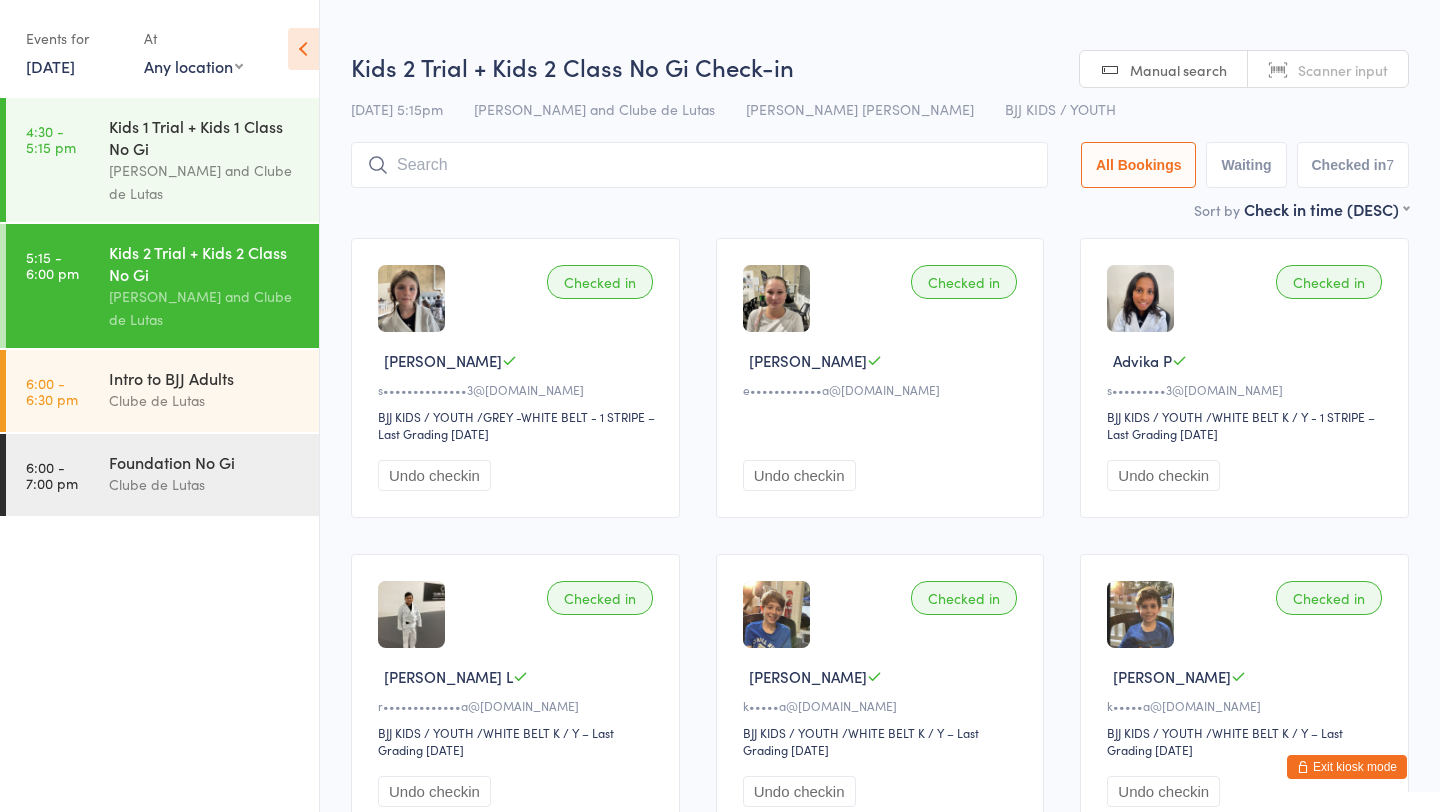 click on "Exit kiosk mode" at bounding box center (1347, 767) 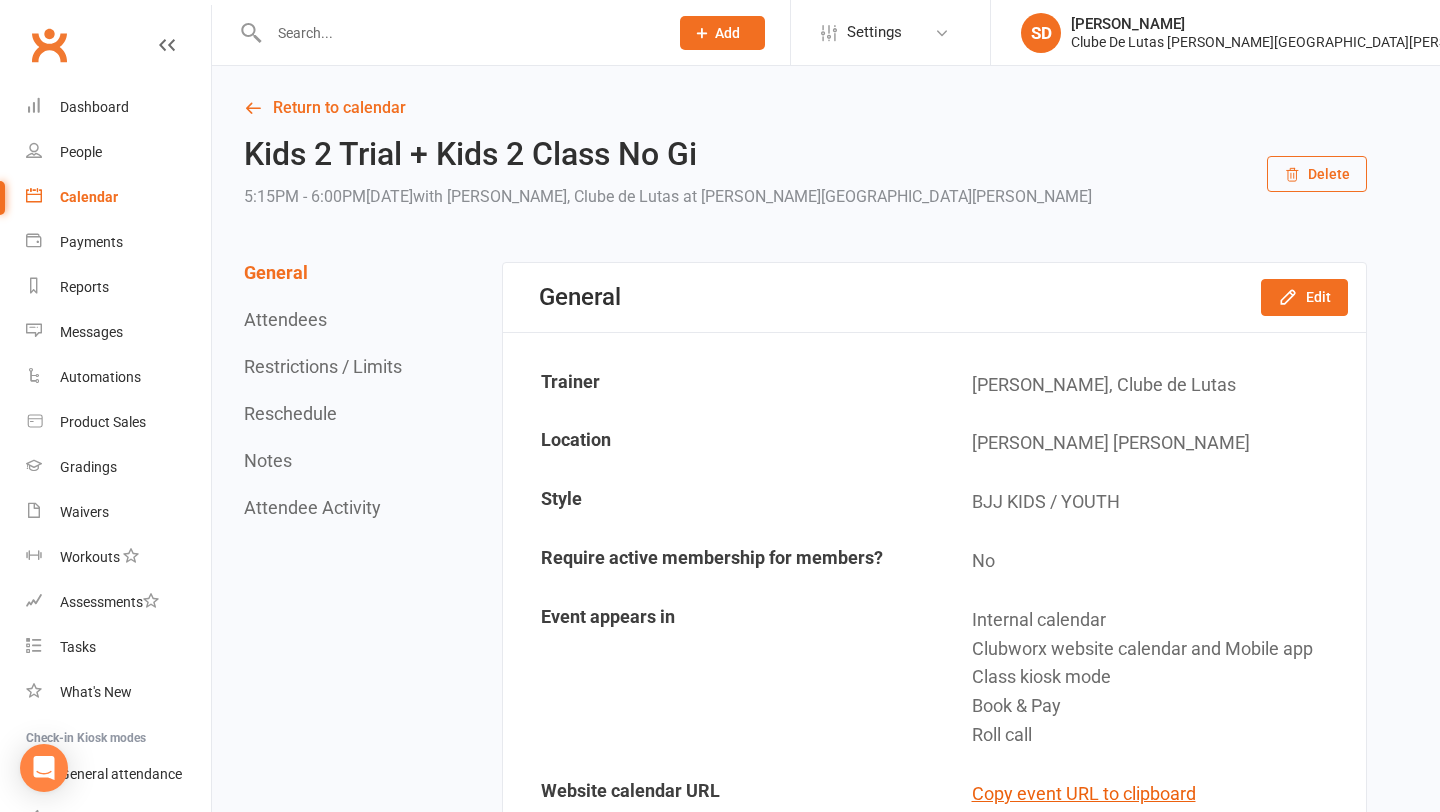 scroll, scrollTop: 0, scrollLeft: 0, axis: both 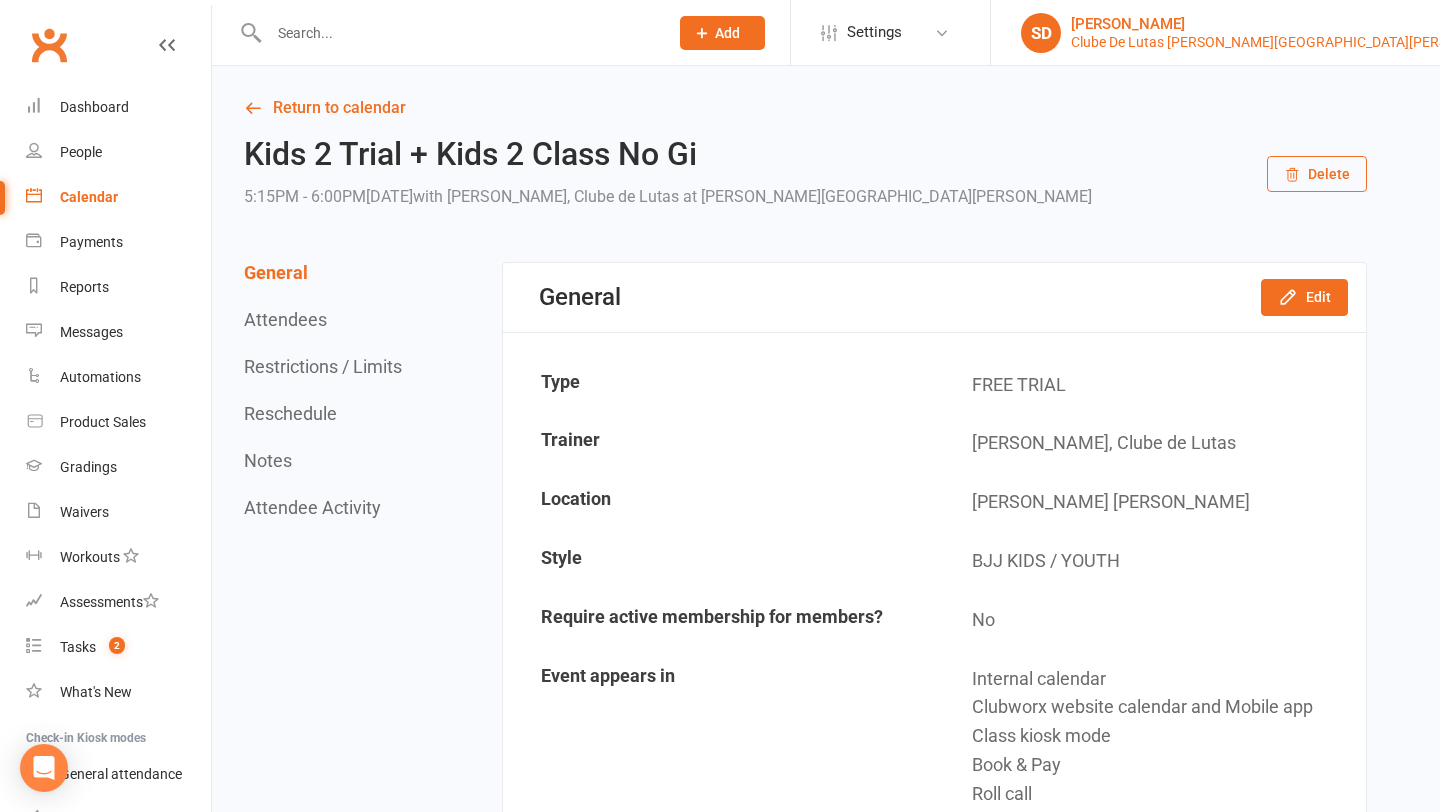 click on "SD Siobhan Duffy Clube De Lutas Rouse Hill" at bounding box center (1215, 33) 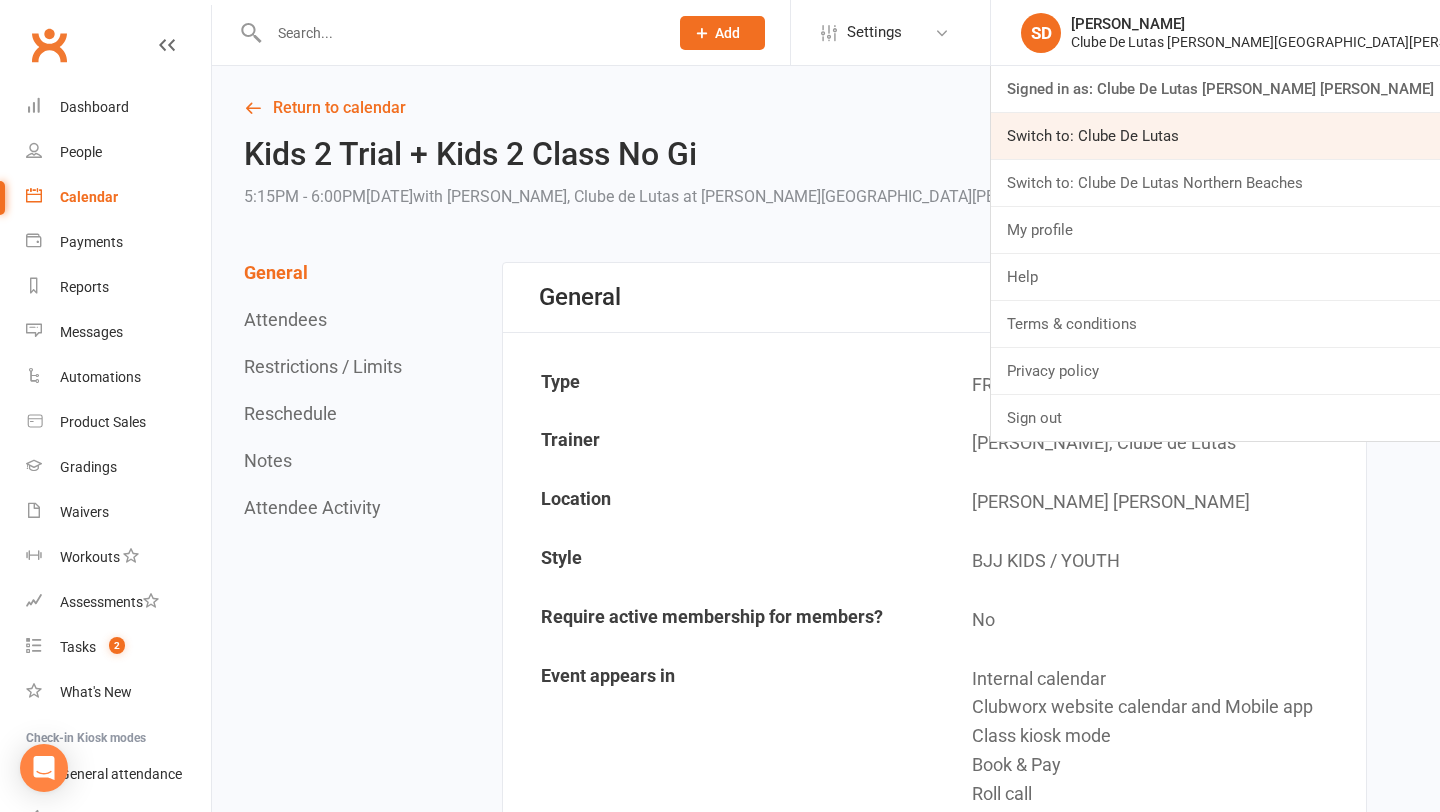 click on "Switch to: Clube De Lutas" at bounding box center [1215, 136] 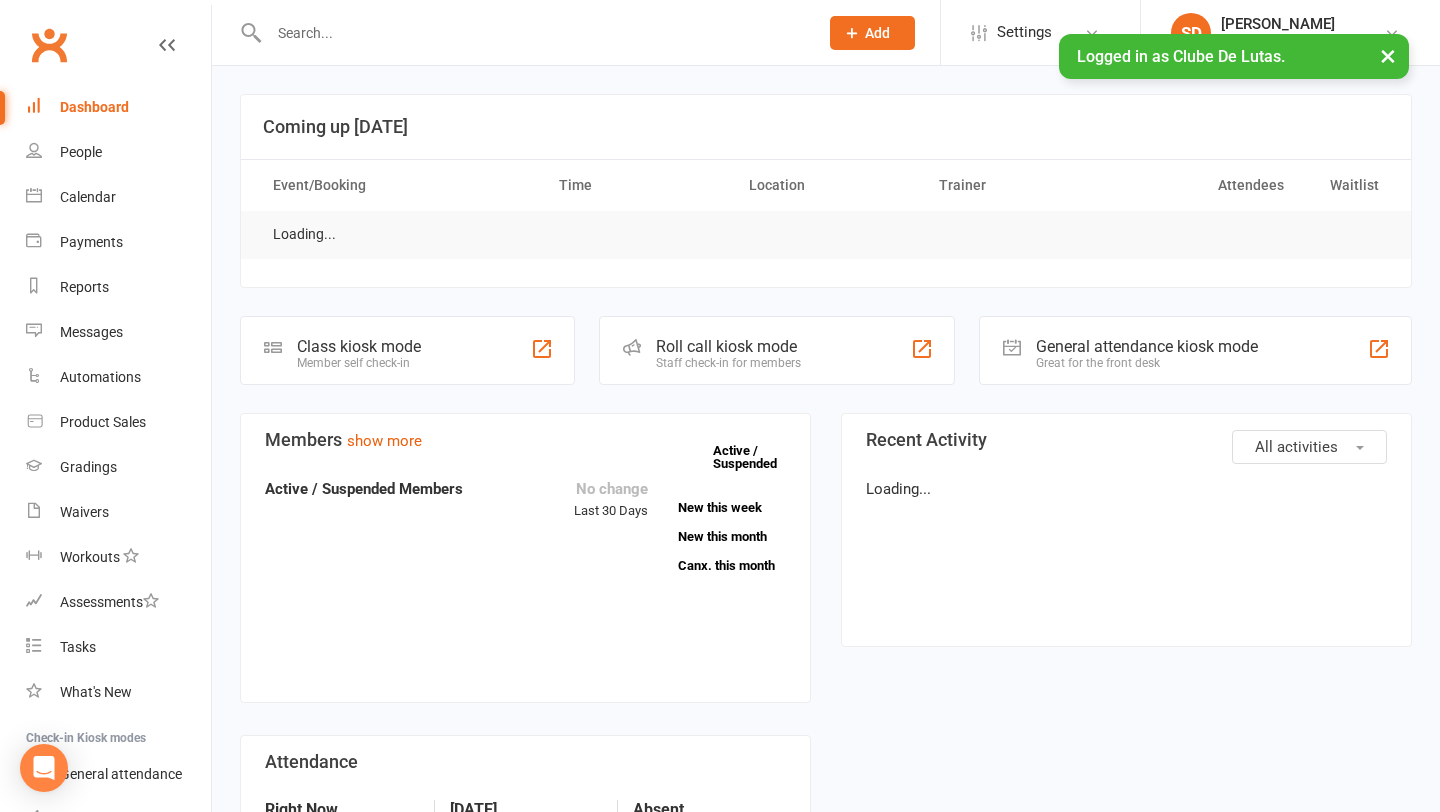 scroll, scrollTop: 0, scrollLeft: 0, axis: both 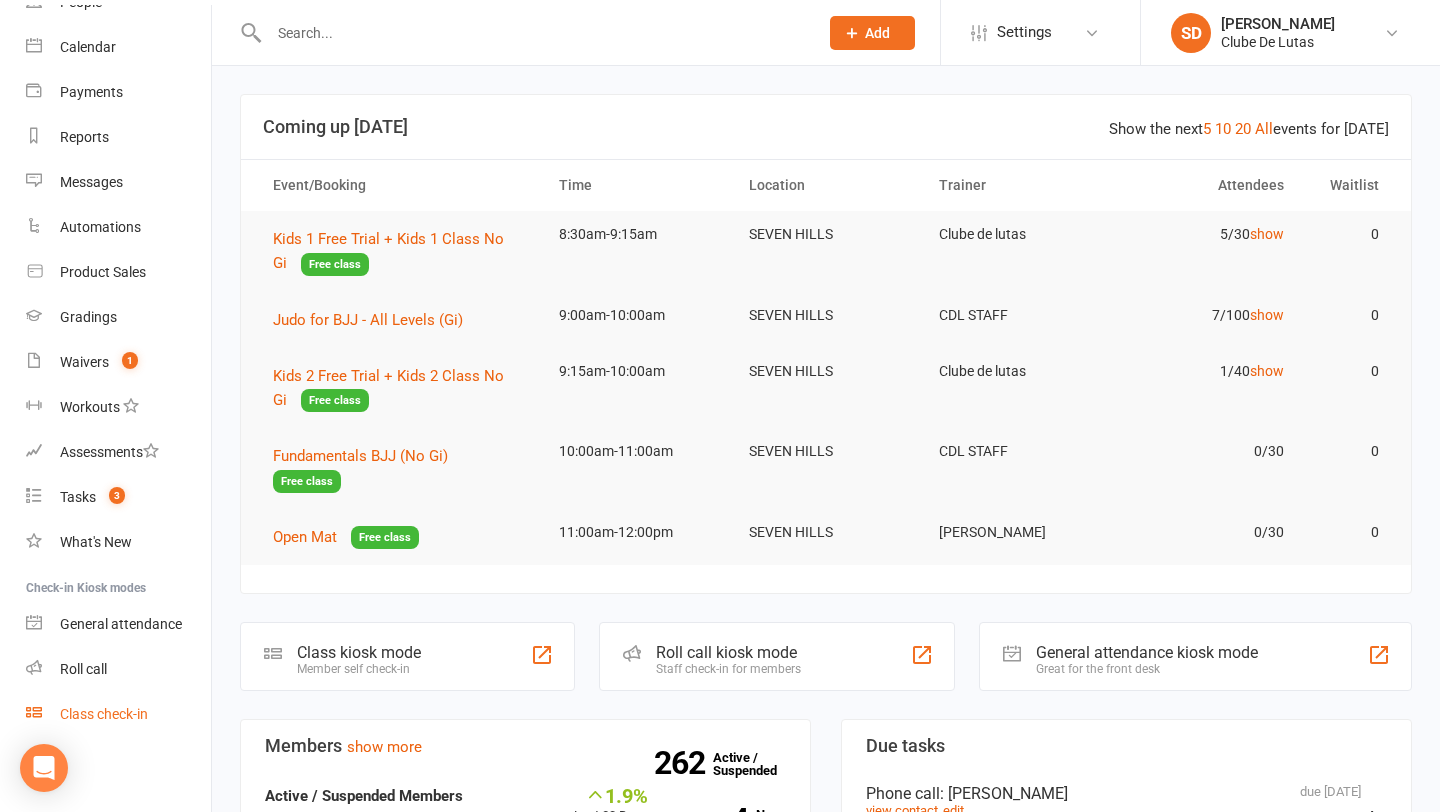 click on "Class check-in" at bounding box center (104, 714) 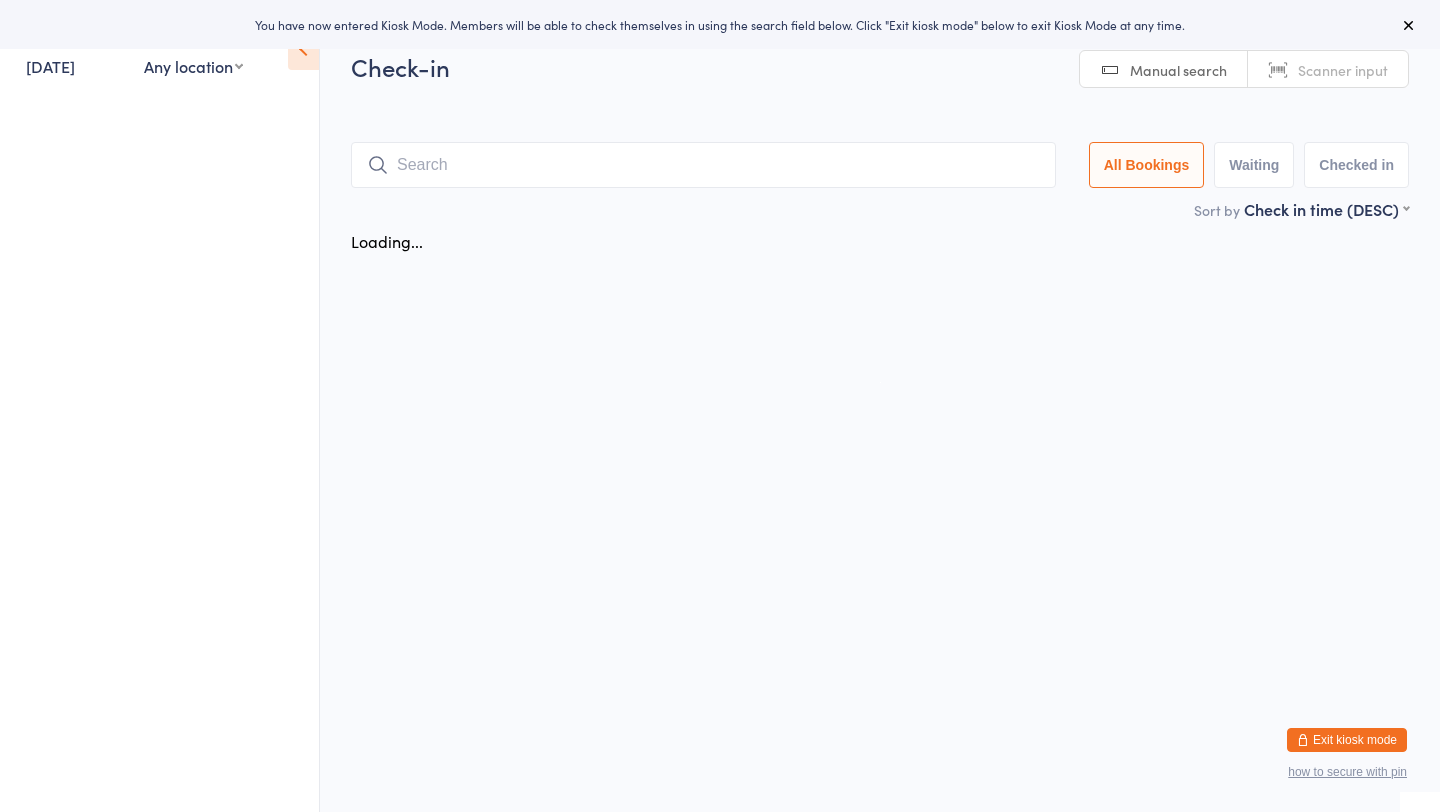 scroll, scrollTop: 0, scrollLeft: 0, axis: both 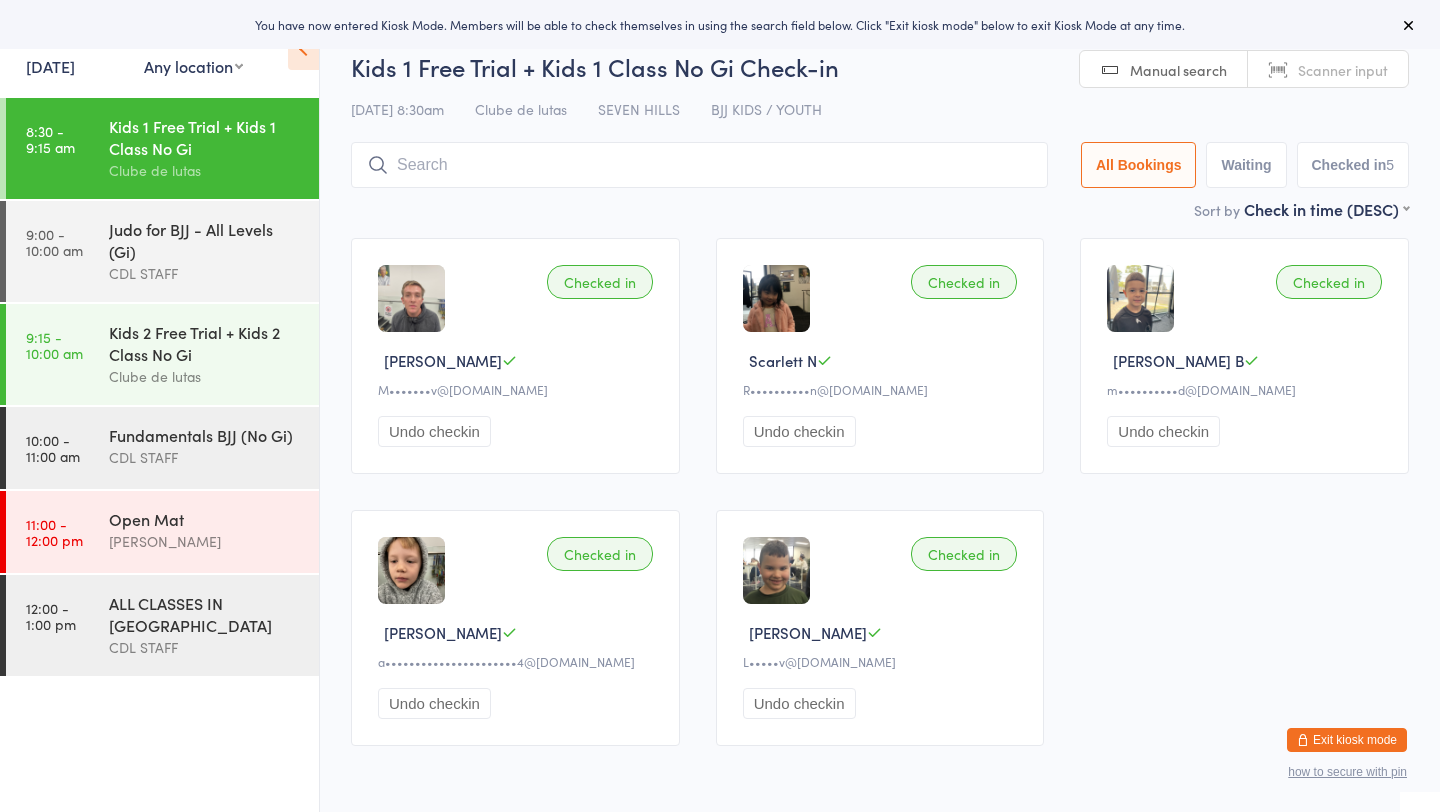 click on "12 Jul, 2025" at bounding box center [50, 66] 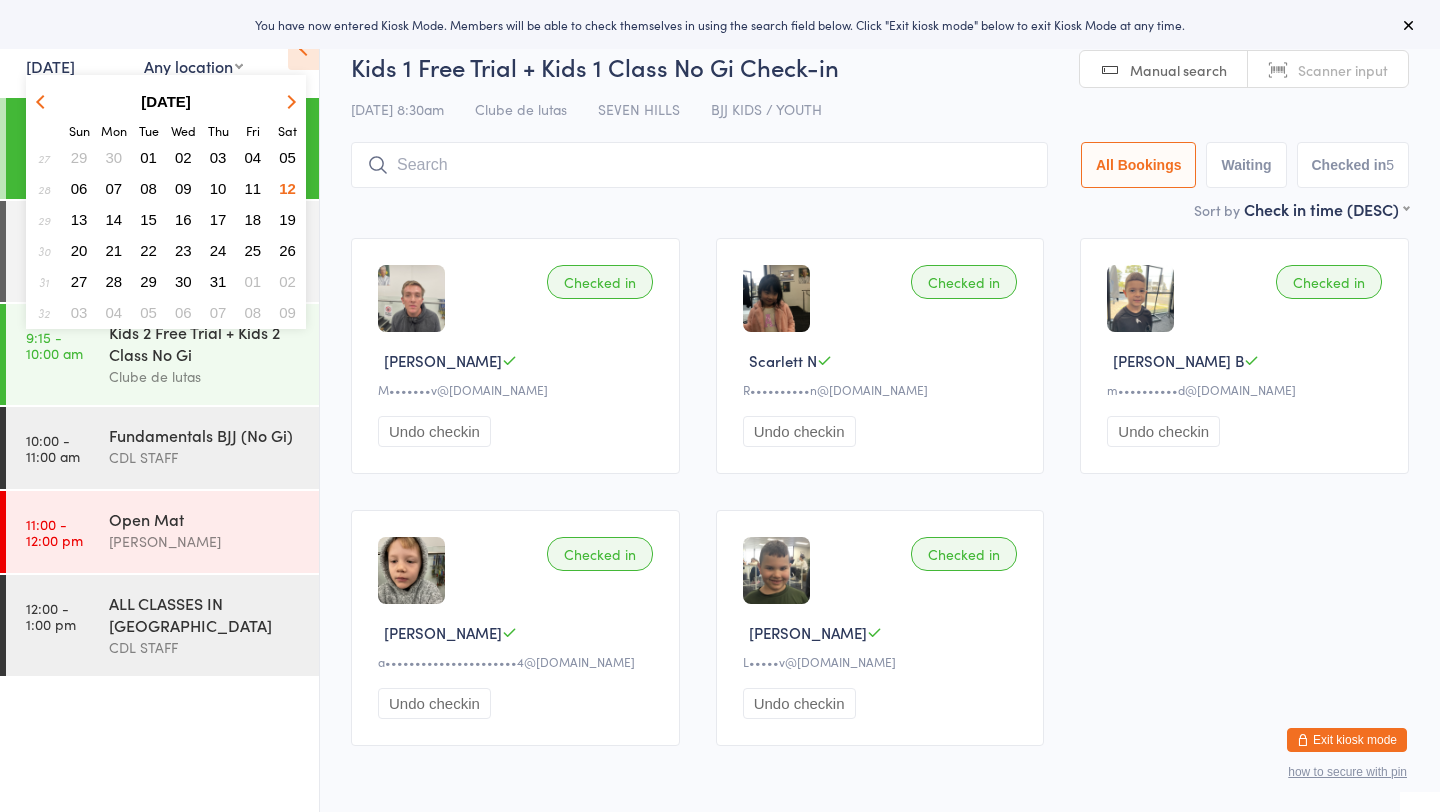 click on "11" at bounding box center [253, 188] 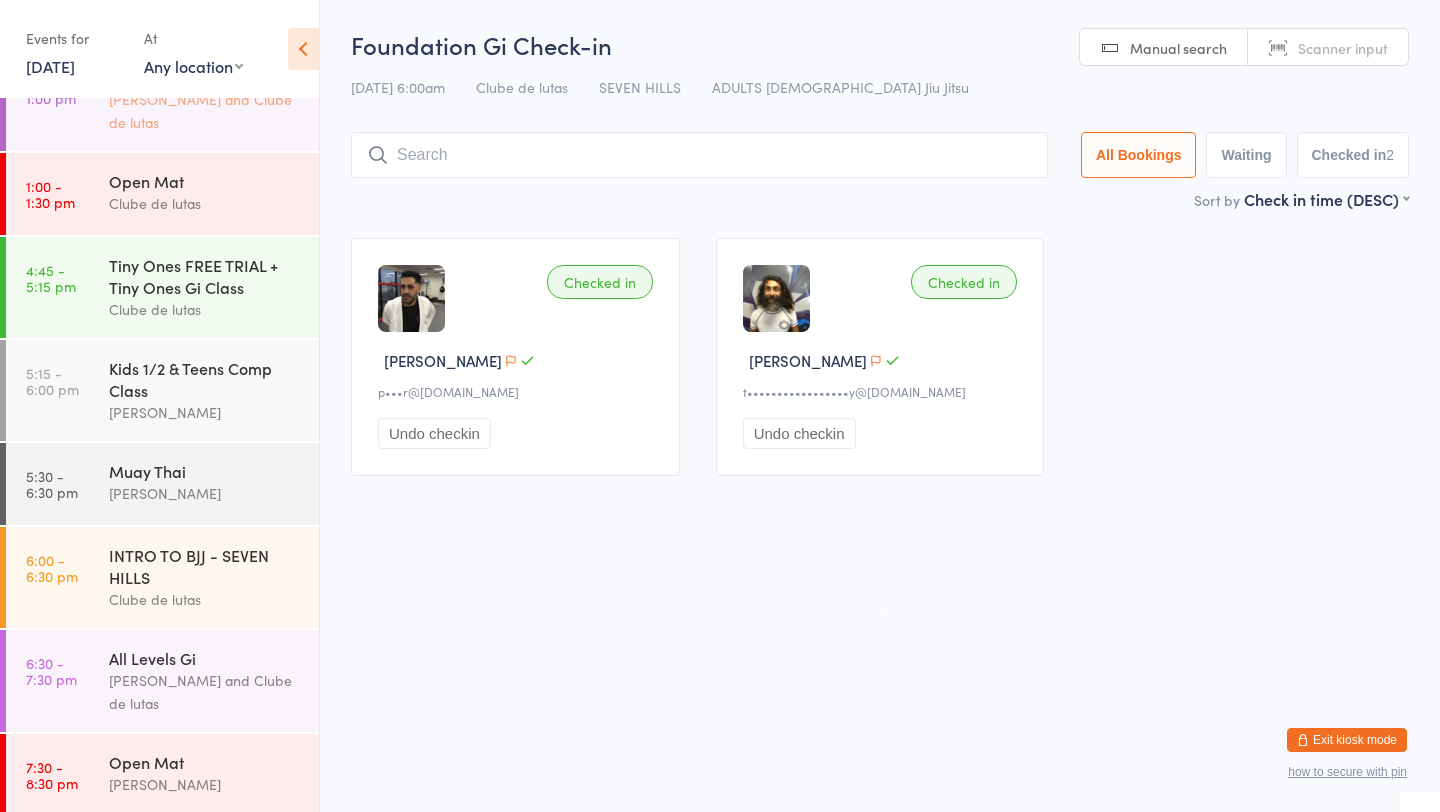 scroll, scrollTop: 331, scrollLeft: 0, axis: vertical 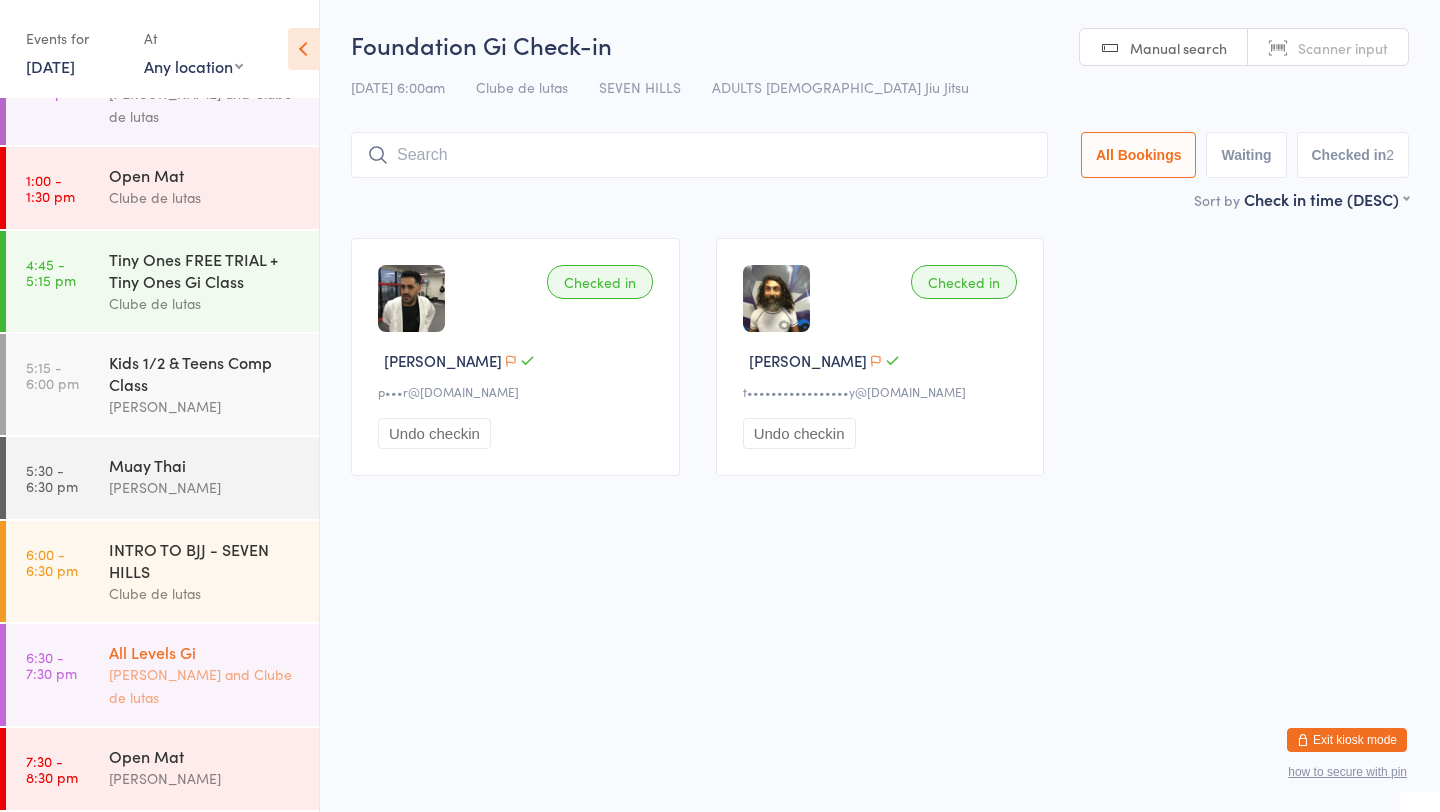 click on "All Levels Gi" at bounding box center (205, 652) 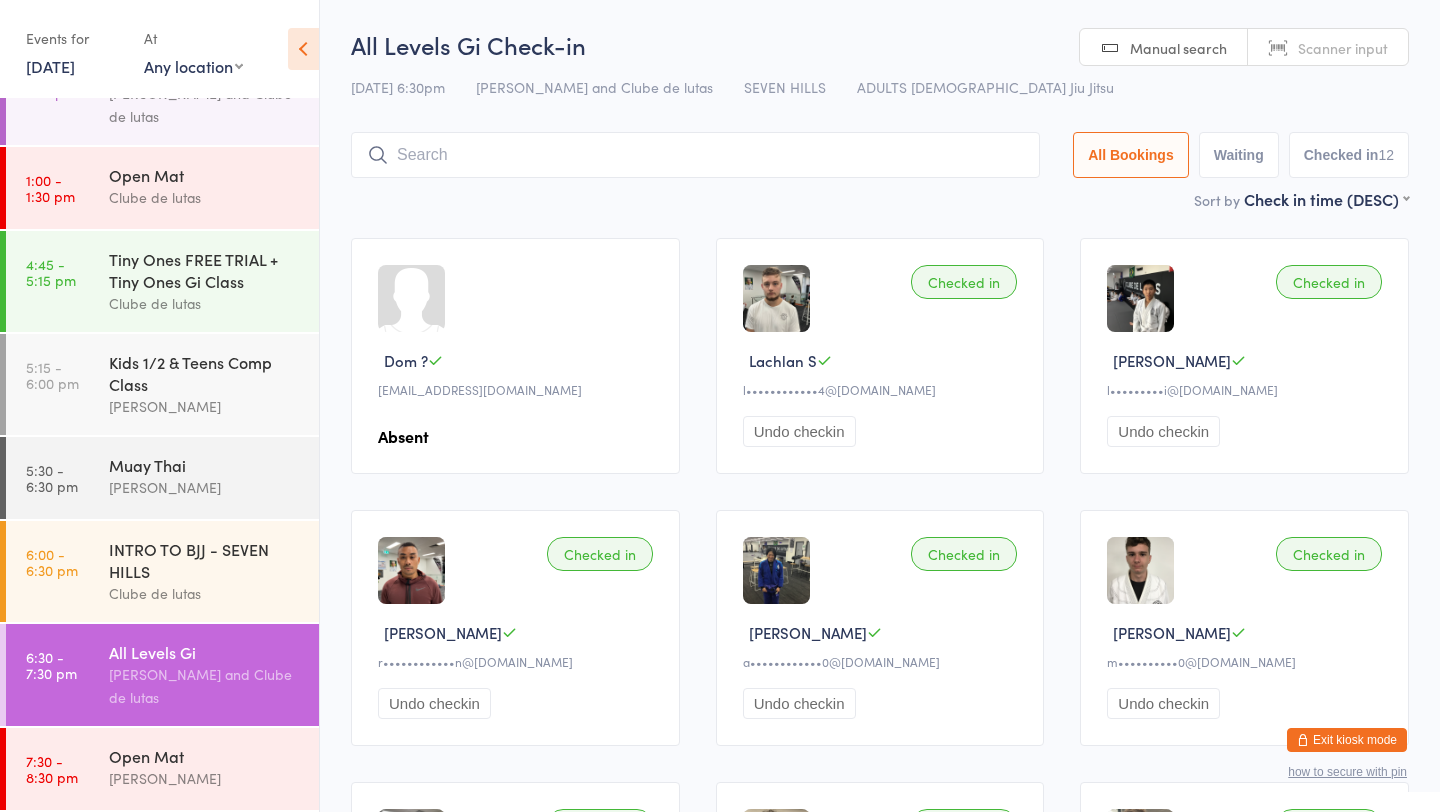 click on "Exit kiosk mode" at bounding box center [1347, 740] 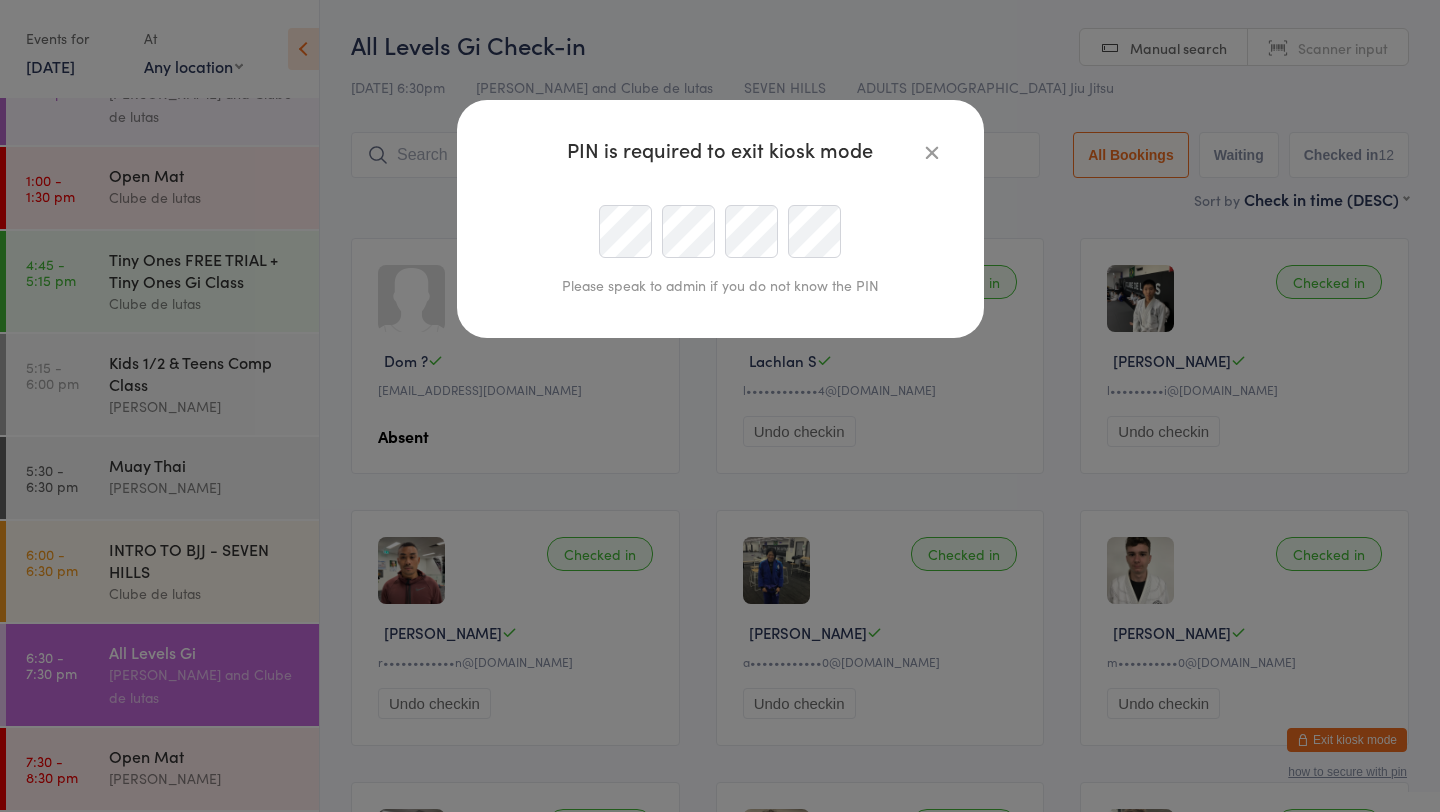 type on "siobhanduffy1983@hotmail.com" 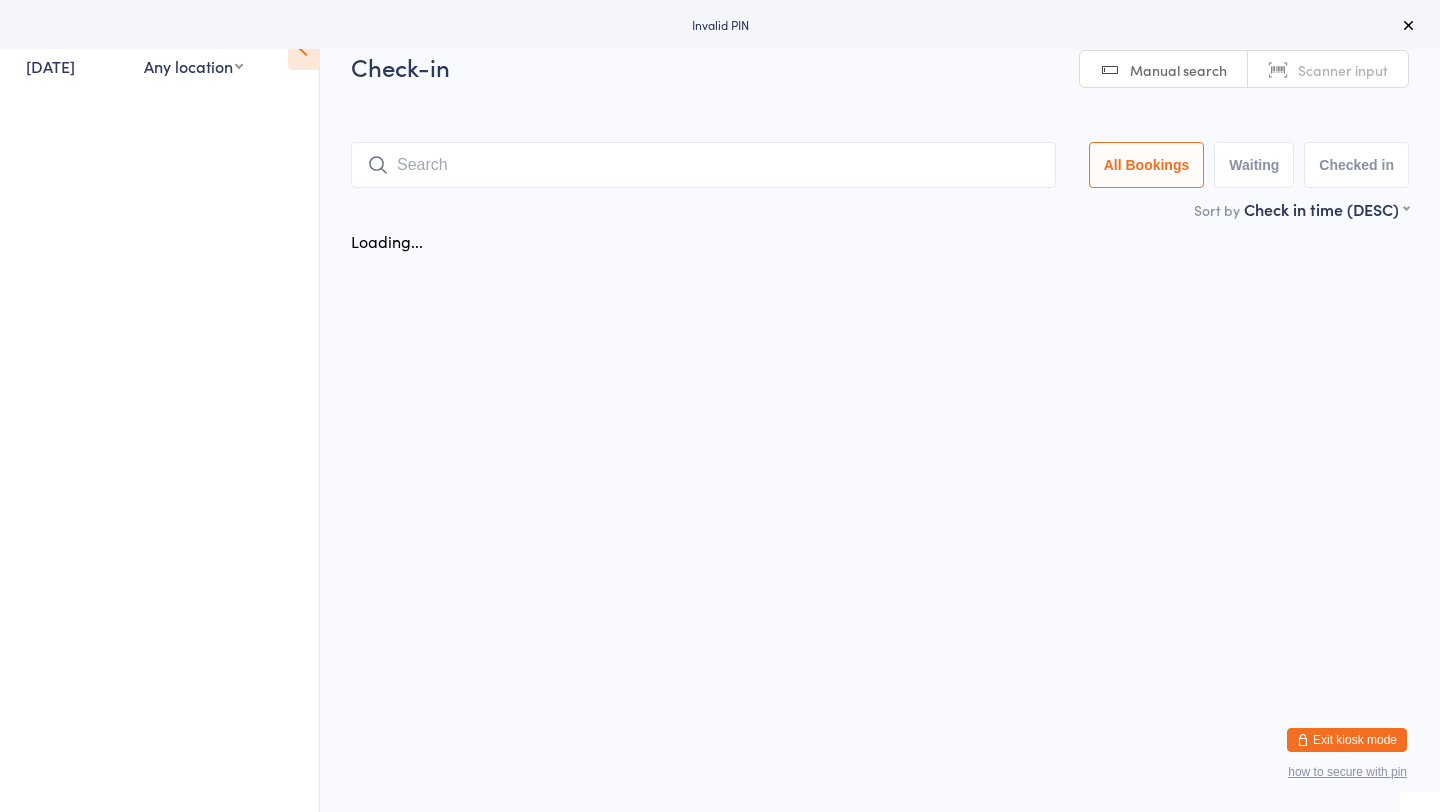 scroll, scrollTop: 0, scrollLeft: 0, axis: both 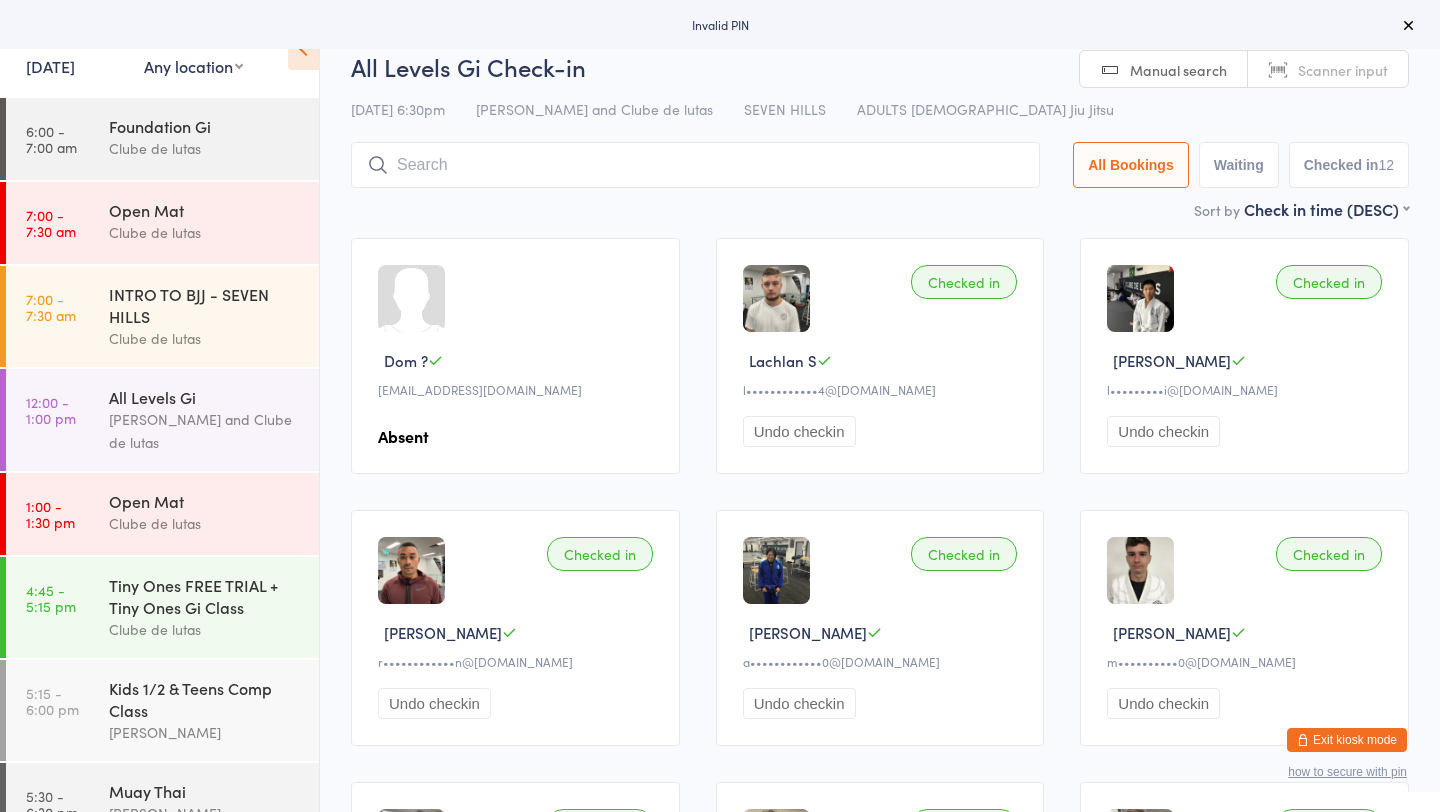 click on "Exit kiosk mode" at bounding box center [1347, 740] 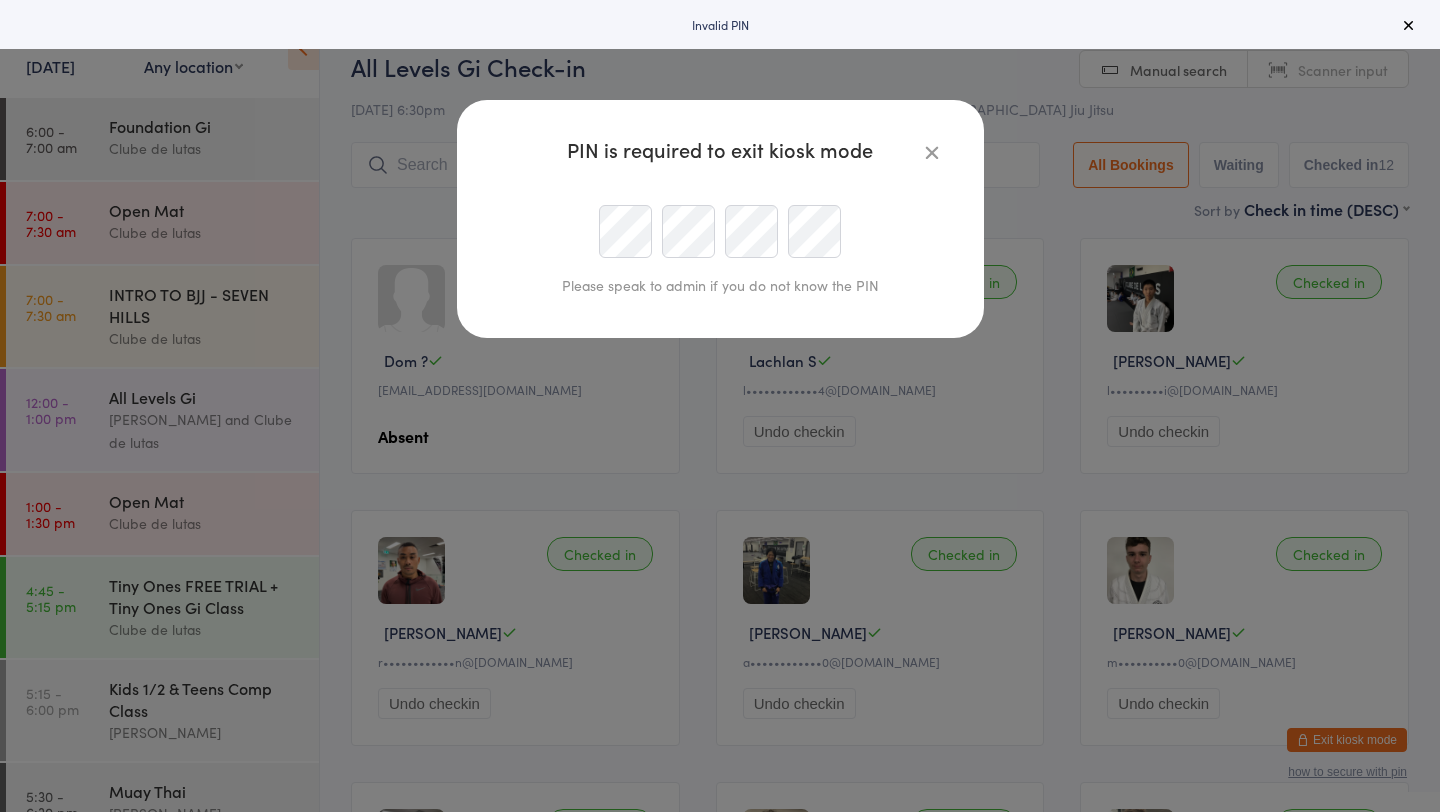 type on "[EMAIL_ADDRESS][DOMAIN_NAME]" 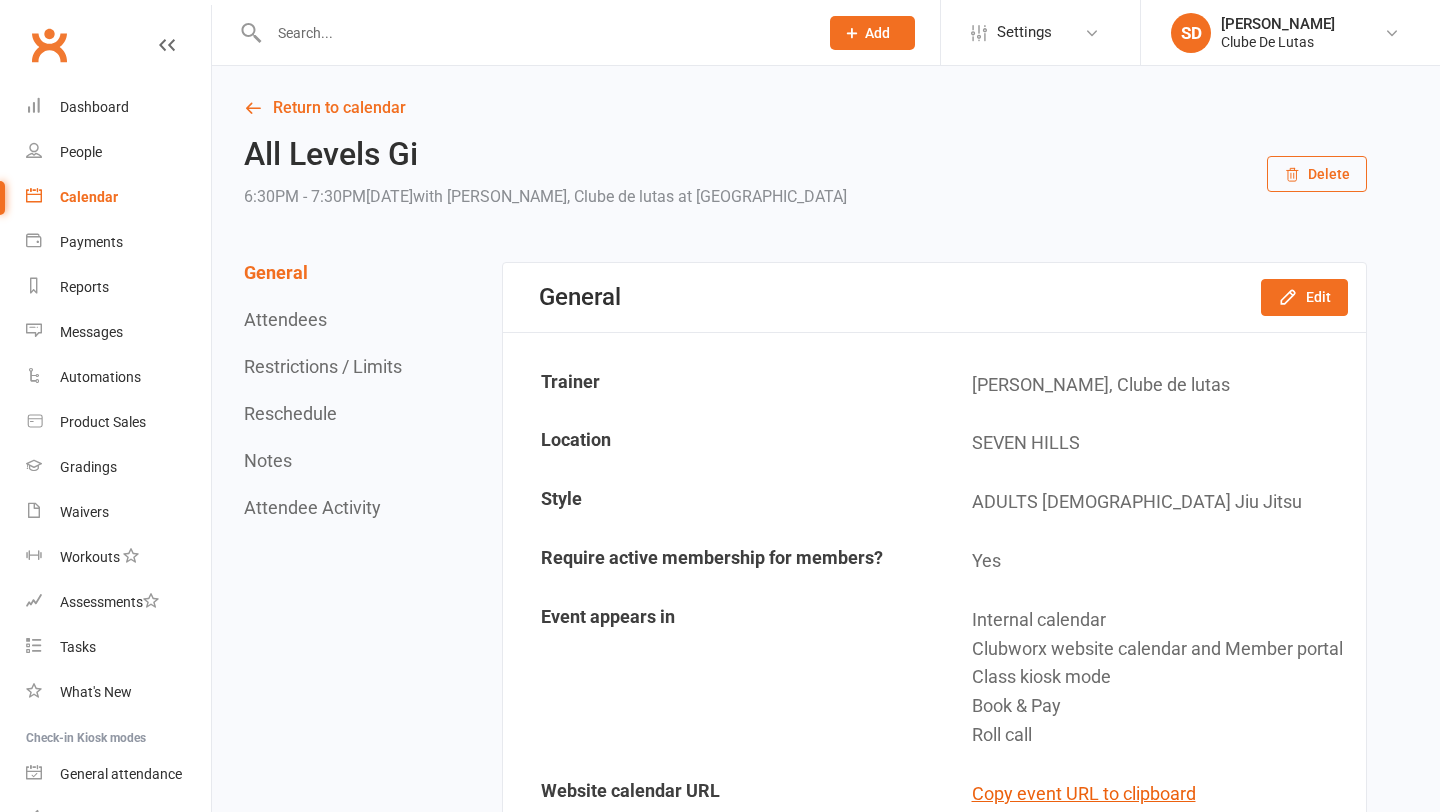scroll, scrollTop: 0, scrollLeft: 0, axis: both 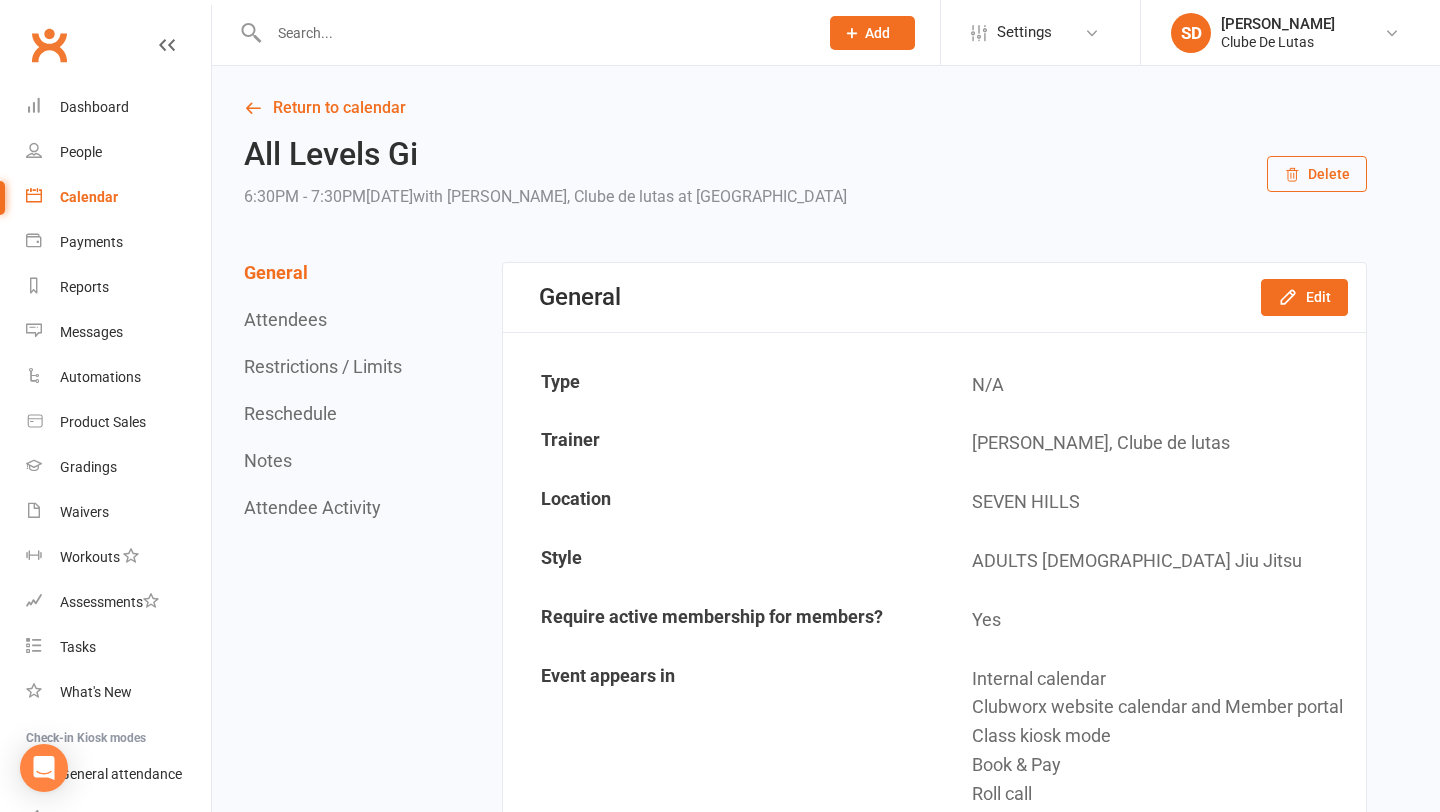 click at bounding box center [533, 33] 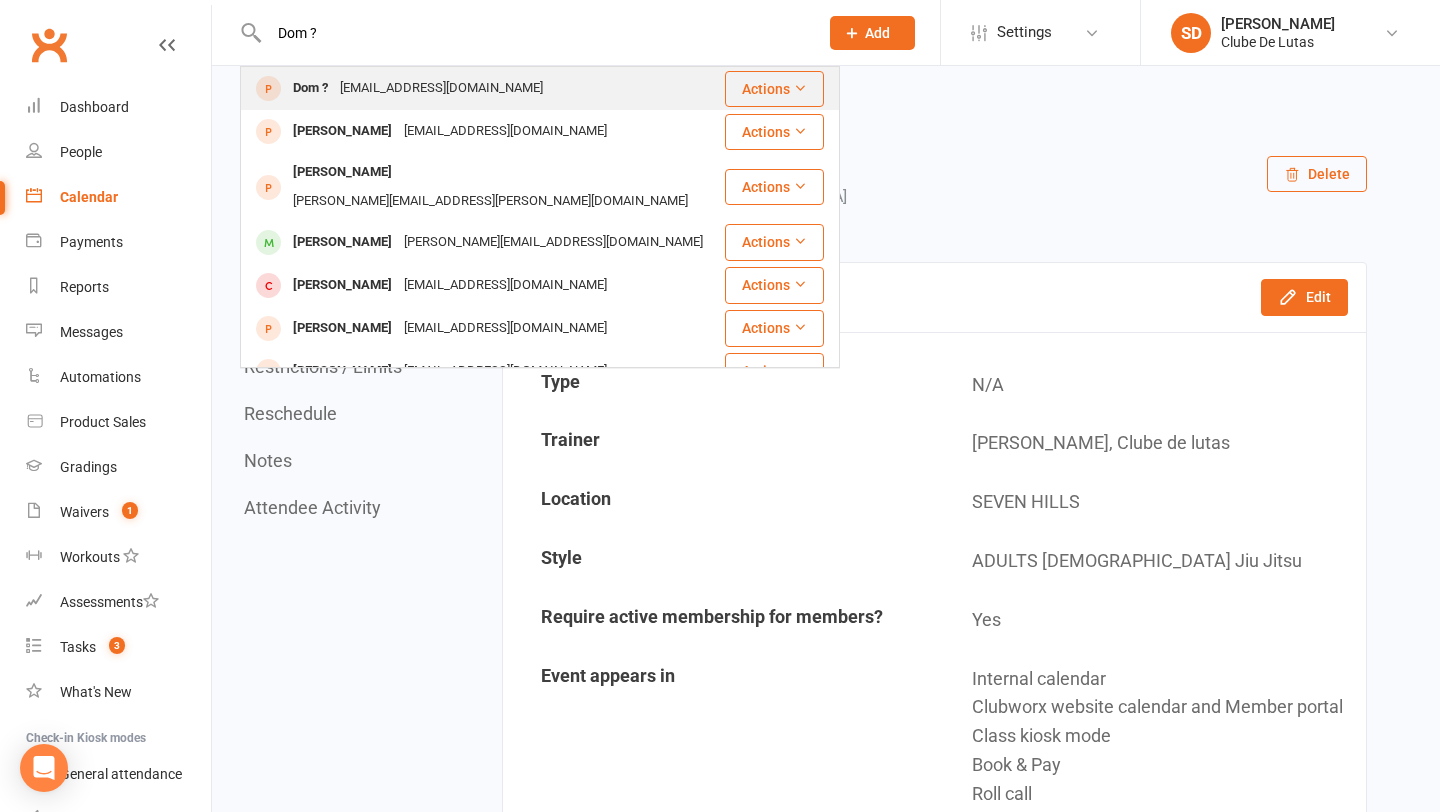 type on "Dom ?" 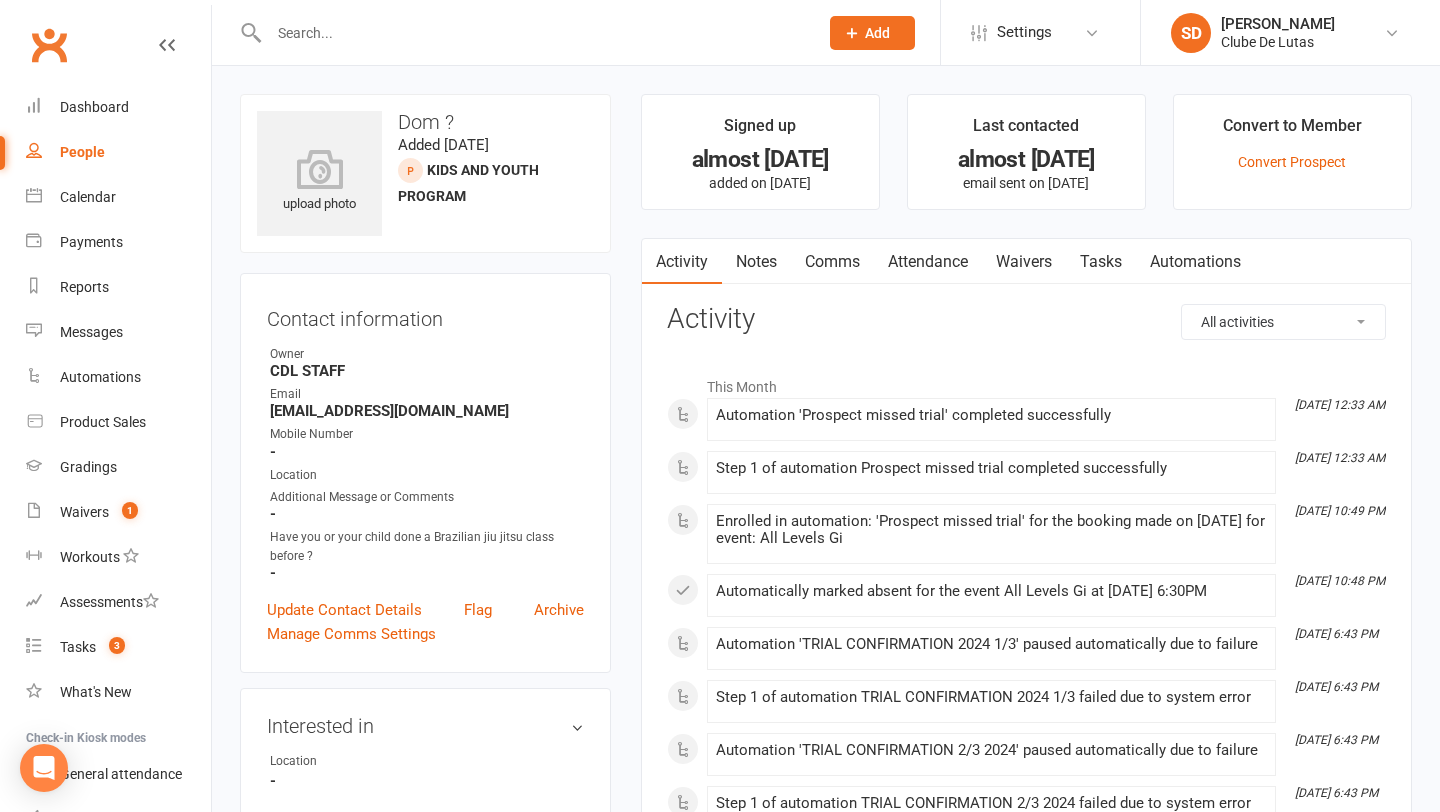 click on "Notes" at bounding box center (756, 262) 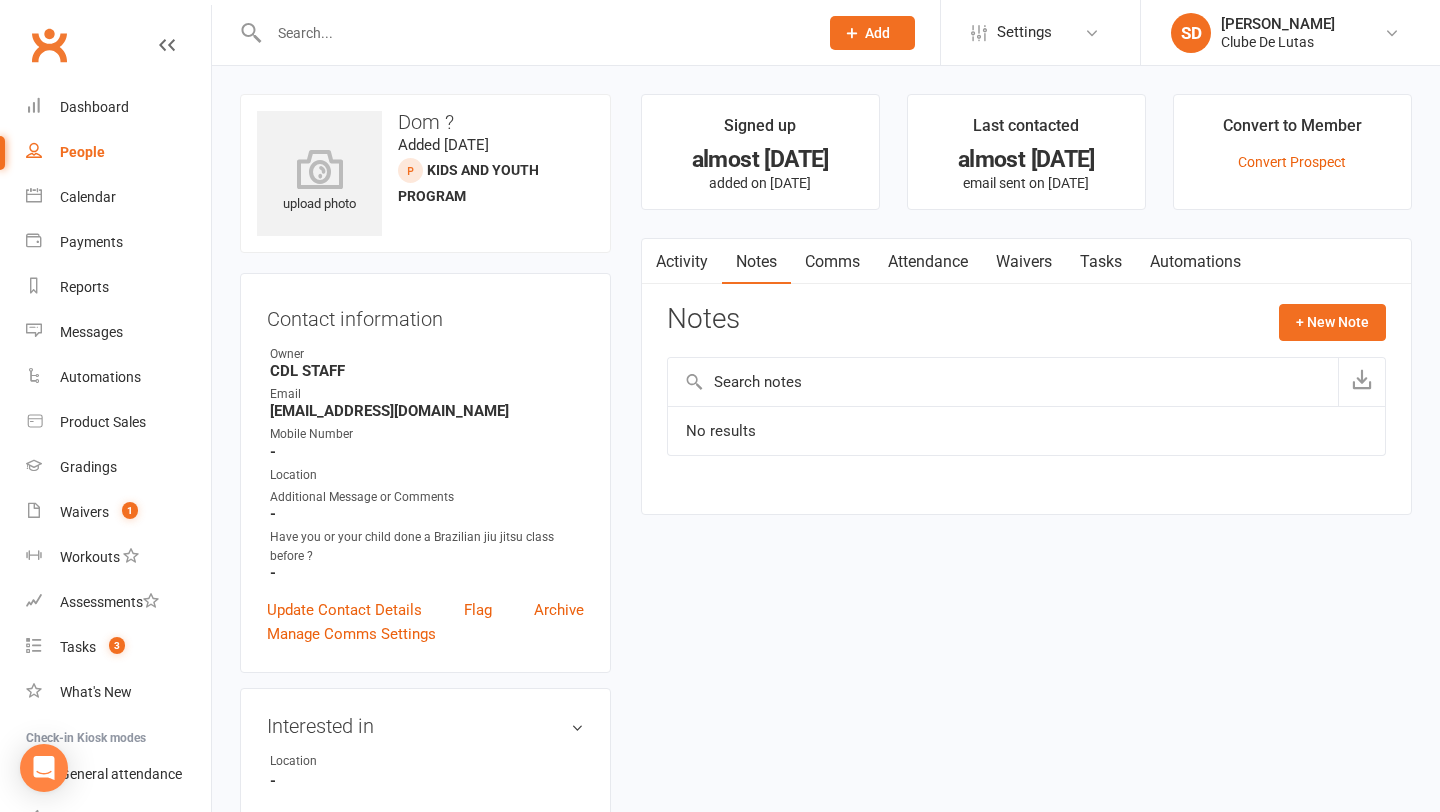 click on "Activity" at bounding box center [682, 262] 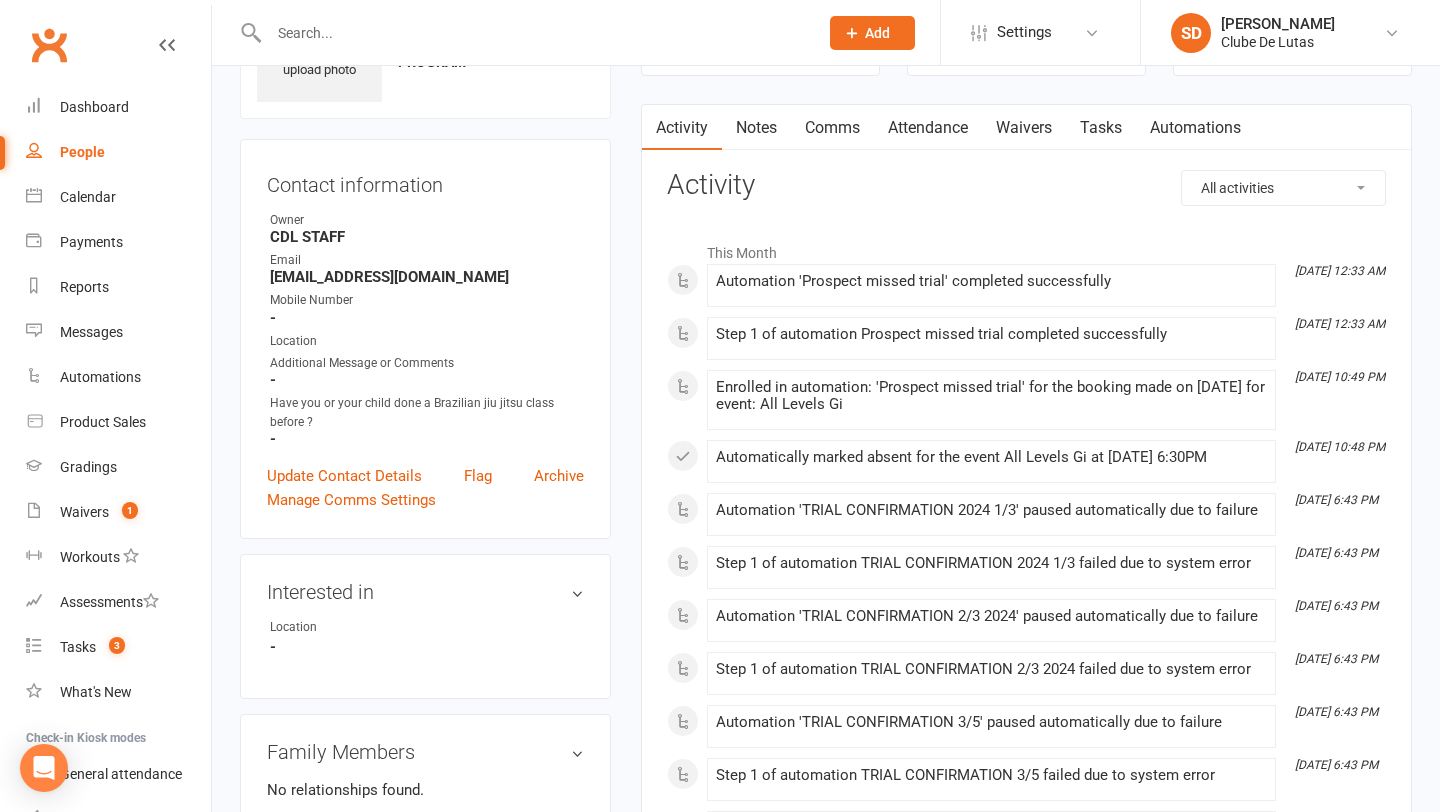scroll, scrollTop: 0, scrollLeft: 0, axis: both 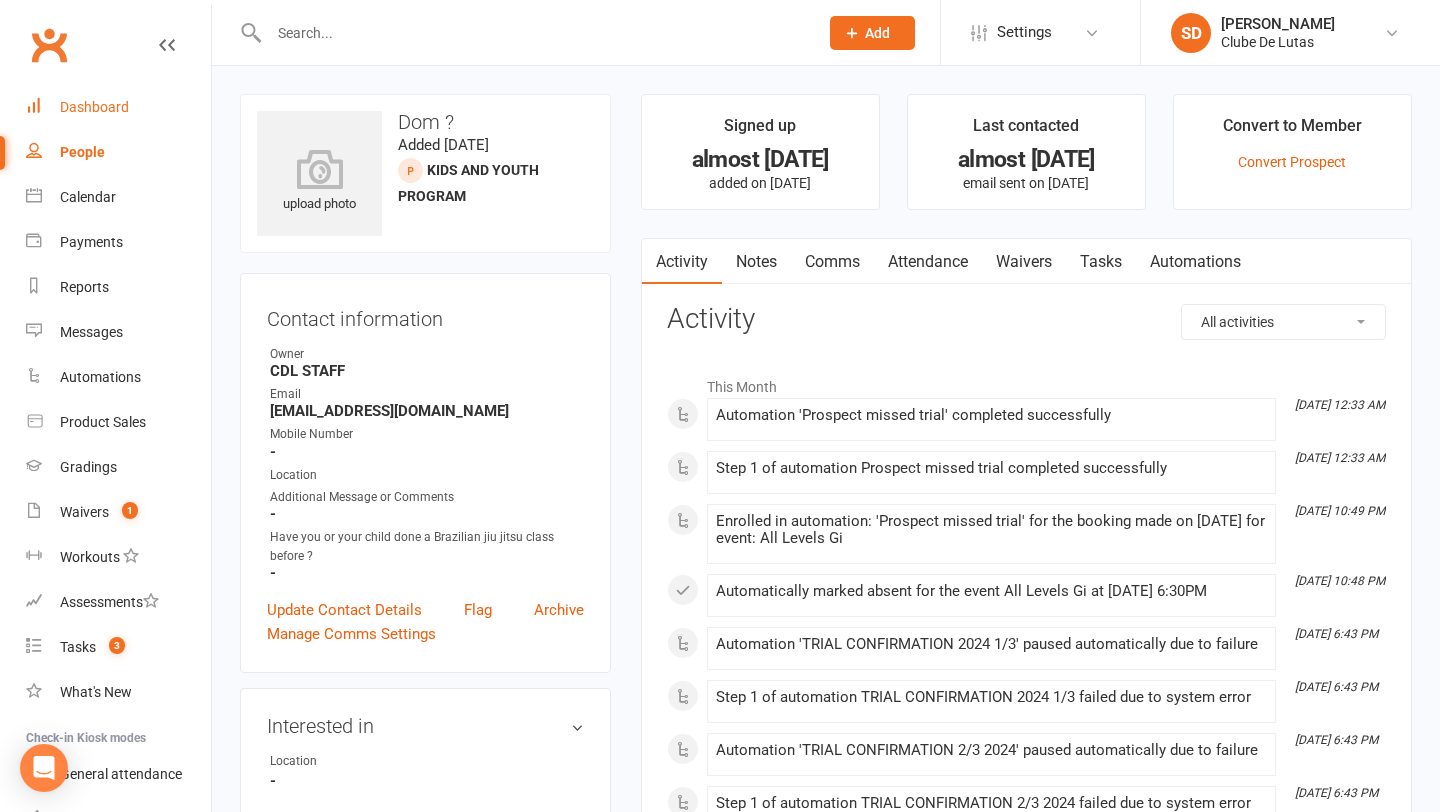 click on "Dashboard" at bounding box center [94, 107] 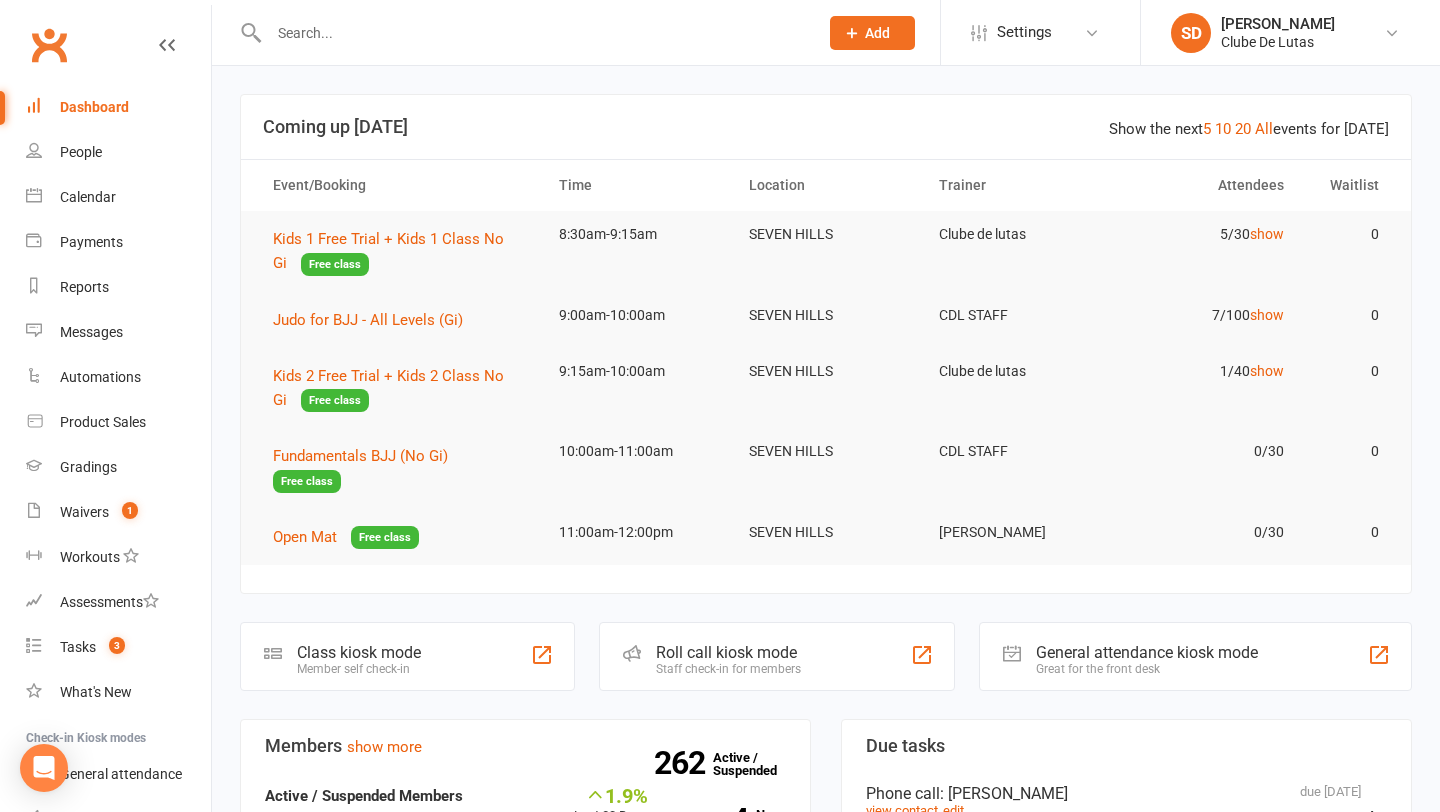 click at bounding box center [522, 32] 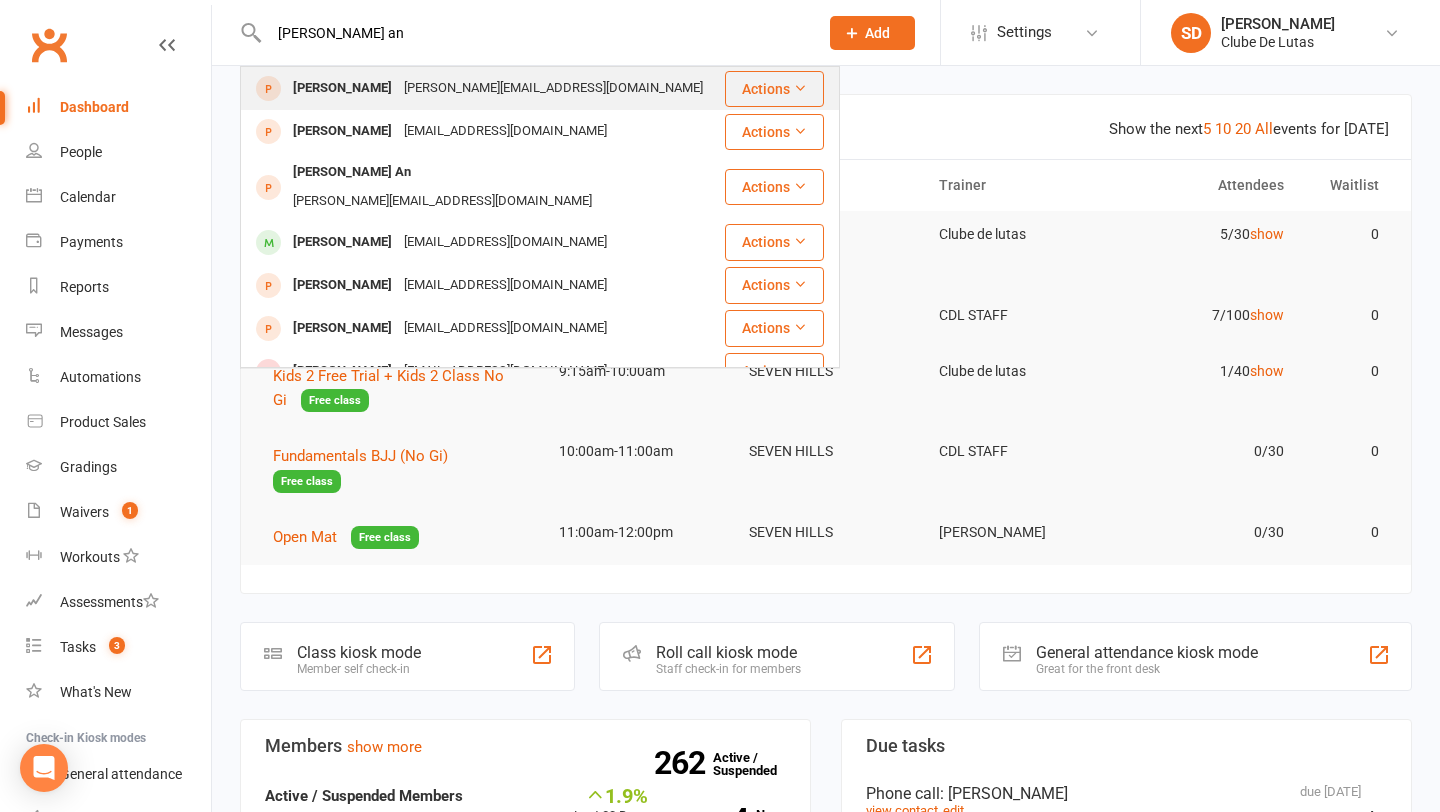 type on "Isaac an" 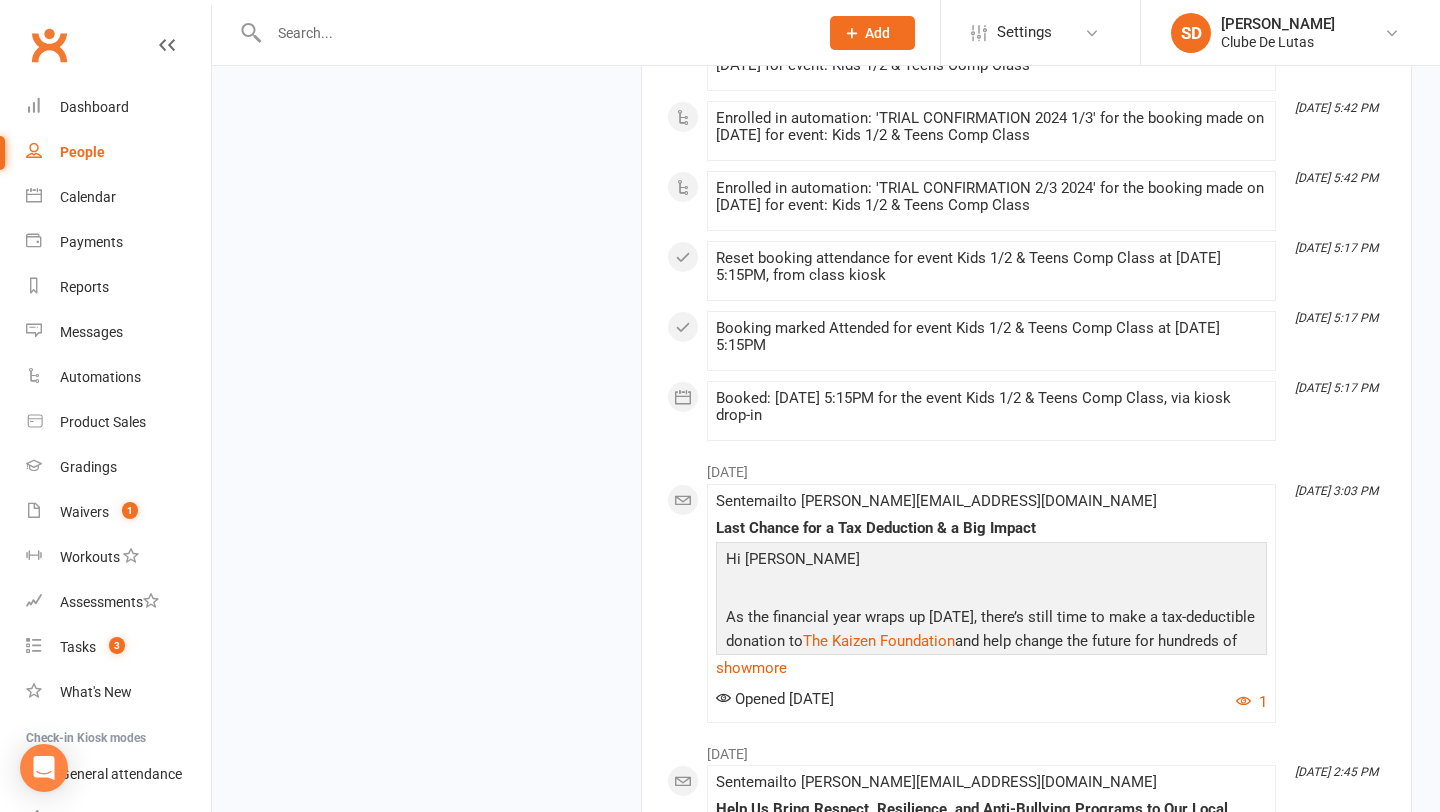scroll, scrollTop: 2619, scrollLeft: 0, axis: vertical 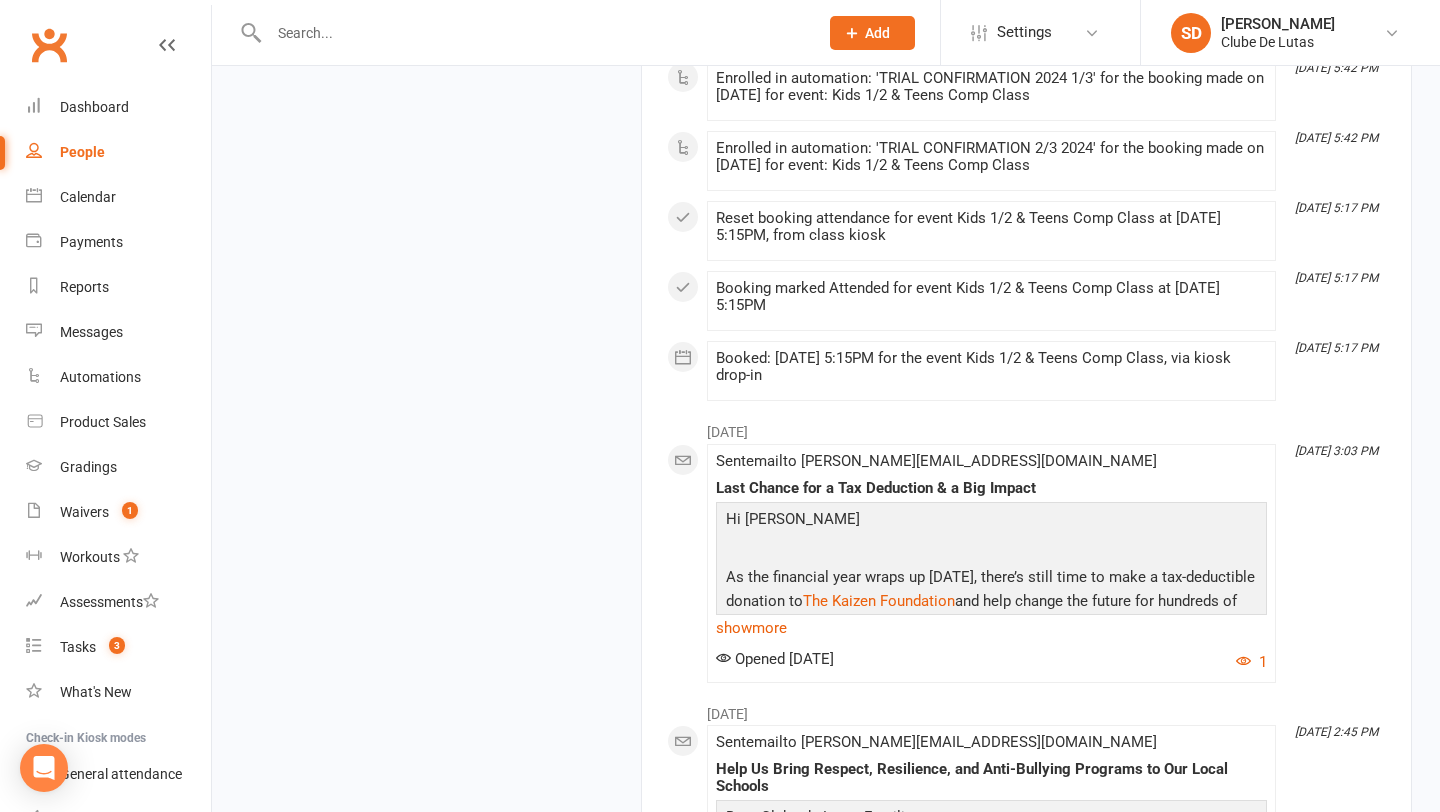 click at bounding box center (533, 33) 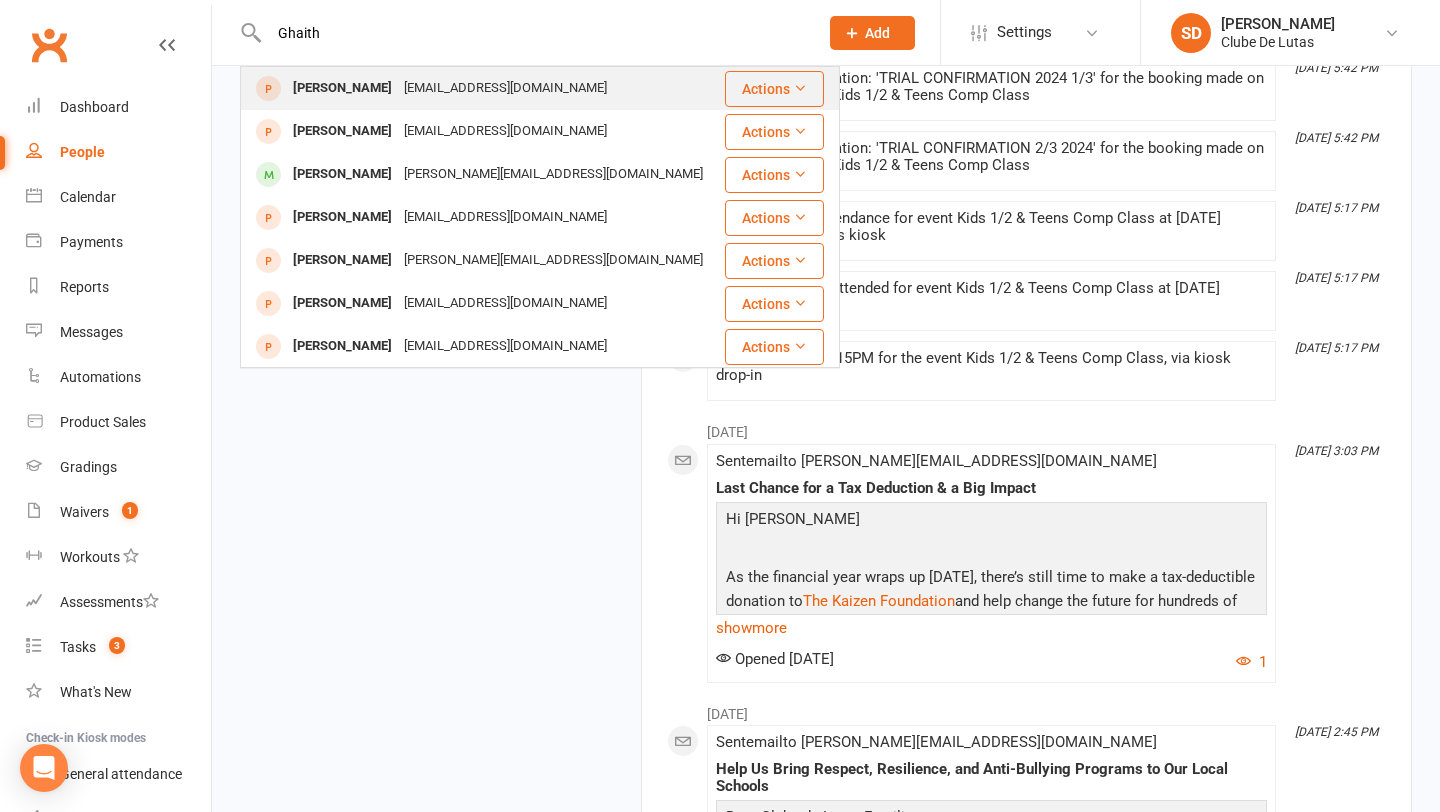 type on "Ghaith" 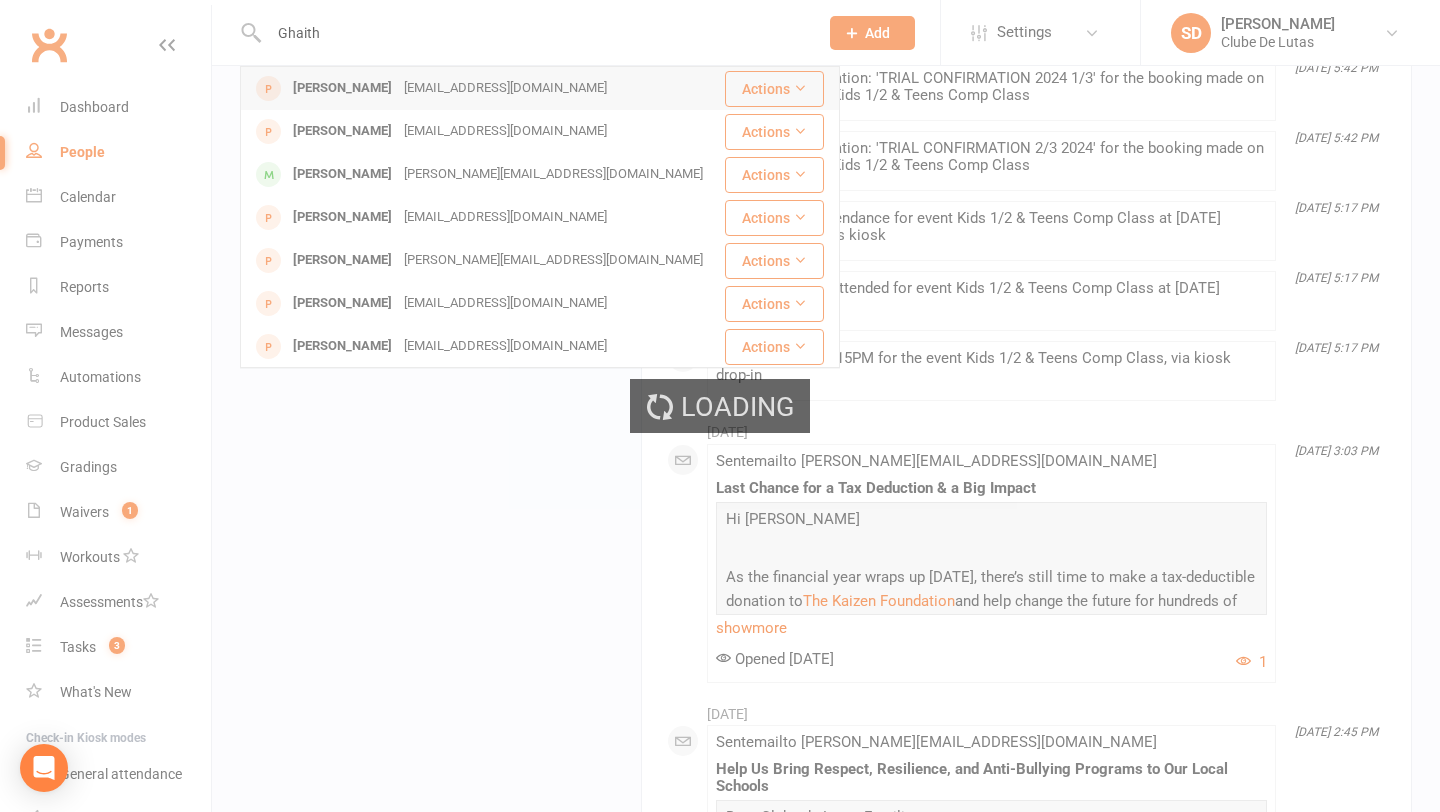 type 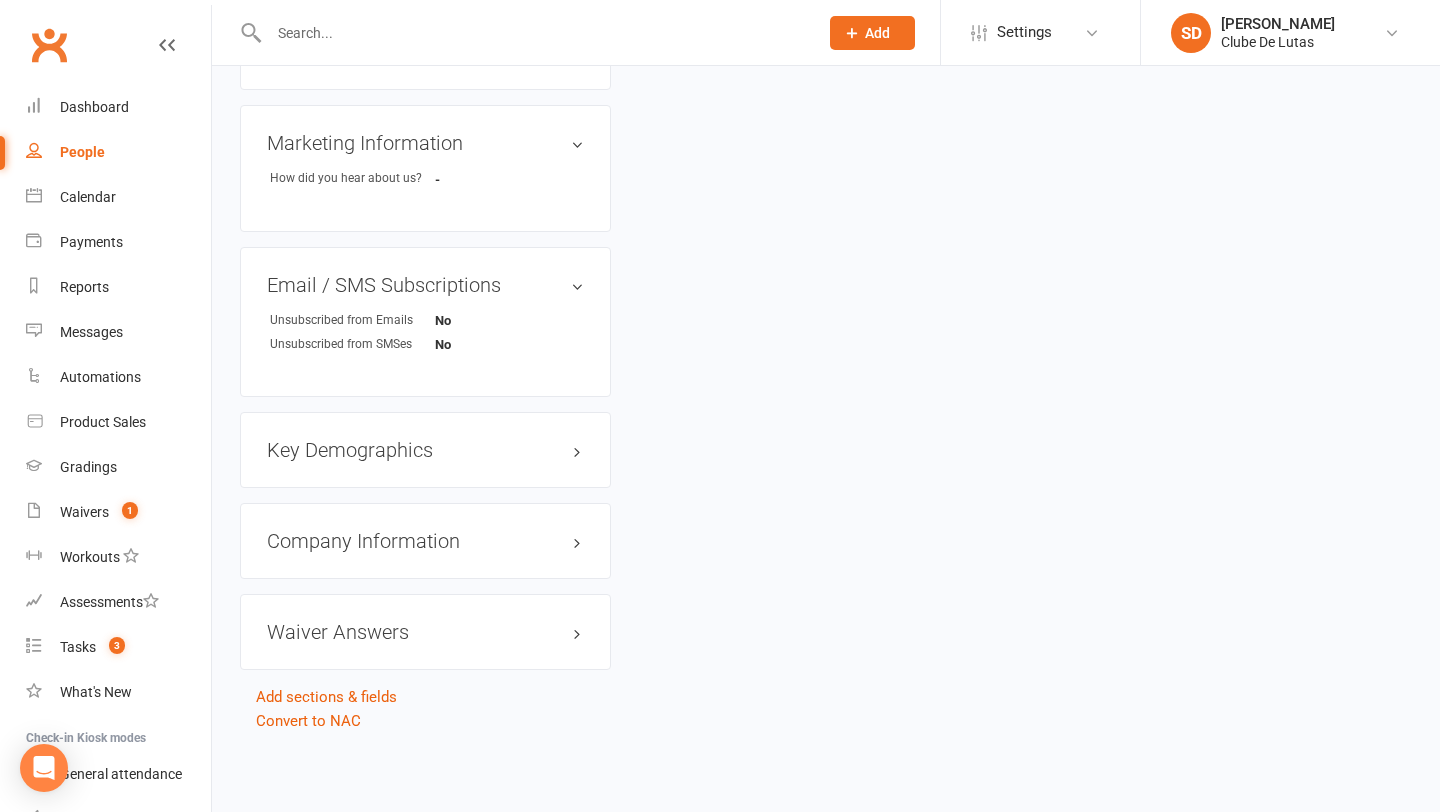scroll, scrollTop: 0, scrollLeft: 0, axis: both 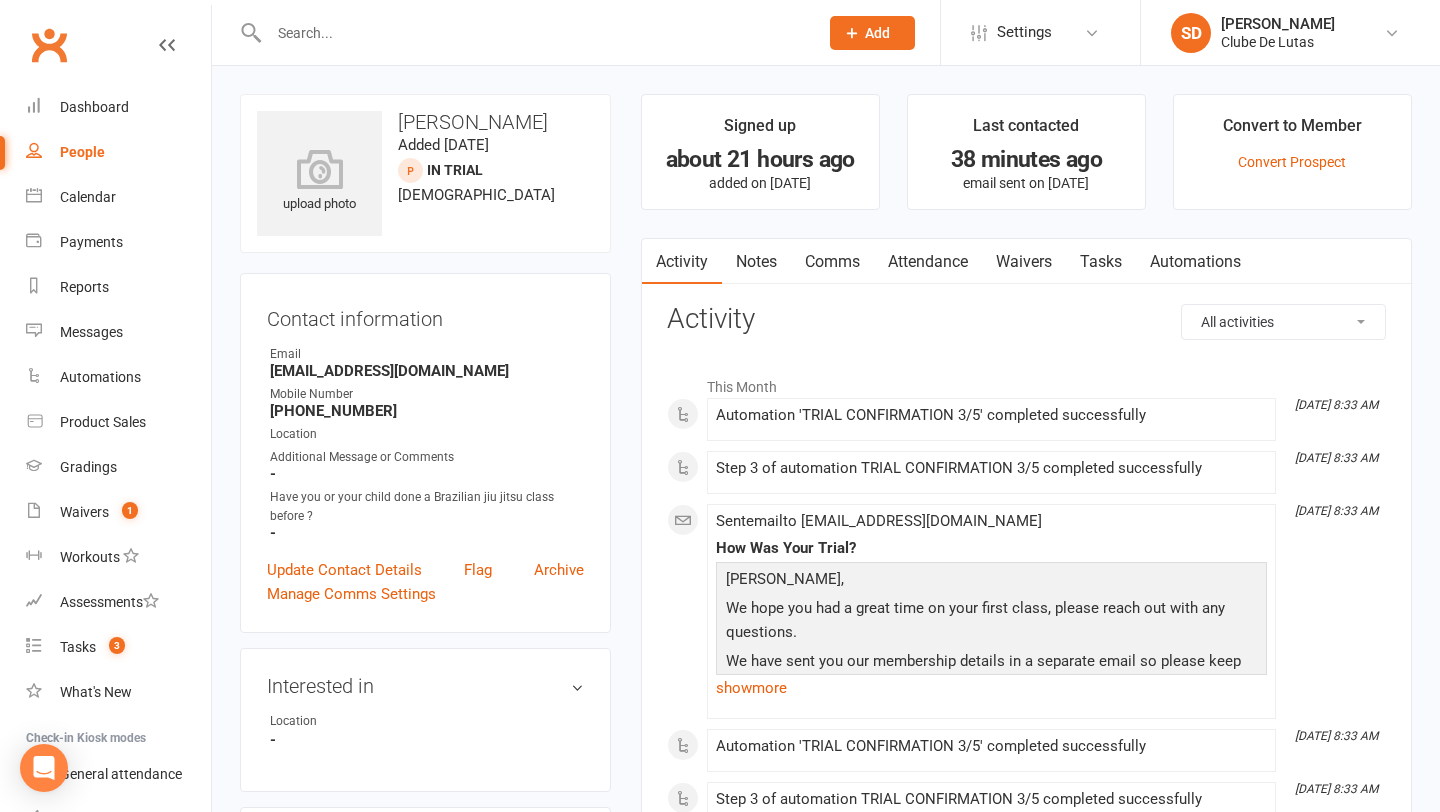 click on "SD Siobhan Duffy Clube De Lutas Signed in as: Clube De Lutas Switch to: Clube De Lutas Northern Beaches Switch to: Clube De Lutas Rouse Hill My profile Help Terms & conditions  Privacy policy  Sign out" at bounding box center (1290, 32) 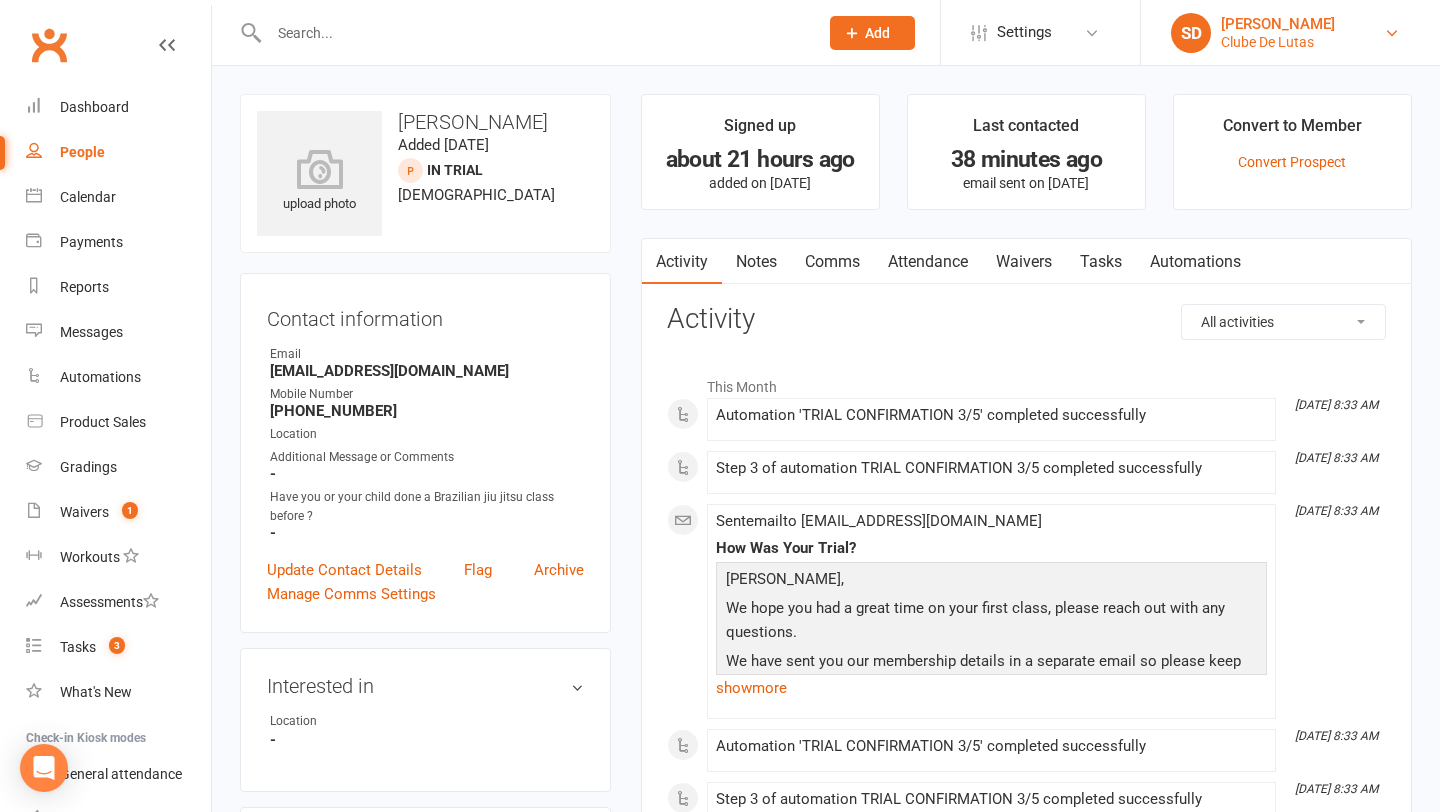 click on "Clube De Lutas" at bounding box center (1278, 42) 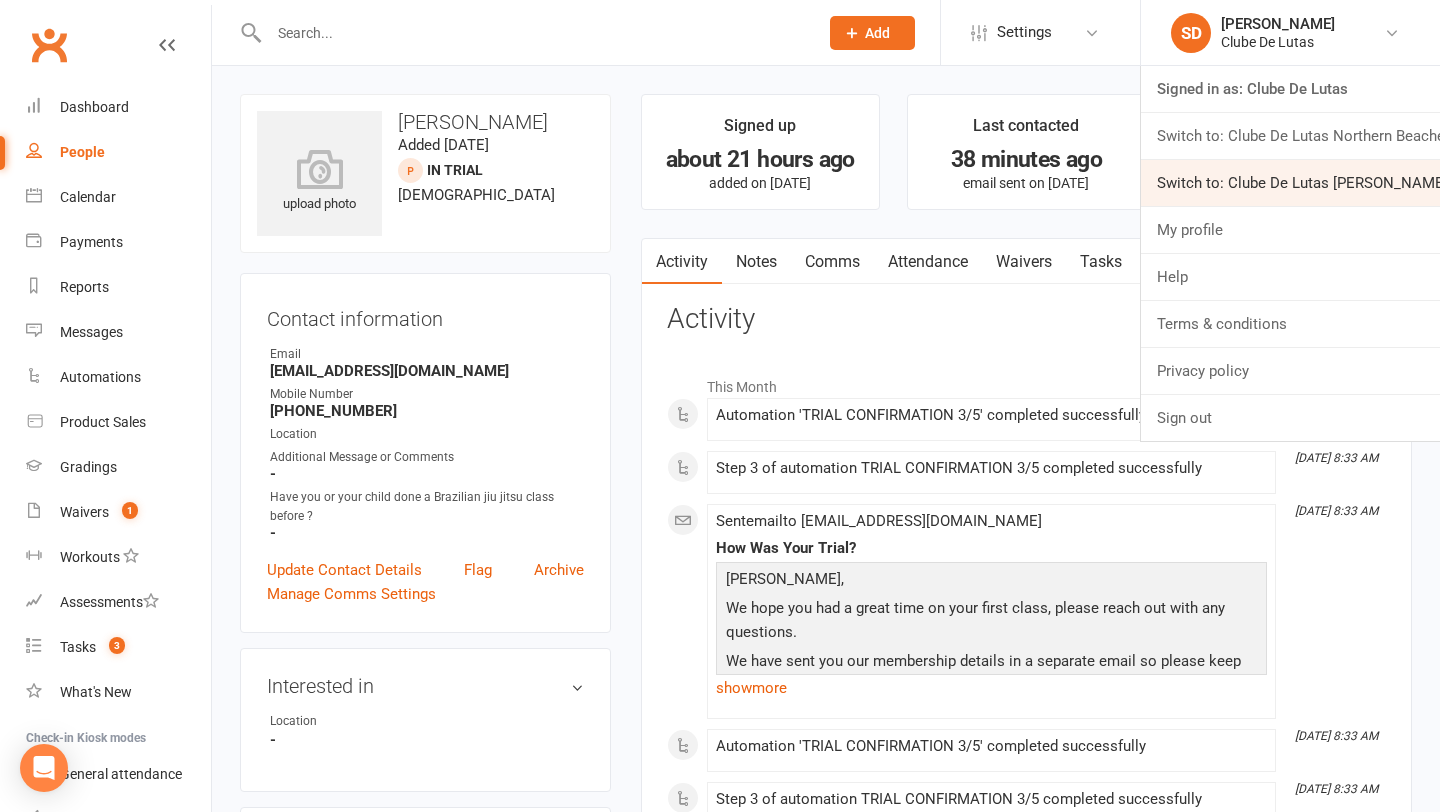 click on "Switch to: Clube De Lutas Rouse Hill" at bounding box center [1290, 183] 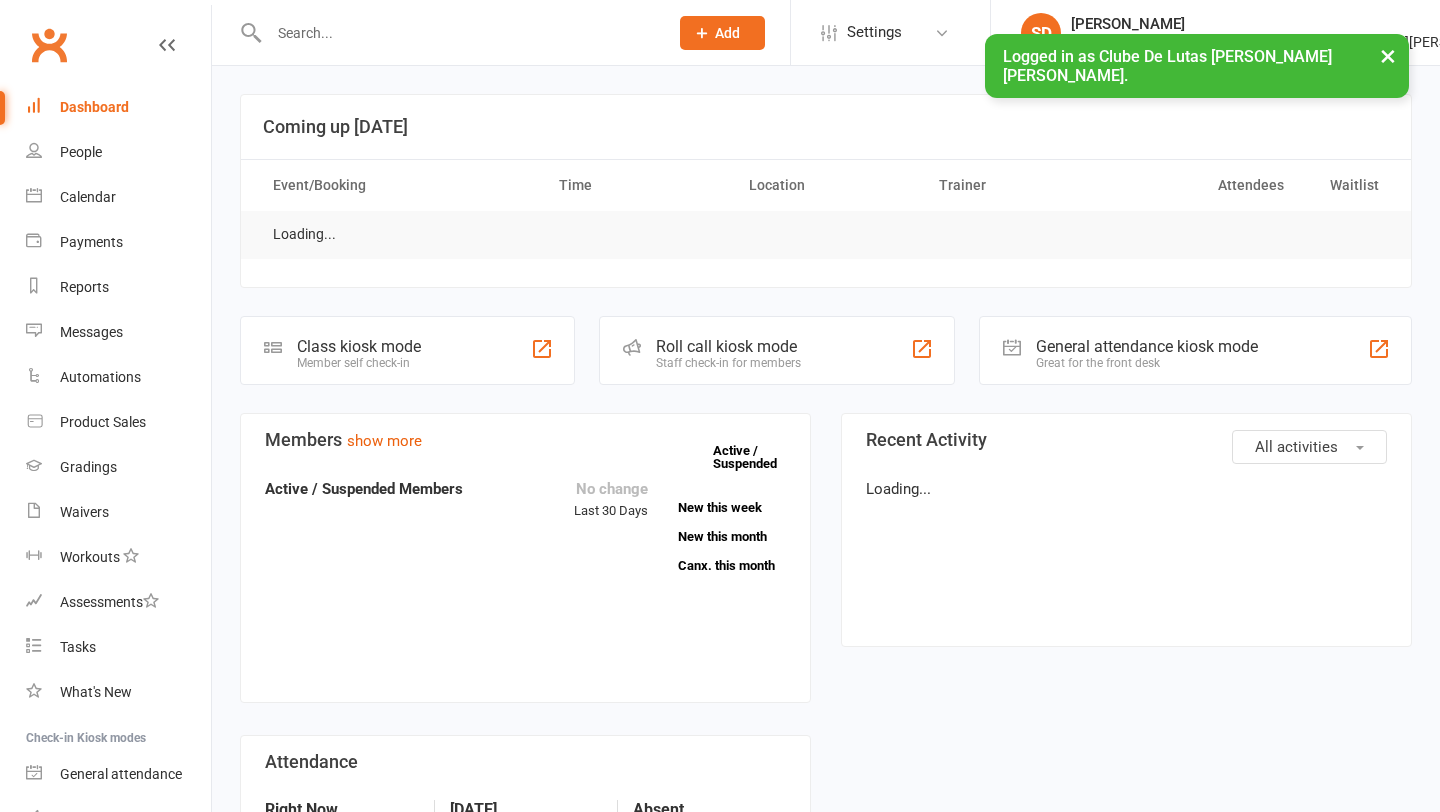scroll, scrollTop: 0, scrollLeft: 0, axis: both 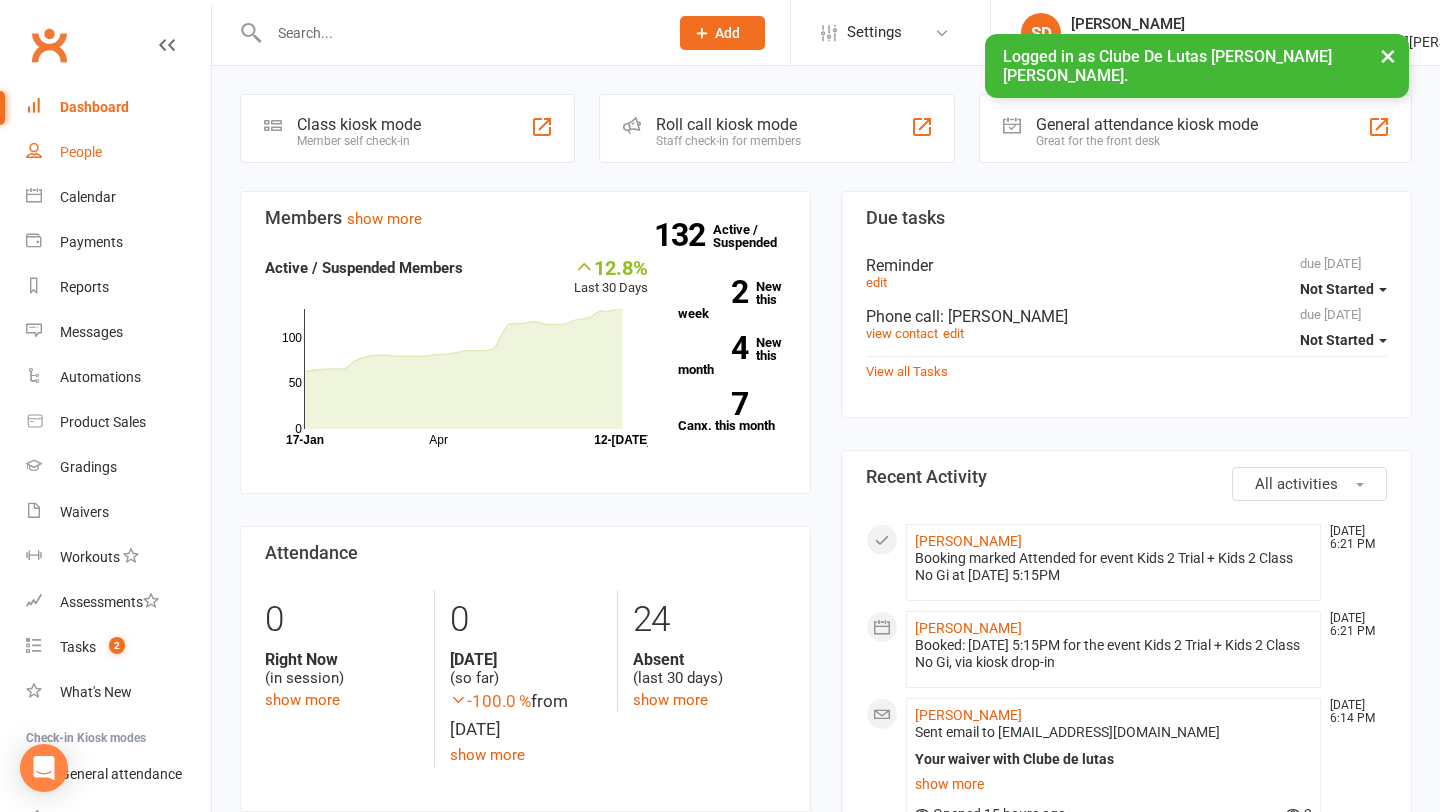 click on "People" at bounding box center (118, 152) 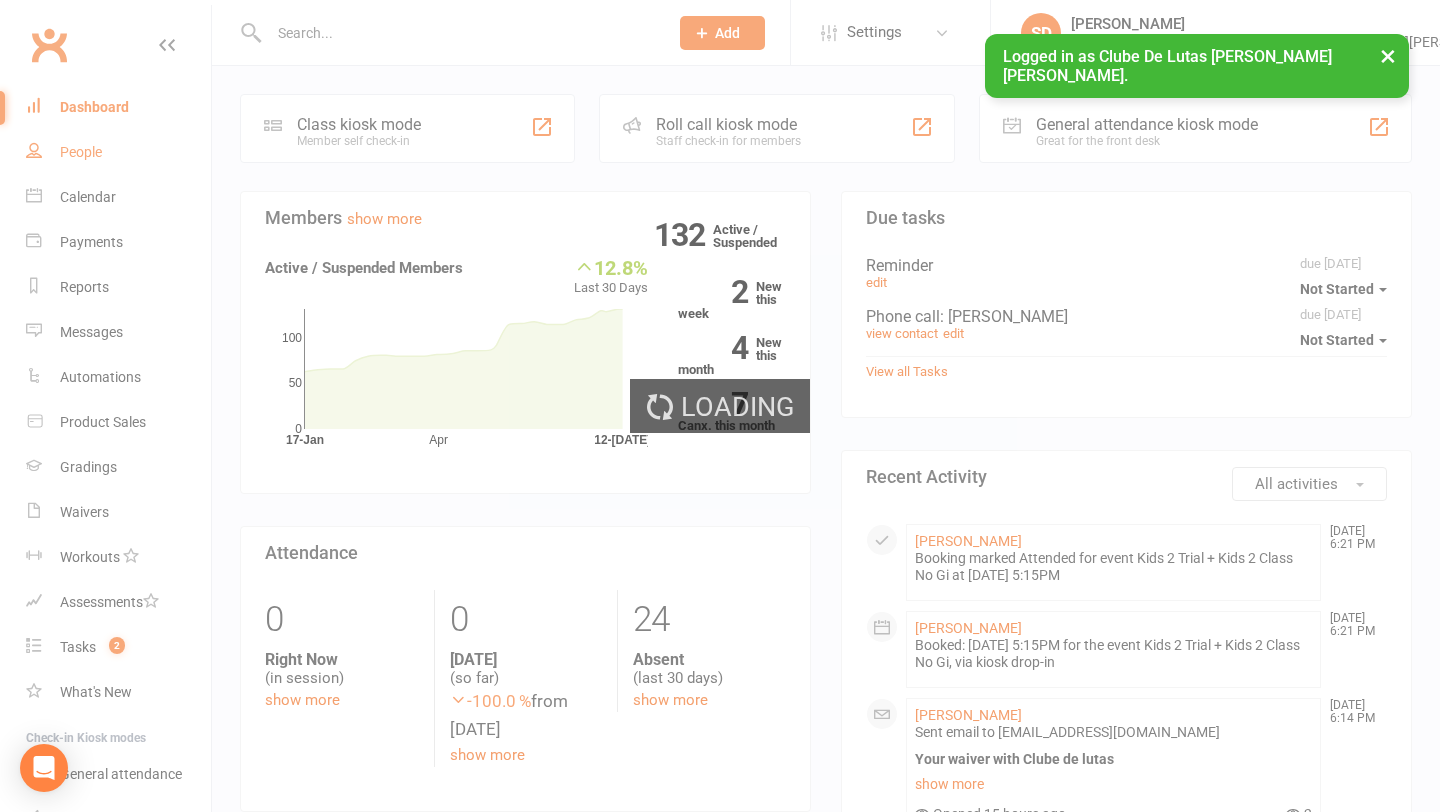 select on "100" 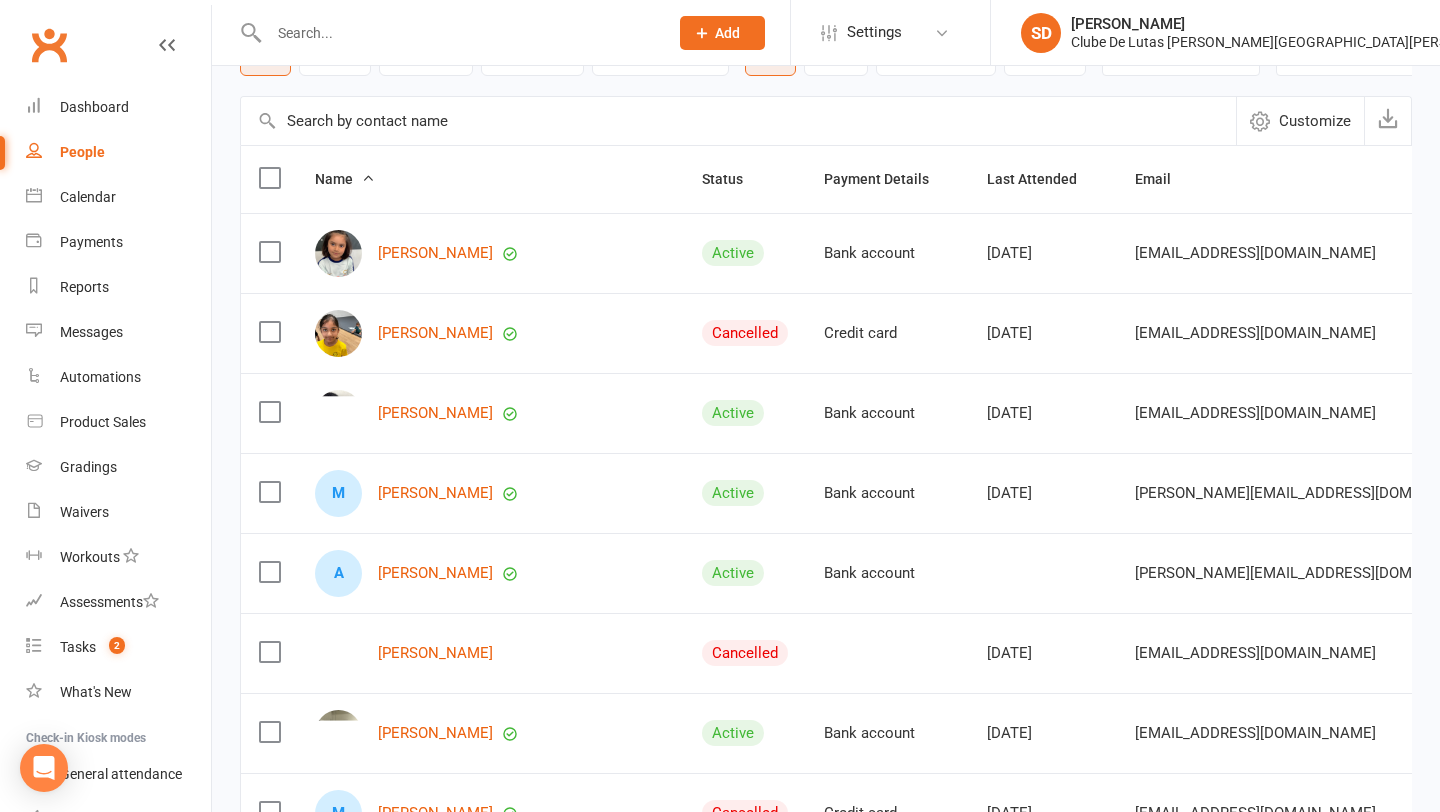 scroll, scrollTop: 0, scrollLeft: 0, axis: both 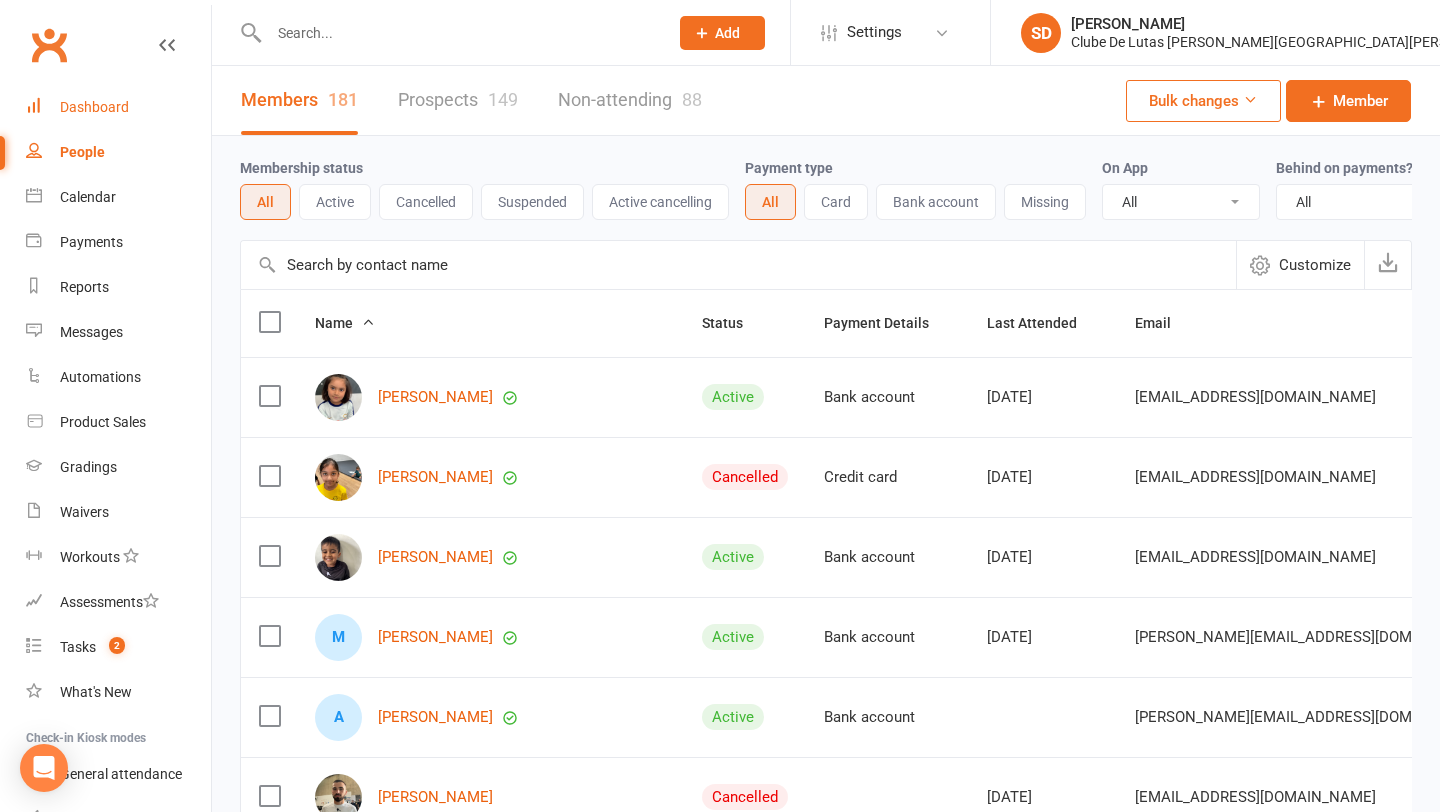 click on "Dashboard" at bounding box center [94, 107] 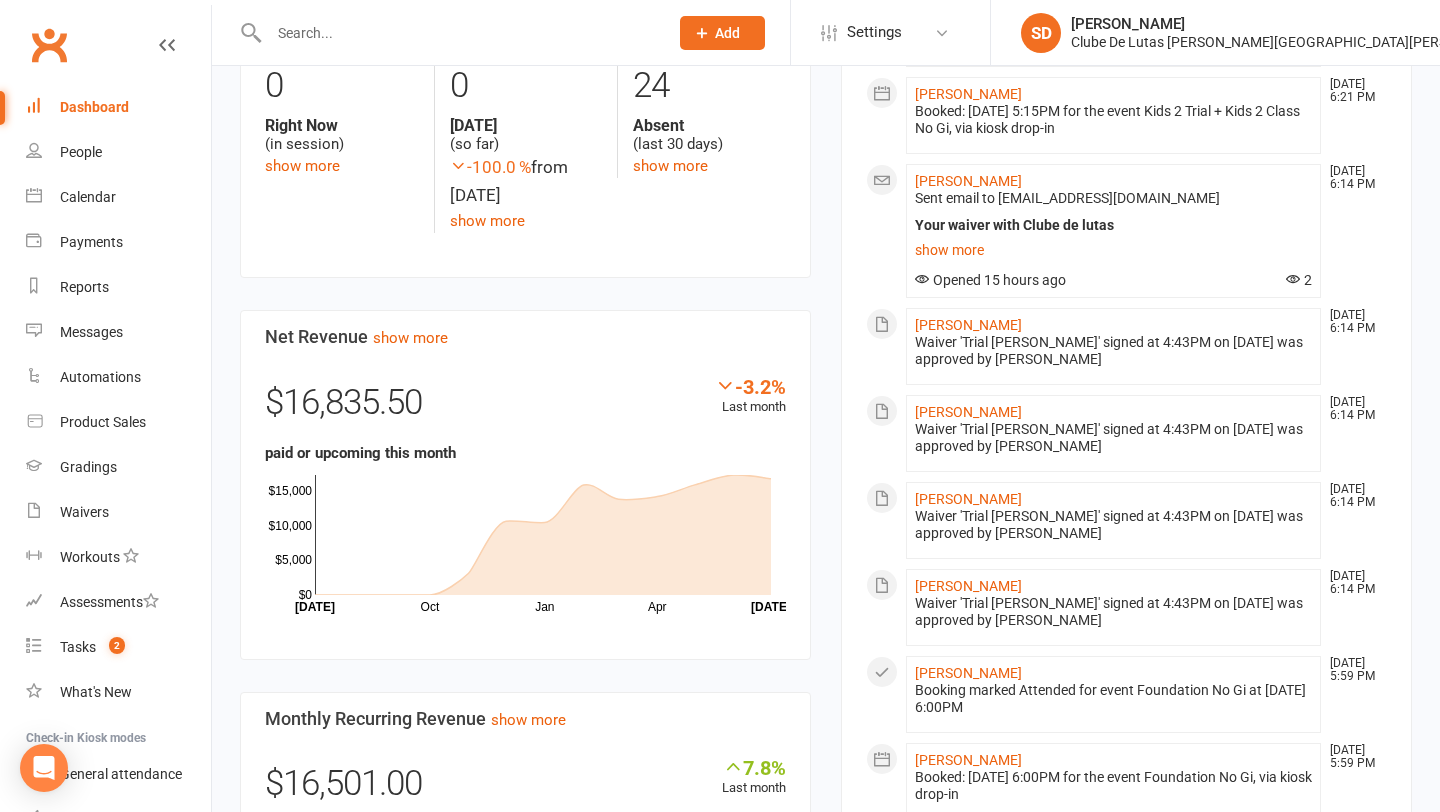 scroll, scrollTop: 538, scrollLeft: 0, axis: vertical 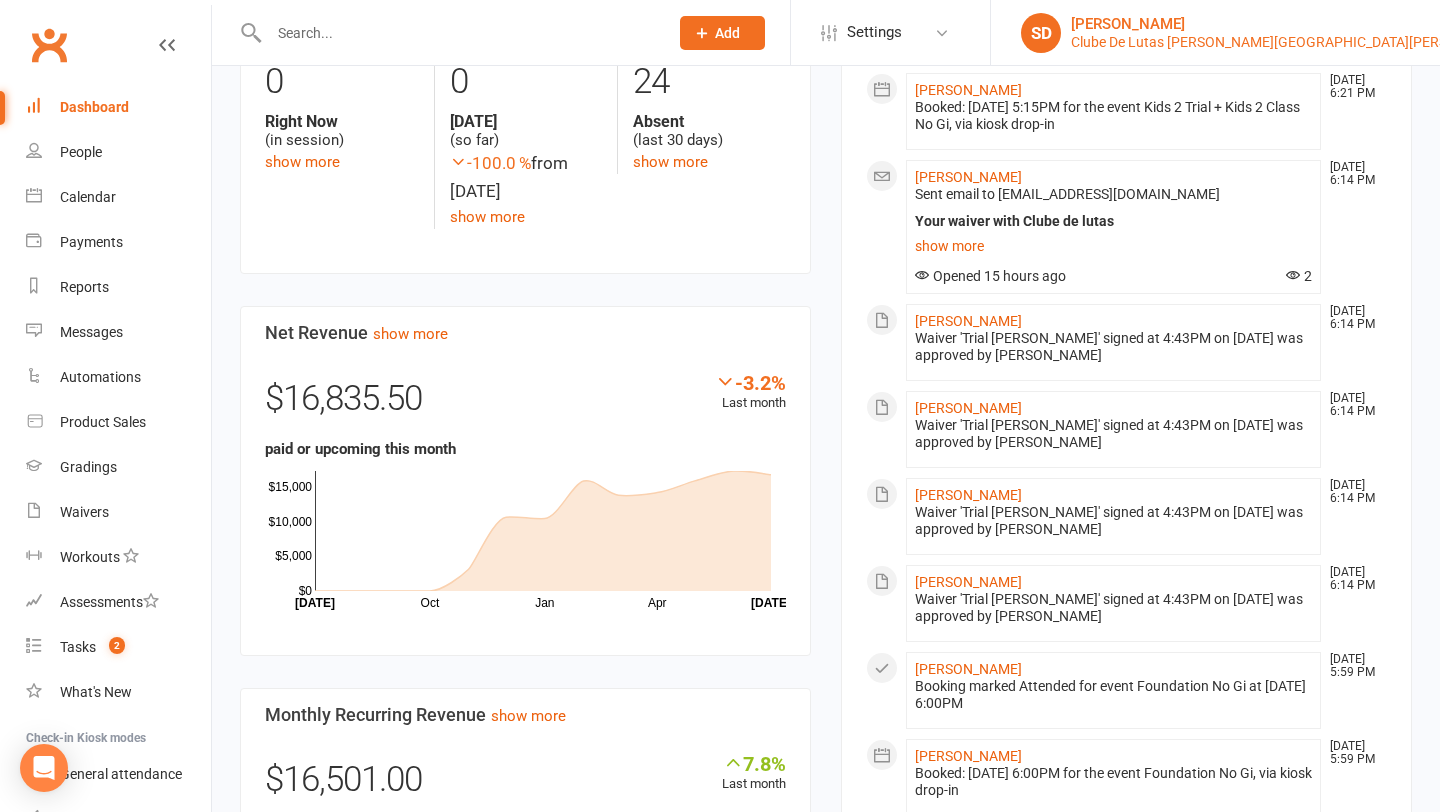 click on "Clube De Lutas Rouse Hill" at bounding box center [1293, 42] 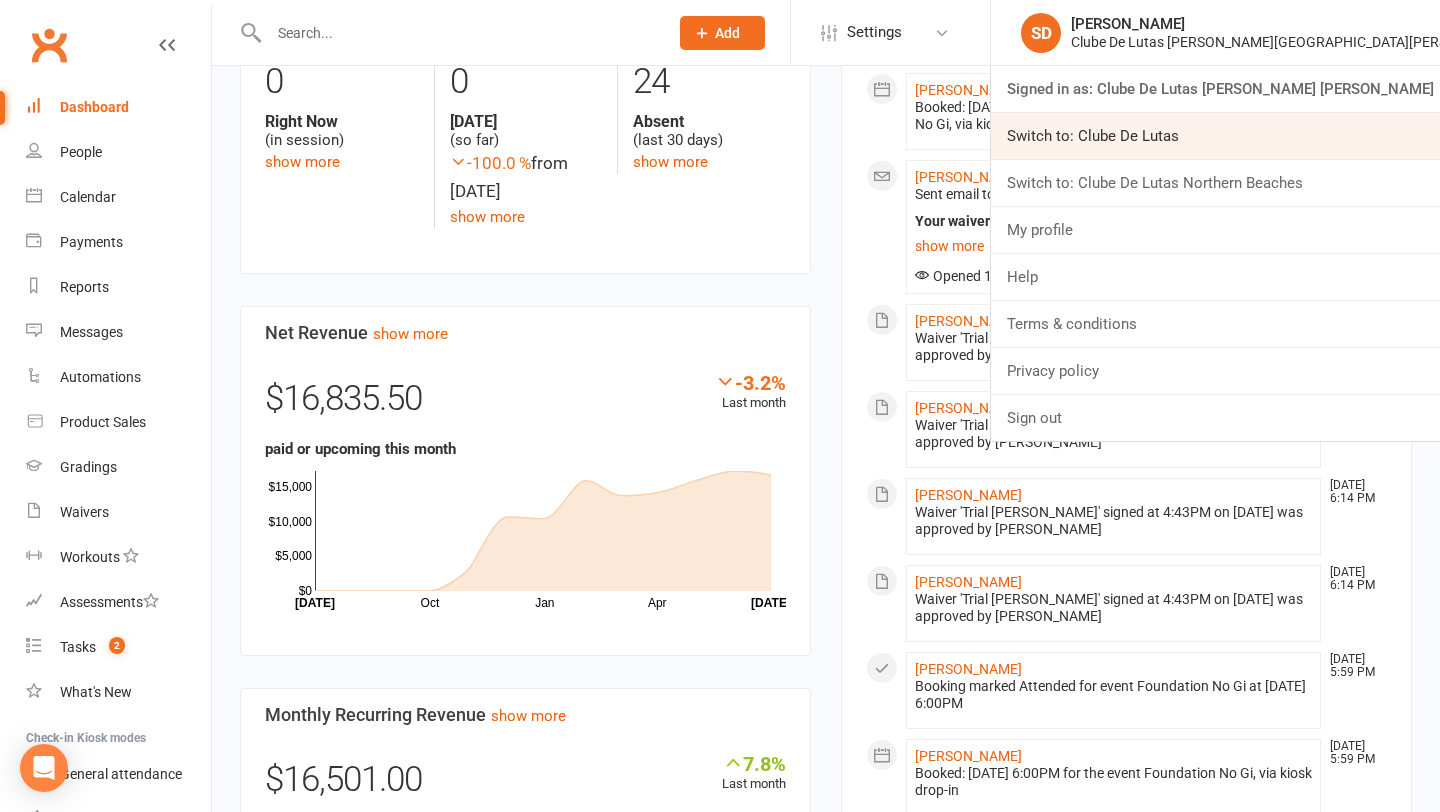 click on "Switch to: Clube De Lutas" at bounding box center (1215, 136) 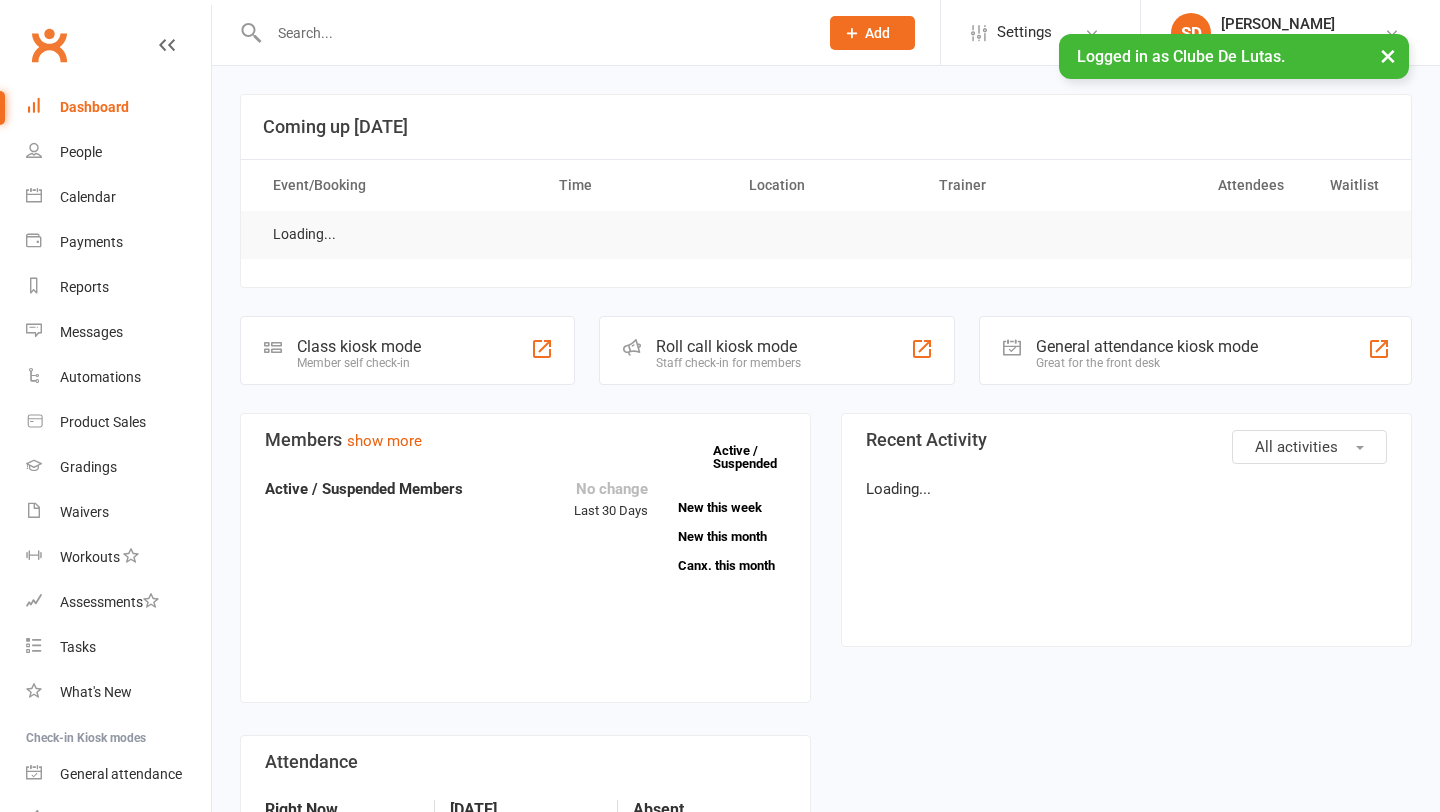 scroll, scrollTop: 0, scrollLeft: 0, axis: both 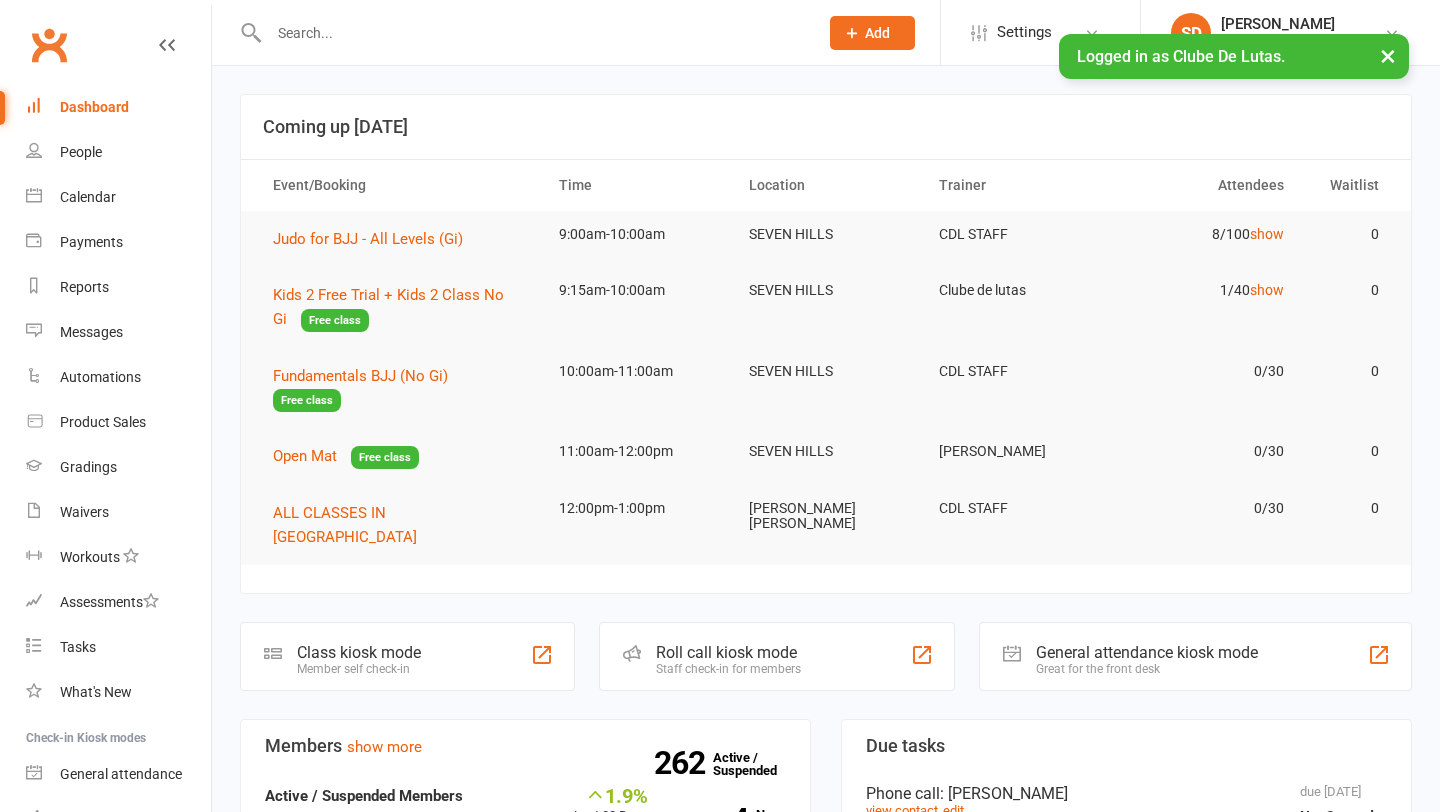 click at bounding box center (533, 33) 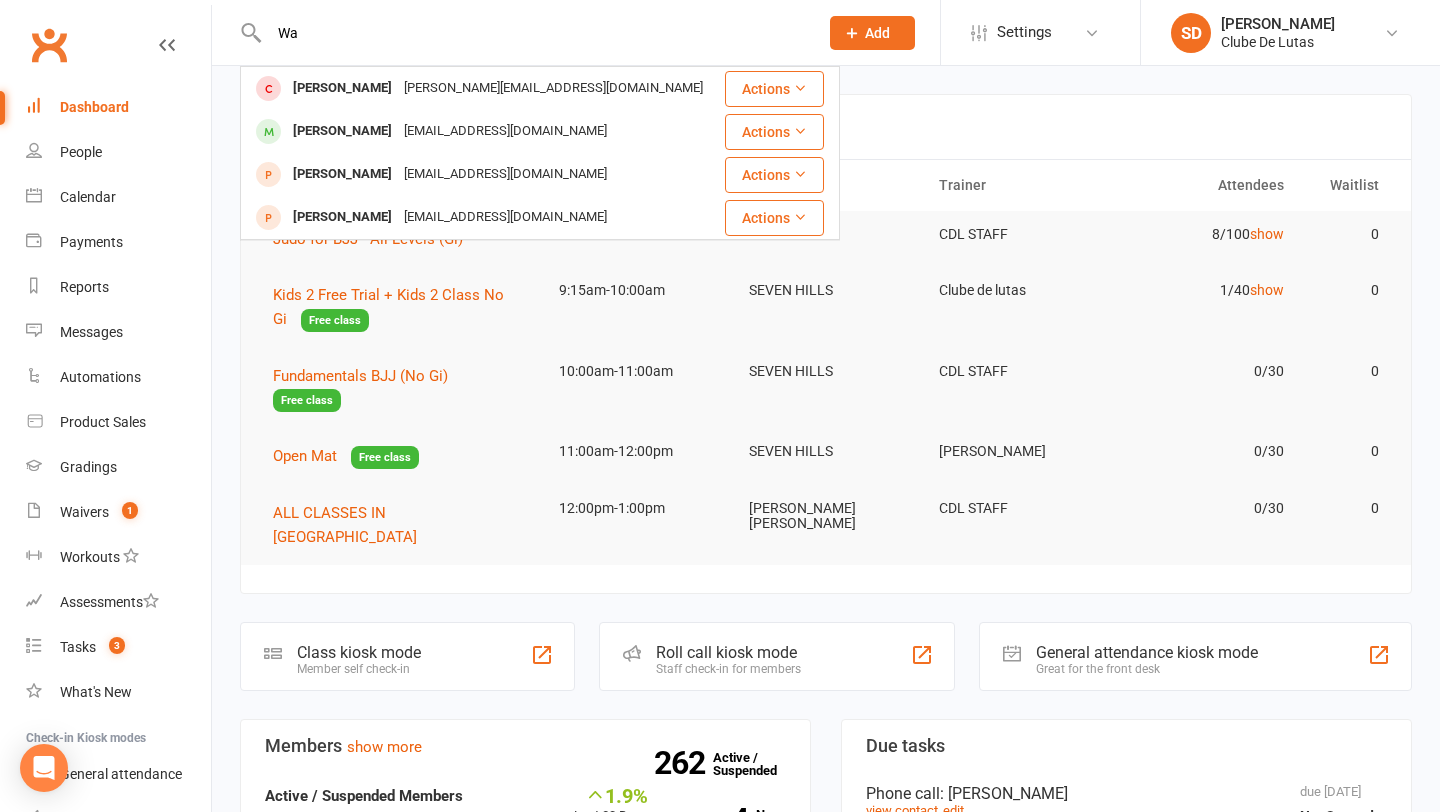 type on "W" 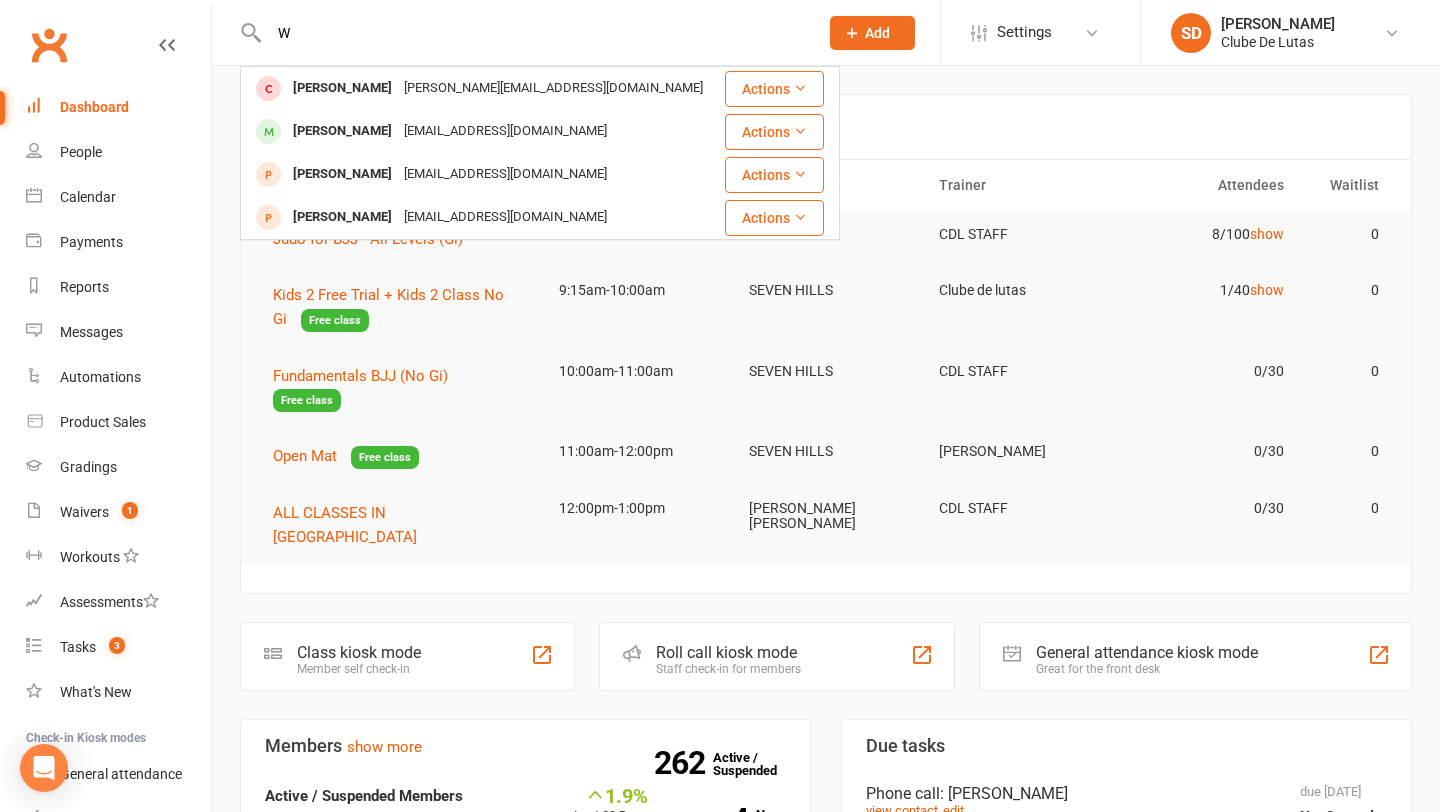 type 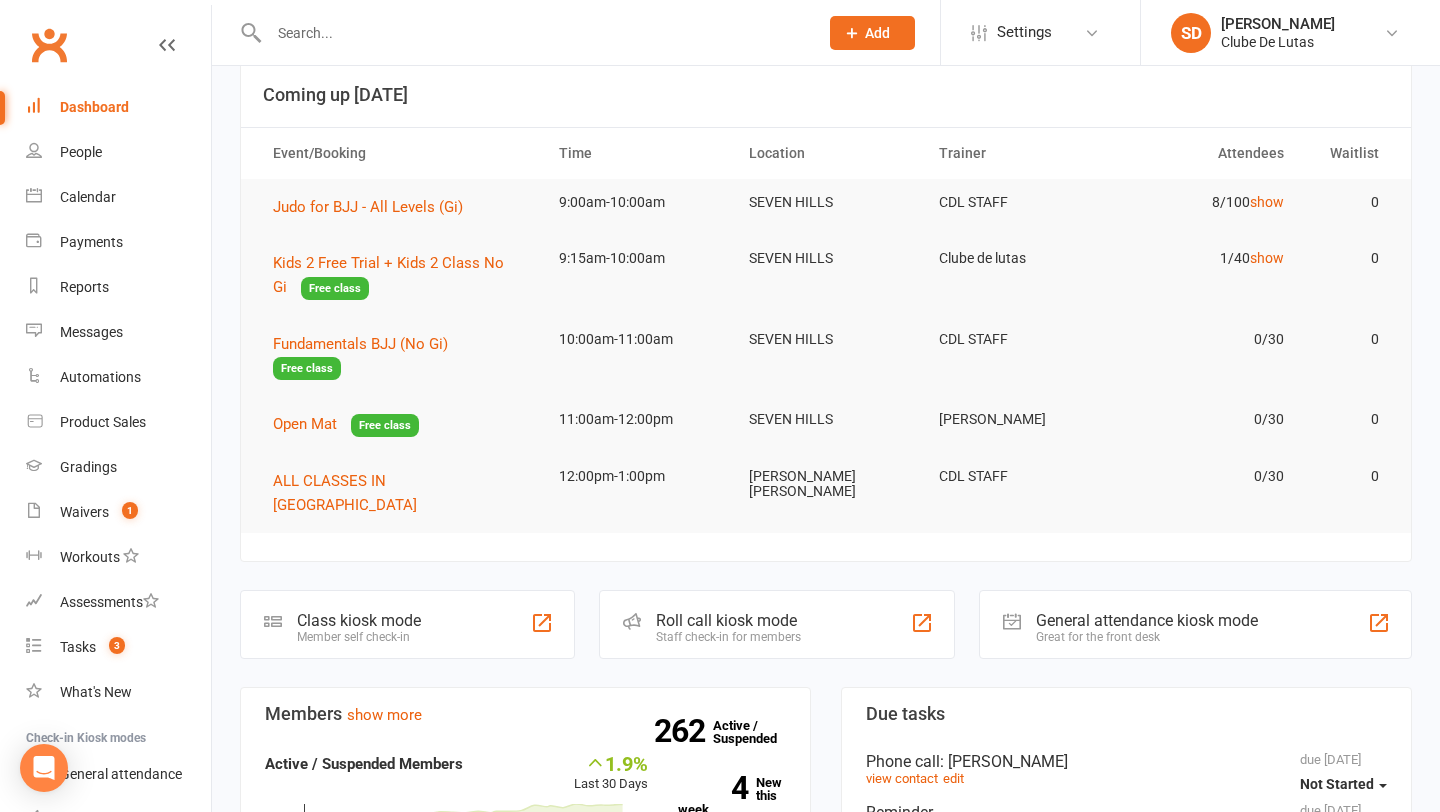 scroll, scrollTop: 0, scrollLeft: 0, axis: both 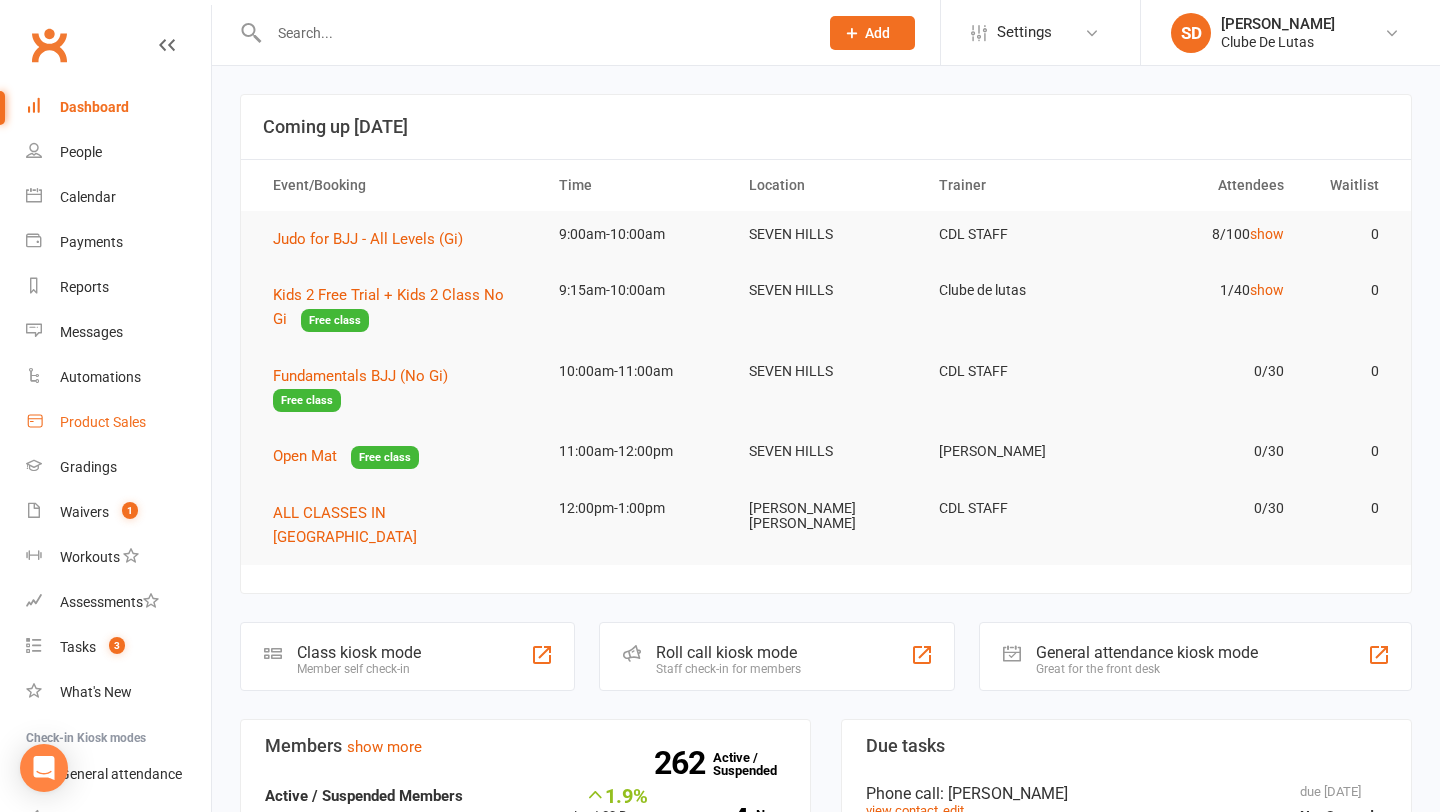 click on "Product Sales" at bounding box center (118, 422) 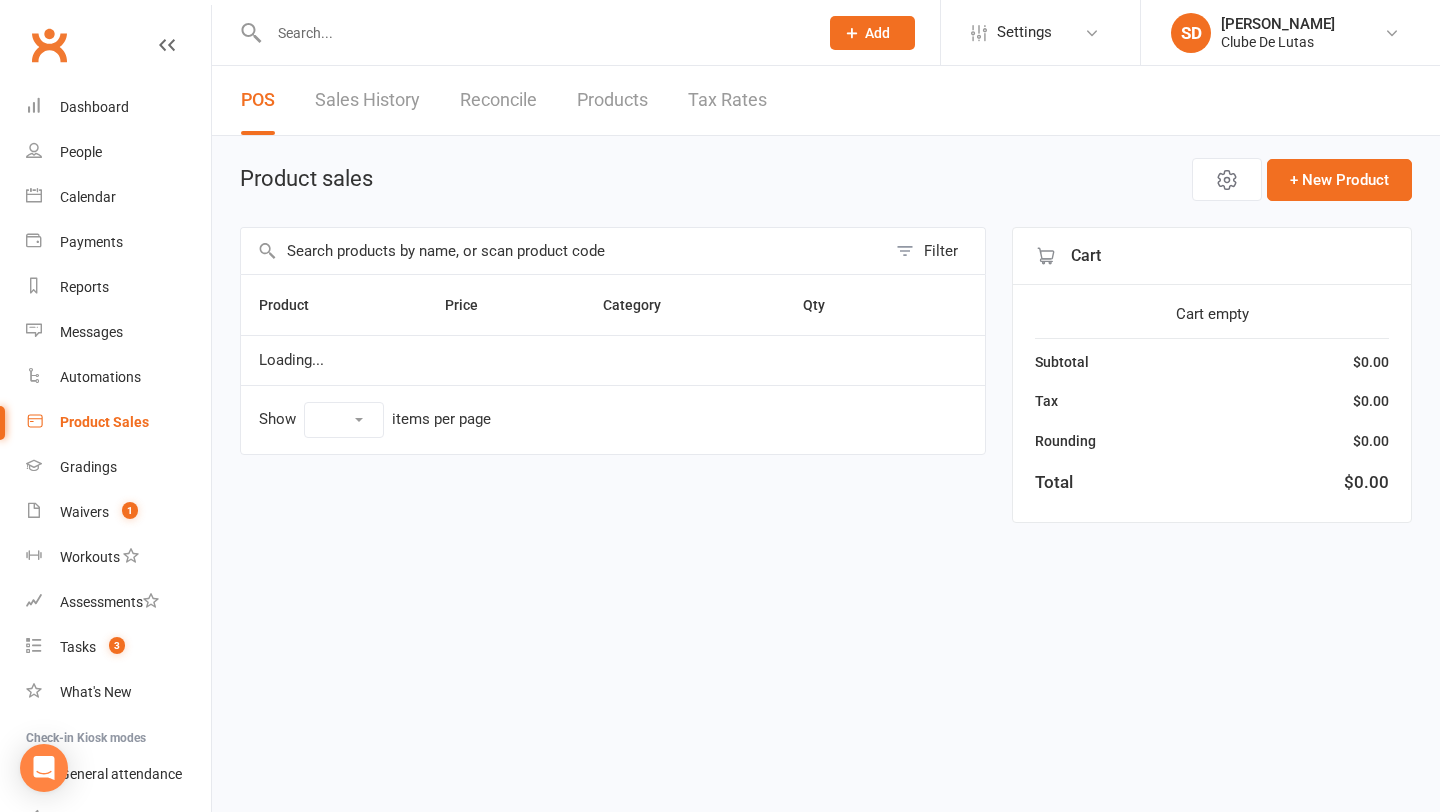 select on "10" 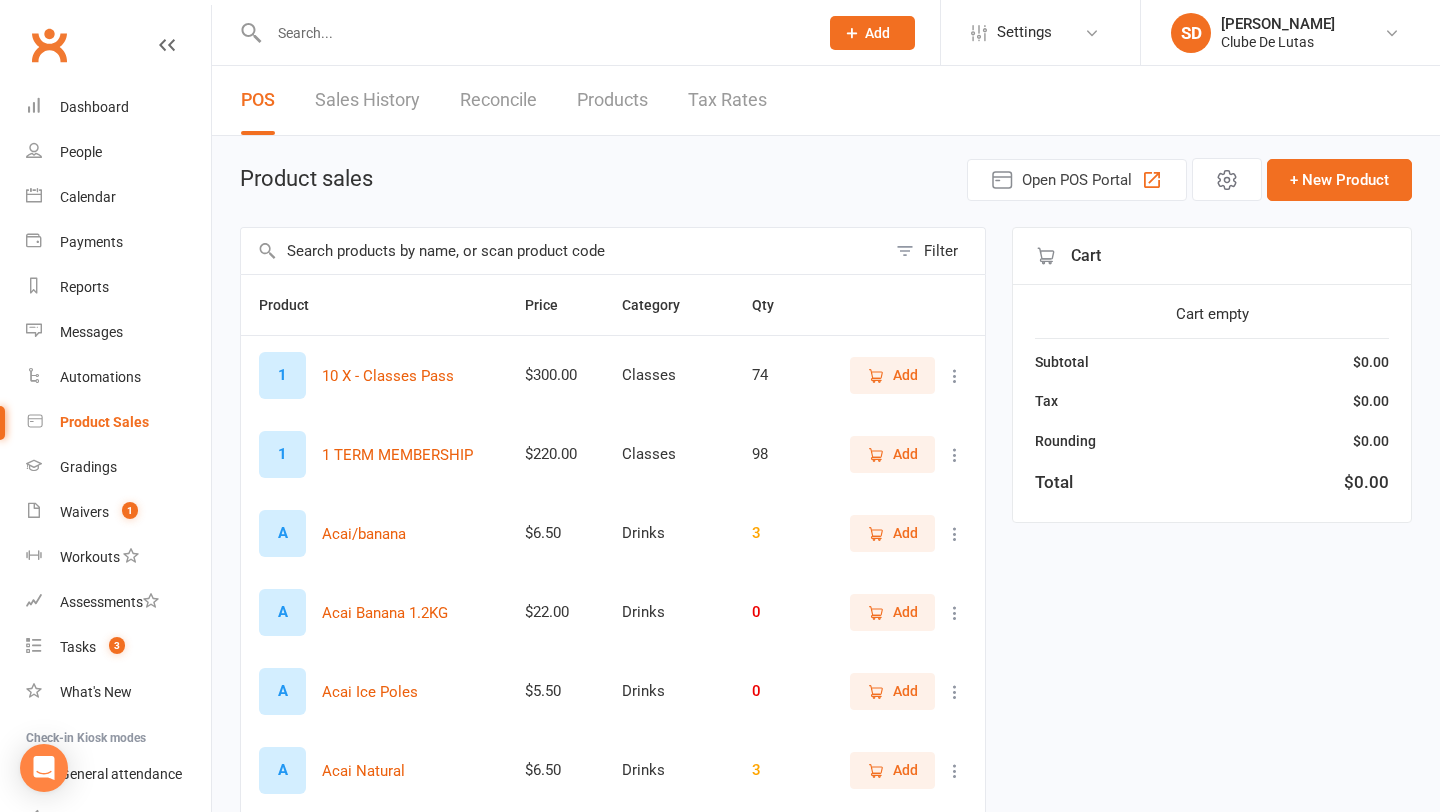 click at bounding box center (563, 251) 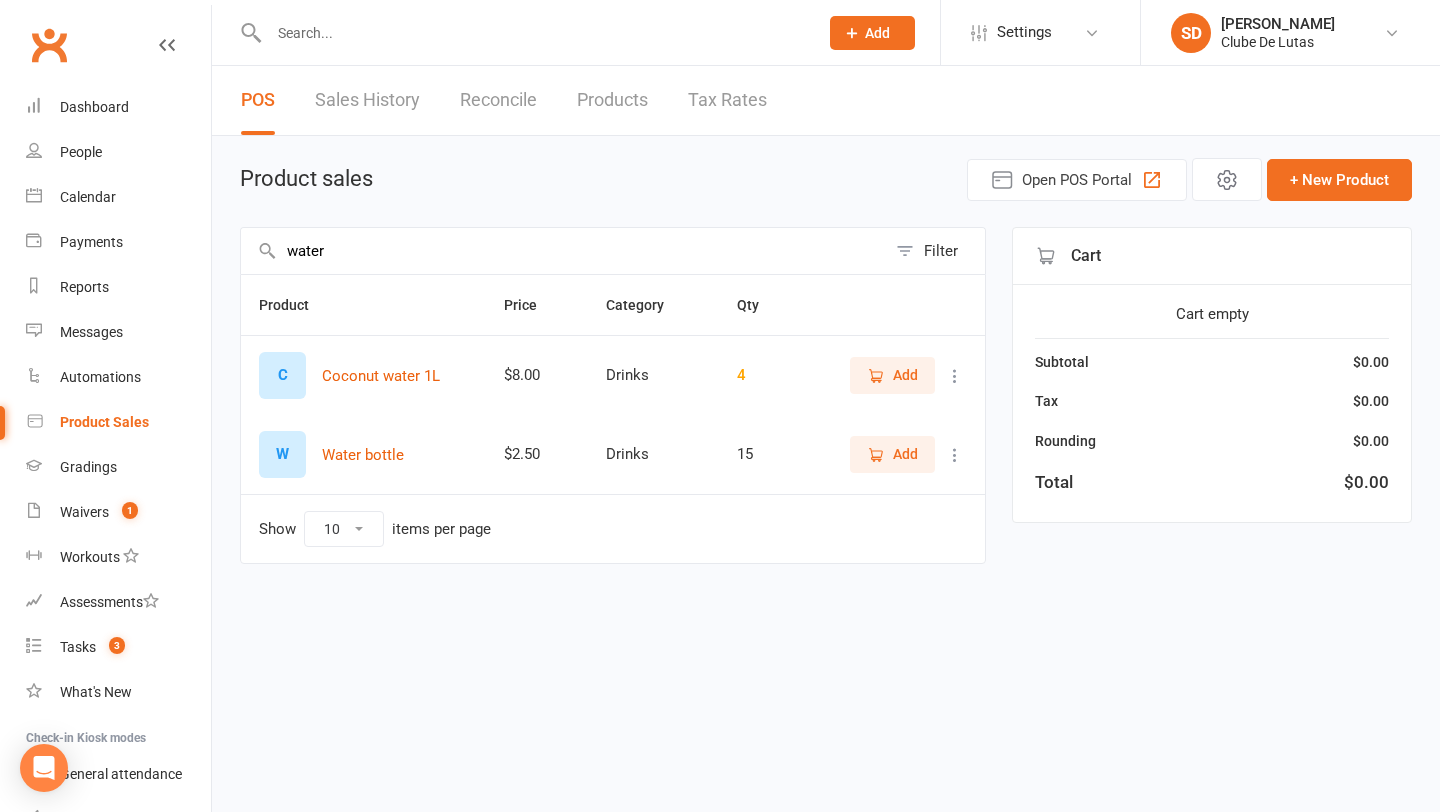 type on "water" 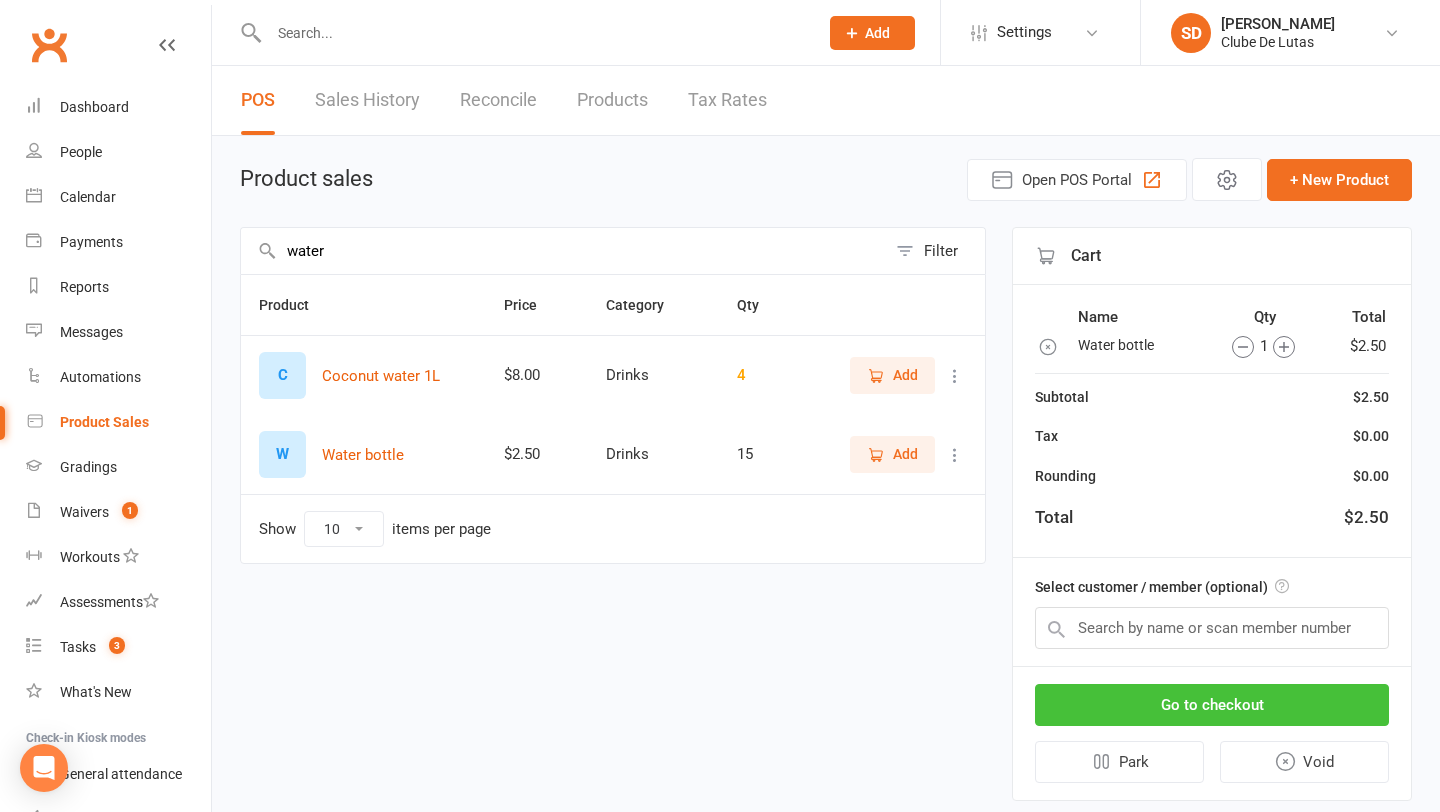 click on "Go to checkout" at bounding box center [1212, 705] 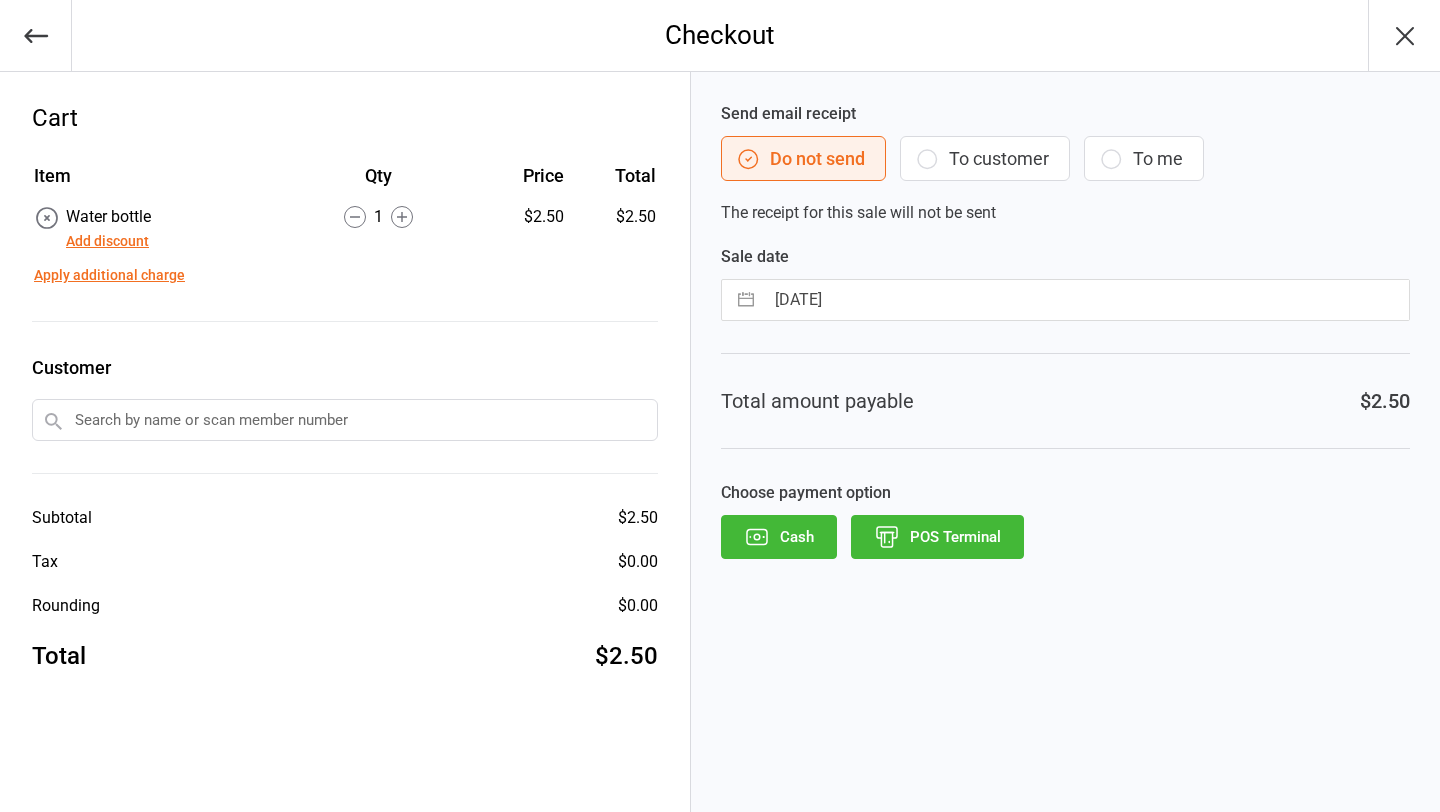 scroll, scrollTop: 0, scrollLeft: 0, axis: both 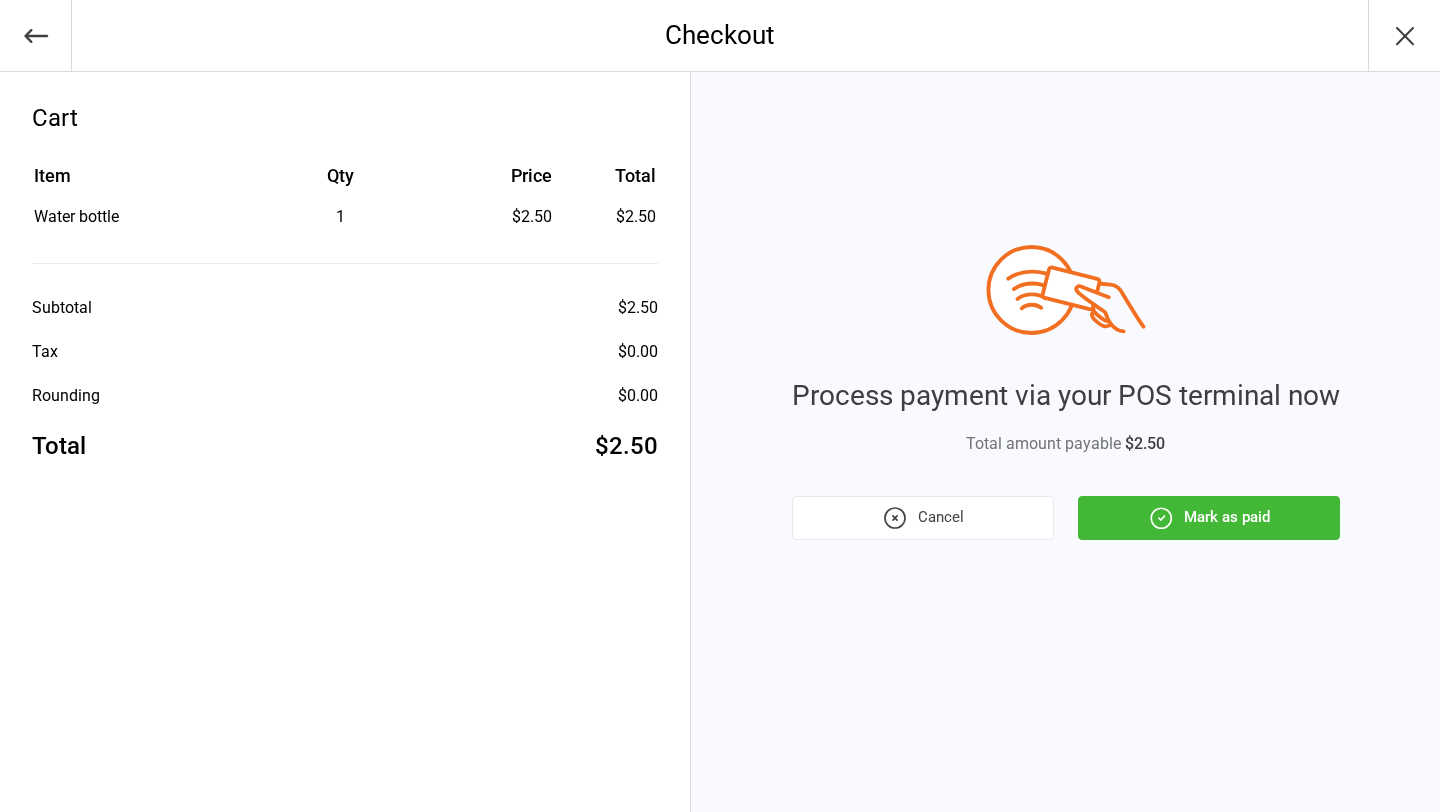 click on "Mark as paid" at bounding box center [1209, 518] 